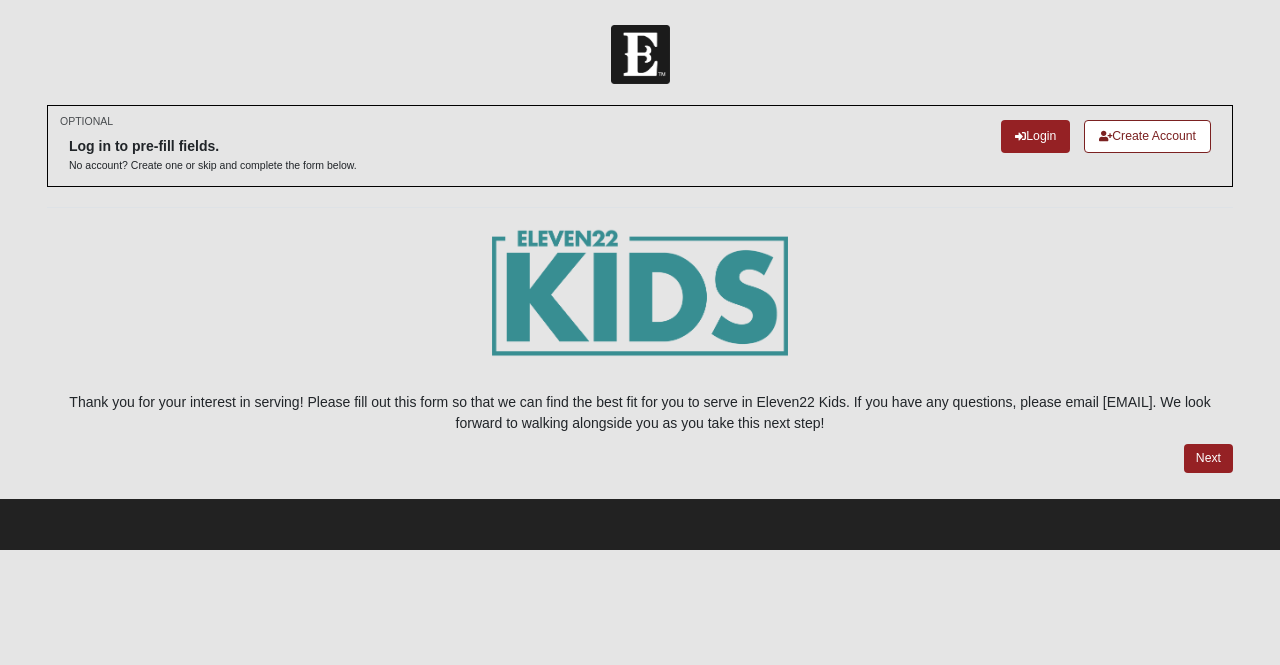 scroll, scrollTop: 0, scrollLeft: 0, axis: both 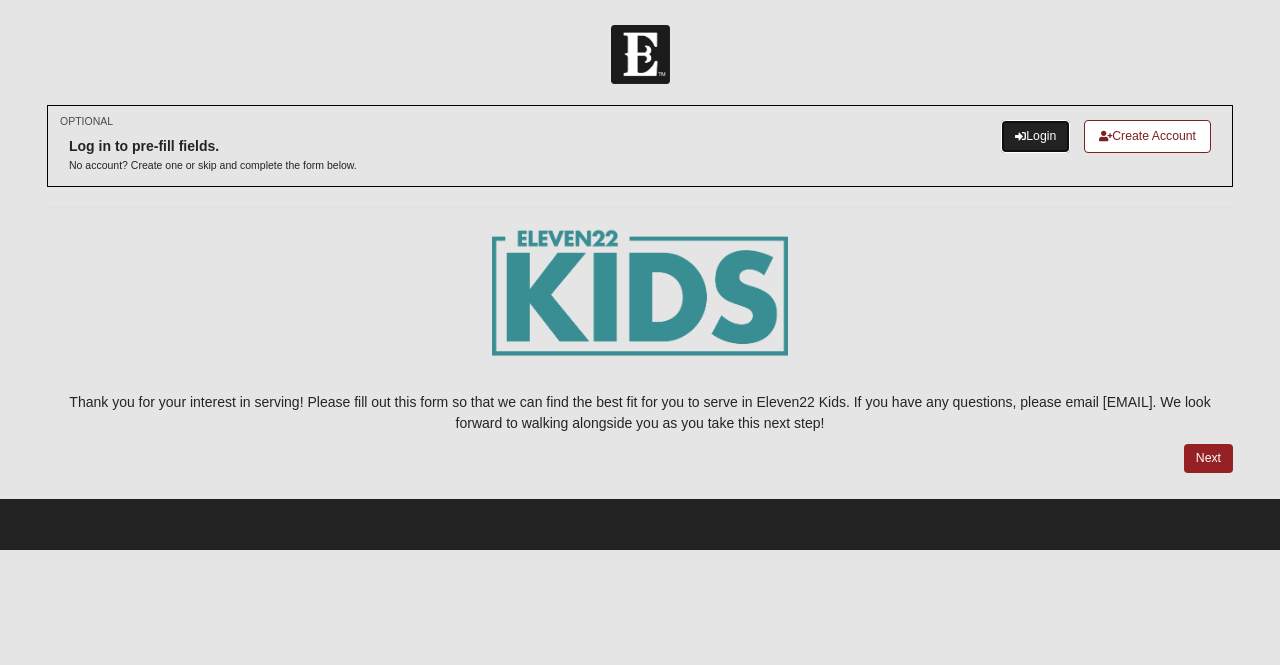 click on "Login" at bounding box center [1035, 136] 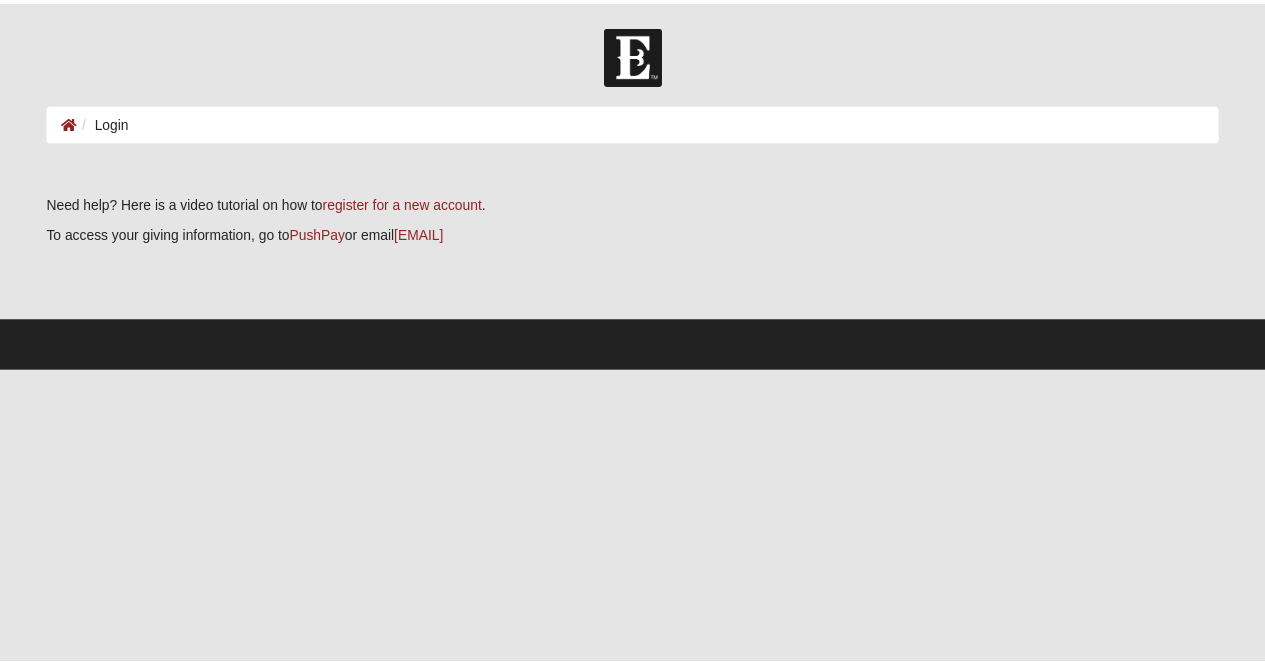 scroll, scrollTop: 0, scrollLeft: 0, axis: both 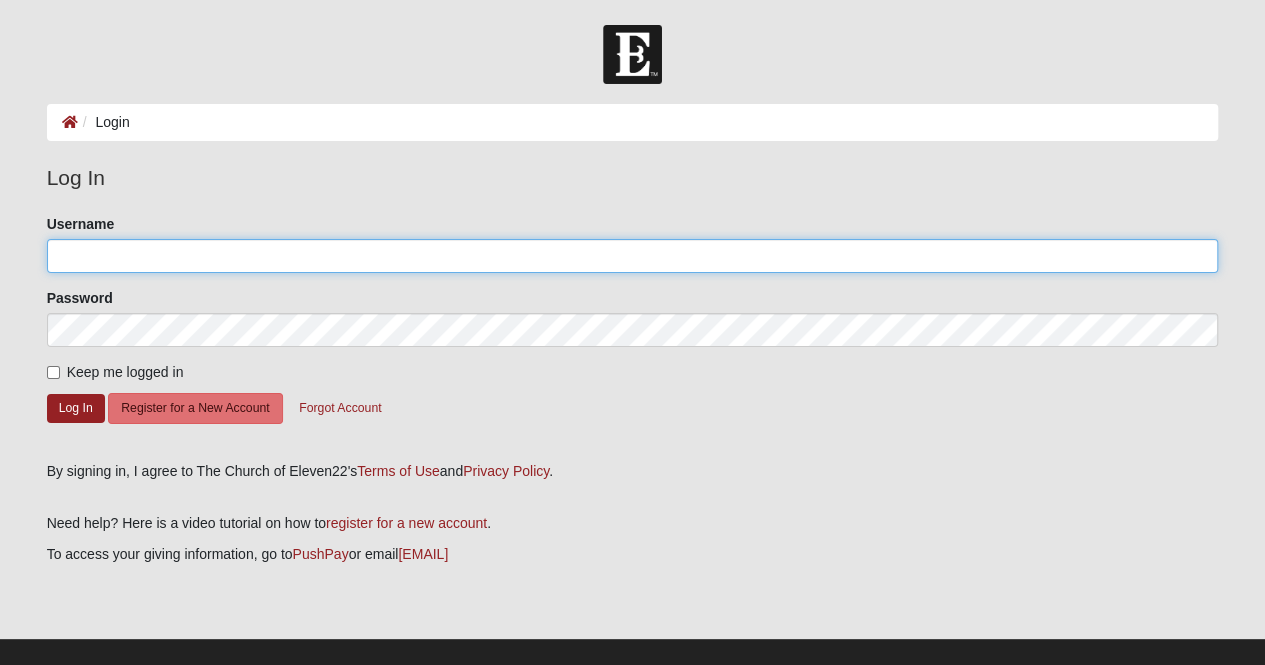 click on "Username" 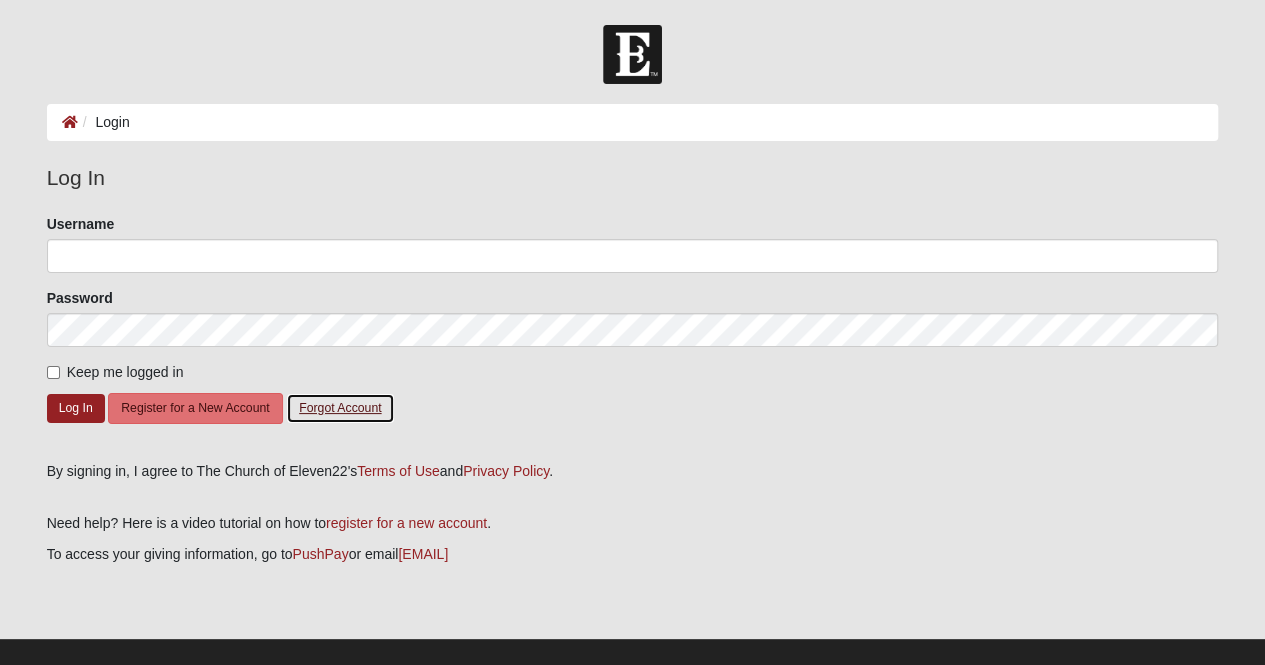 click on "Forgot Account" 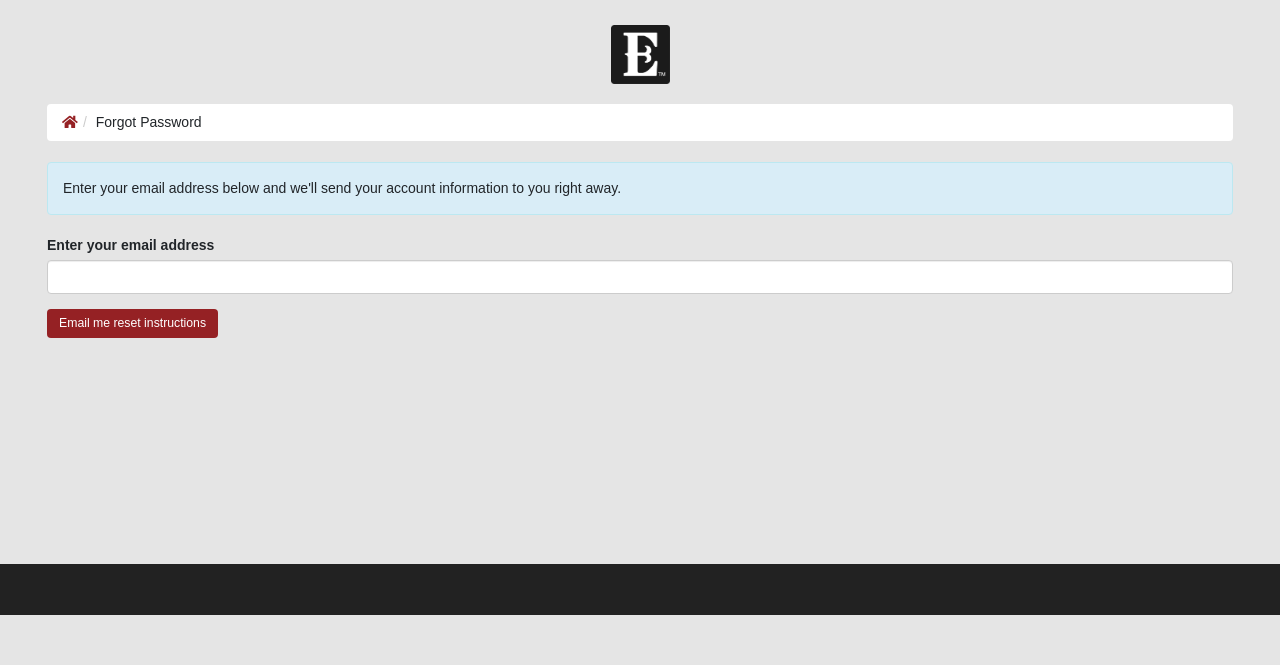 scroll, scrollTop: 0, scrollLeft: 0, axis: both 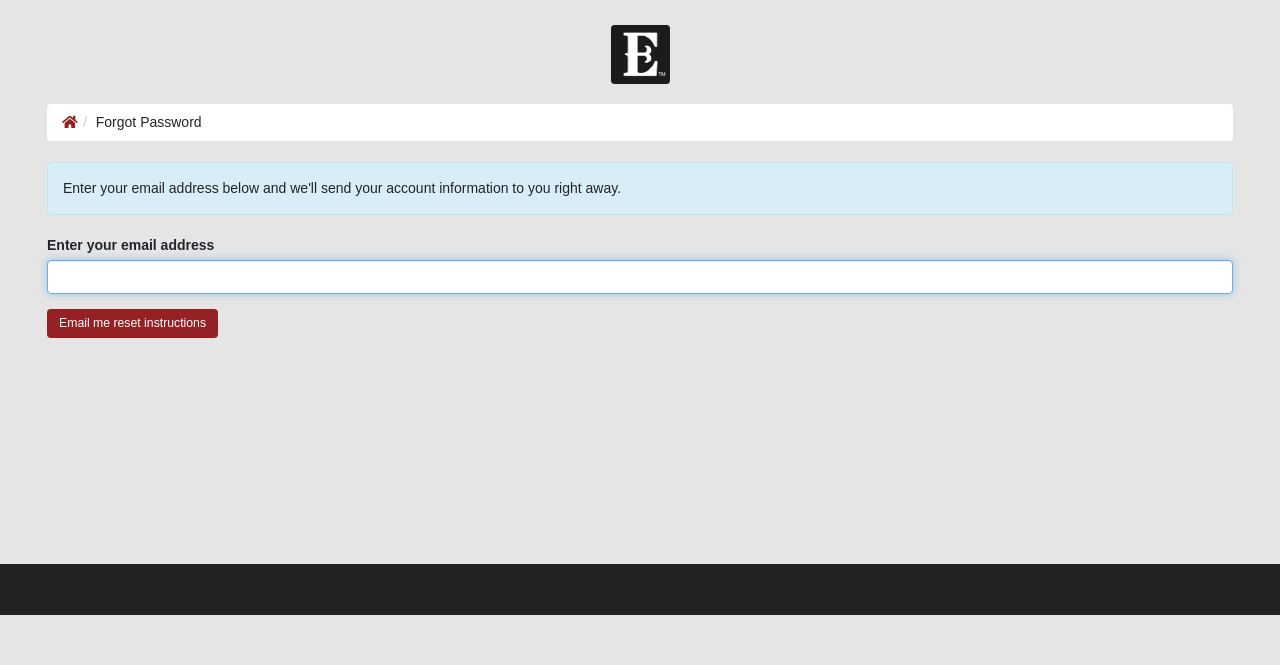 click on "Enter your email address" at bounding box center (640, 277) 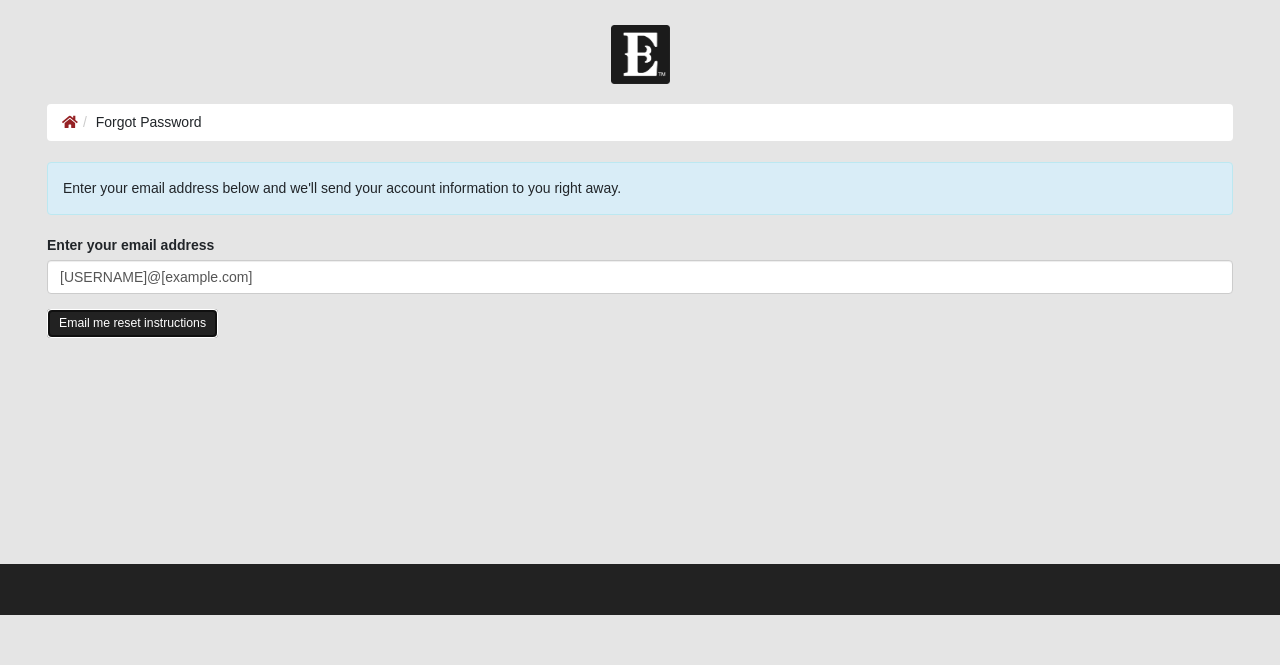 click on "Email me reset instructions" at bounding box center (132, 323) 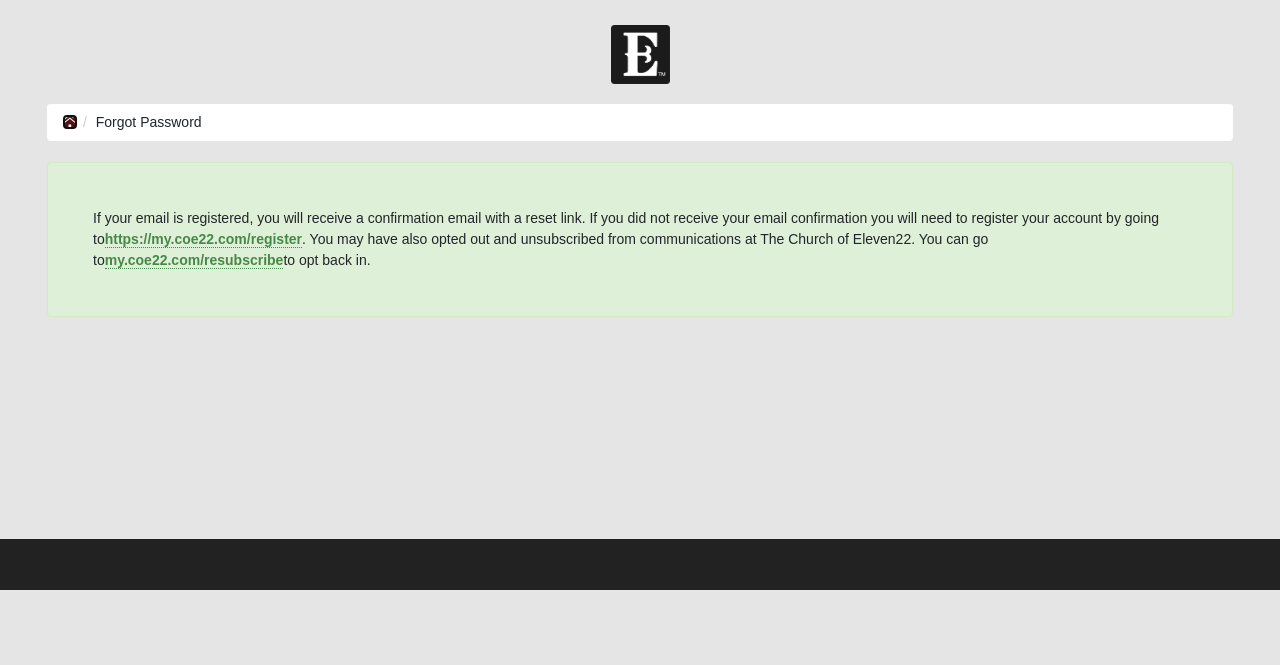 click at bounding box center (70, 122) 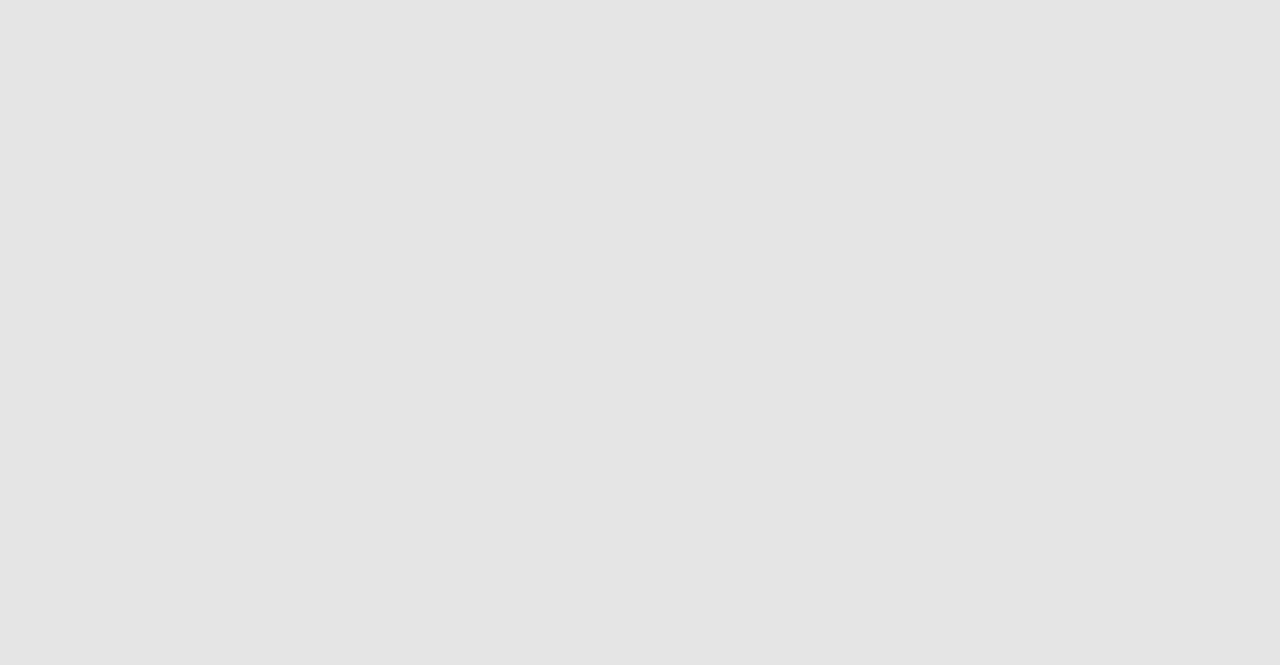 scroll, scrollTop: 0, scrollLeft: 0, axis: both 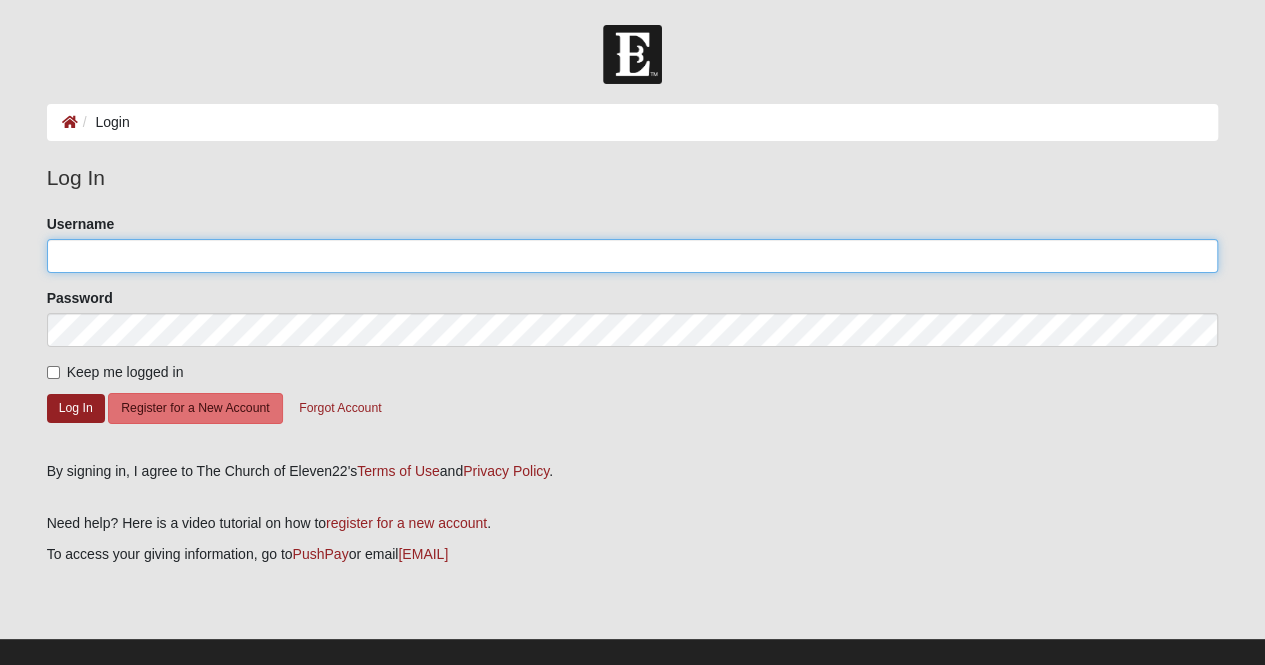 click on "Username" 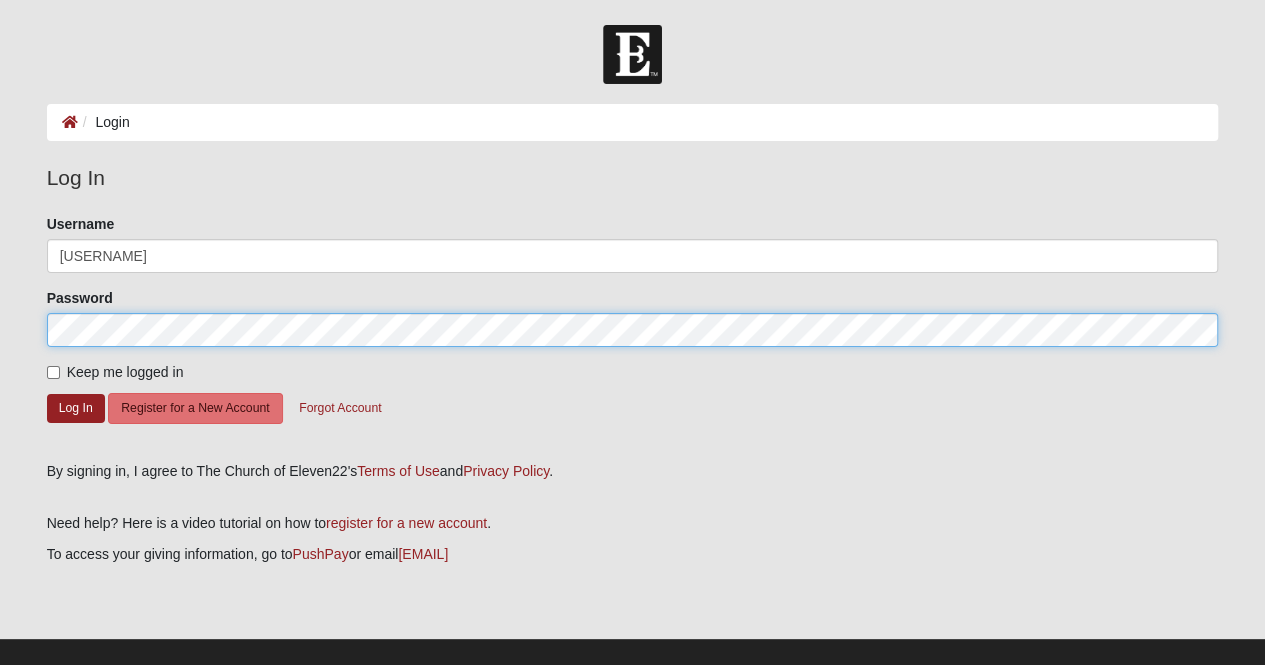 click on "Log In" 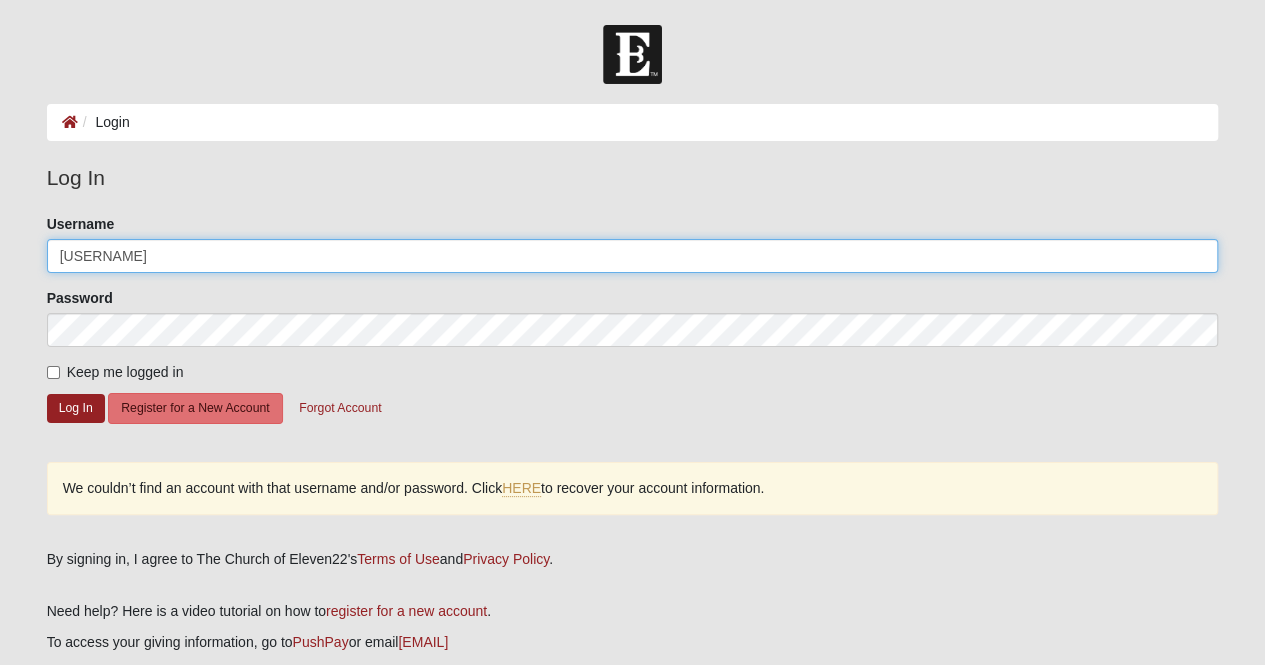 click on "laurenkroes" 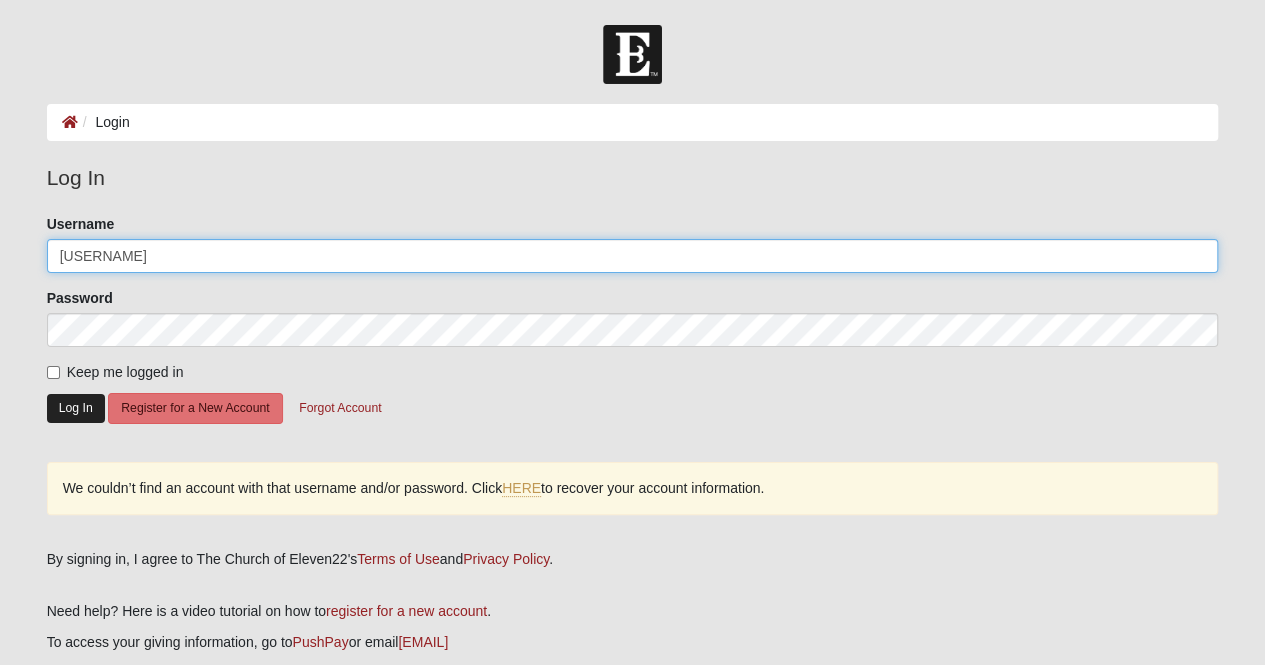 type on "laurenkroes" 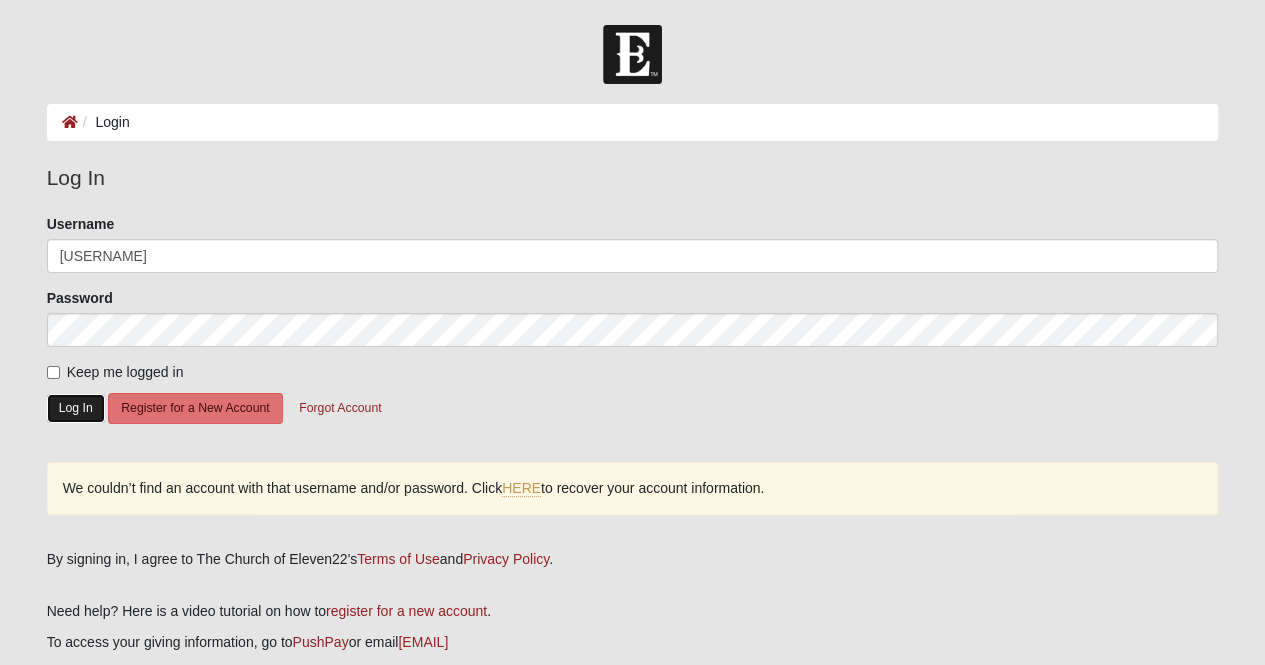 click on "Log In" 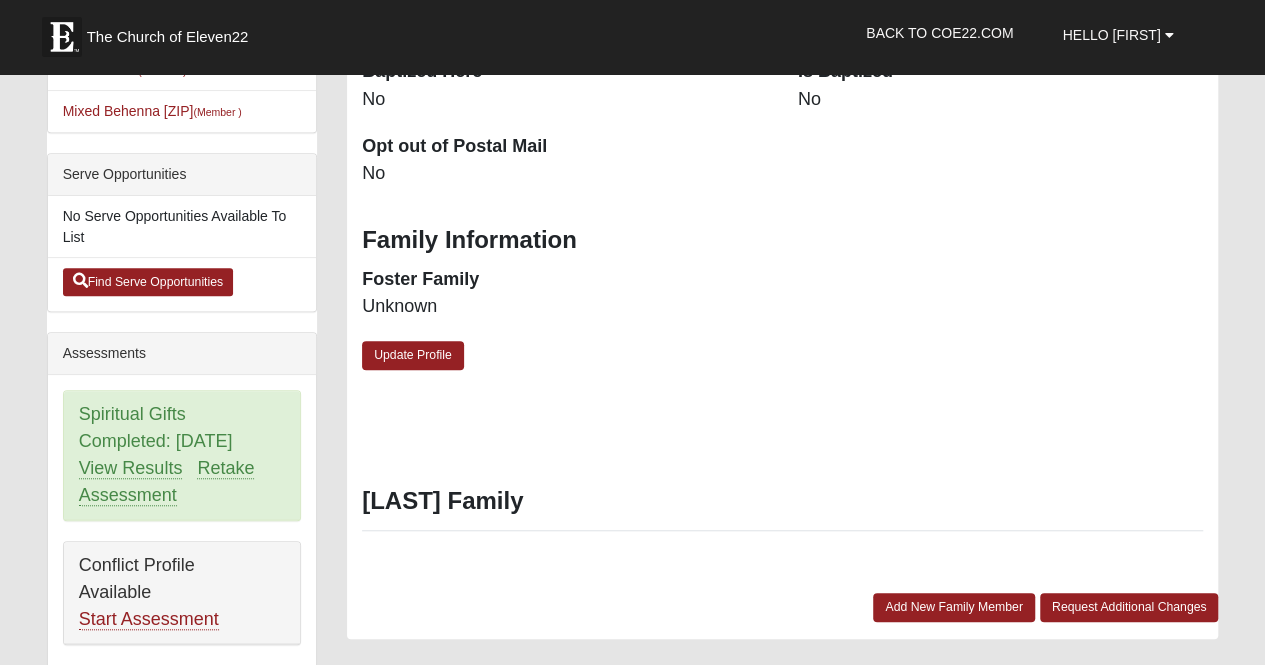 scroll, scrollTop: 589, scrollLeft: 0, axis: vertical 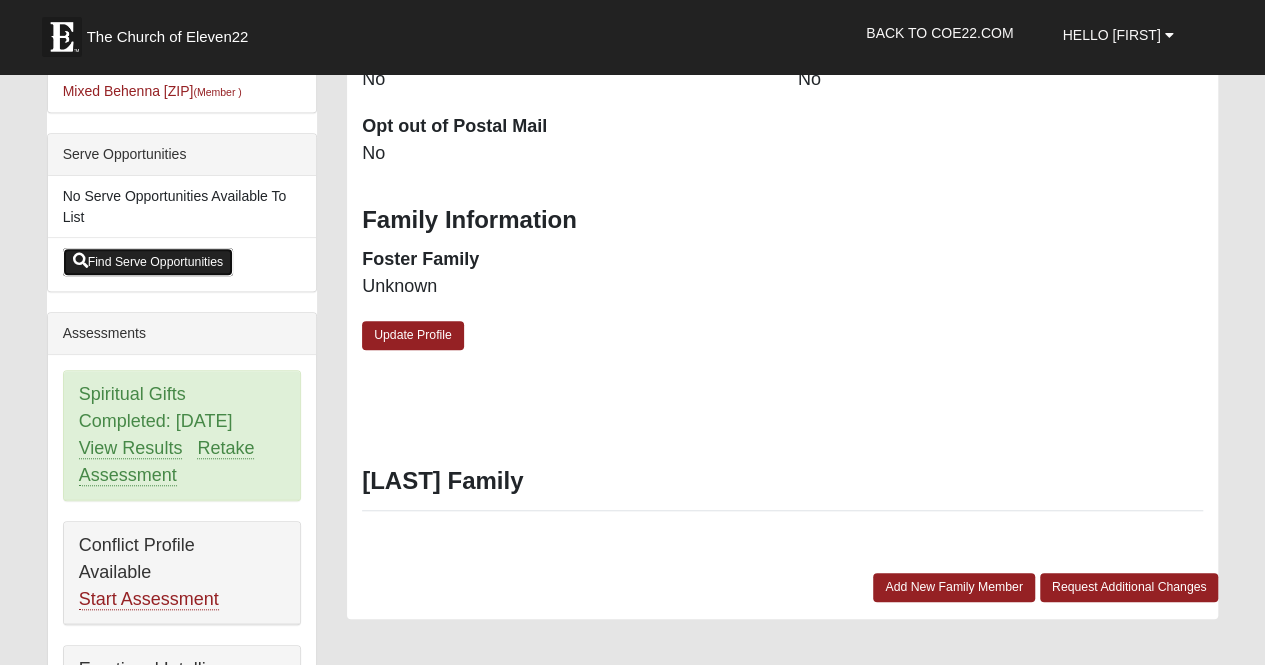 click on "Find Serve Opportunities" at bounding box center [148, 262] 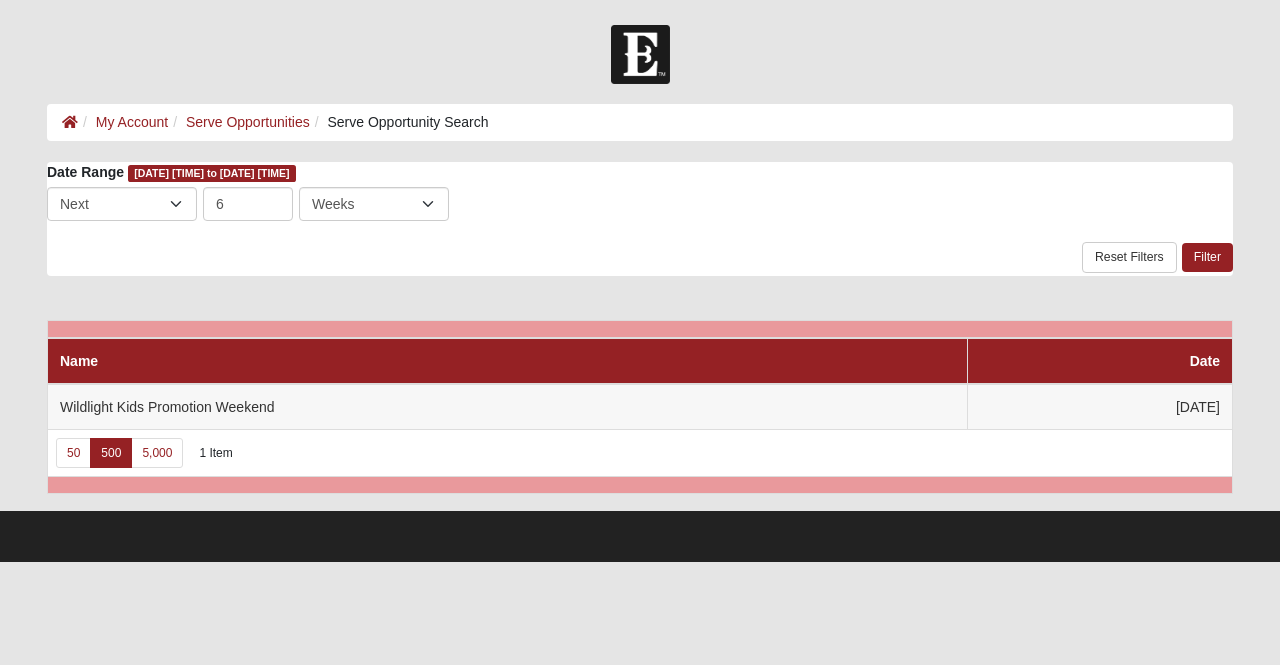 scroll, scrollTop: 0, scrollLeft: 0, axis: both 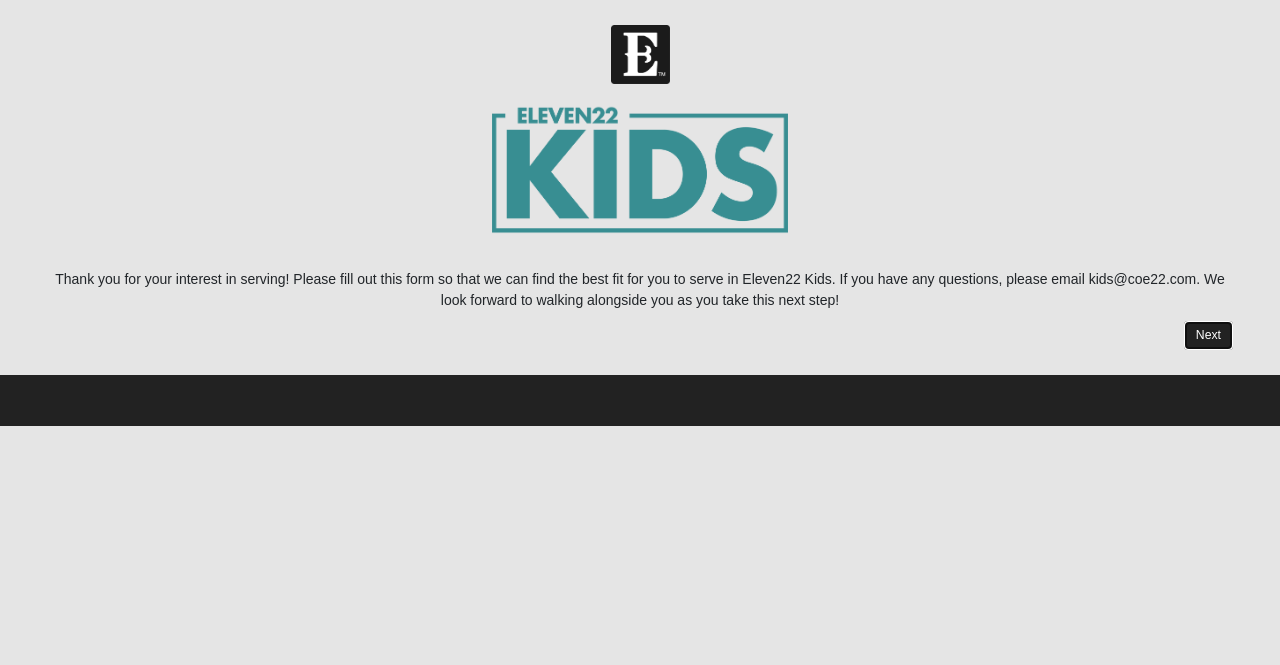click on "Next" at bounding box center (1208, 335) 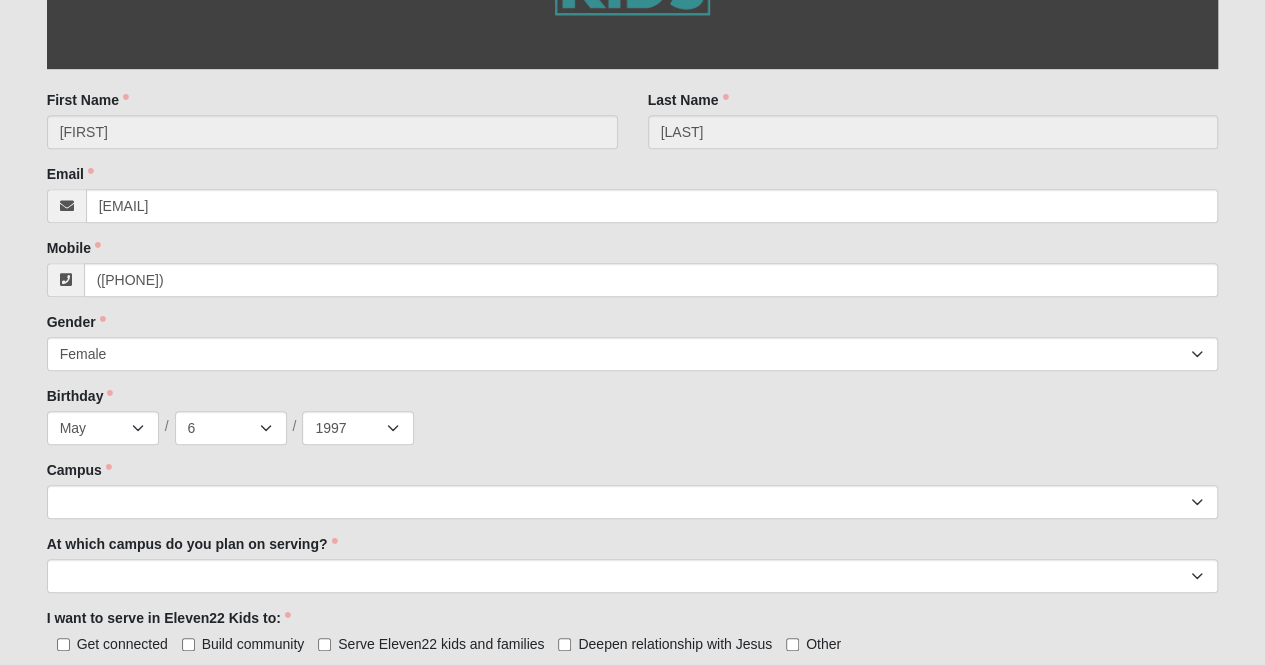 scroll, scrollTop: 544, scrollLeft: 0, axis: vertical 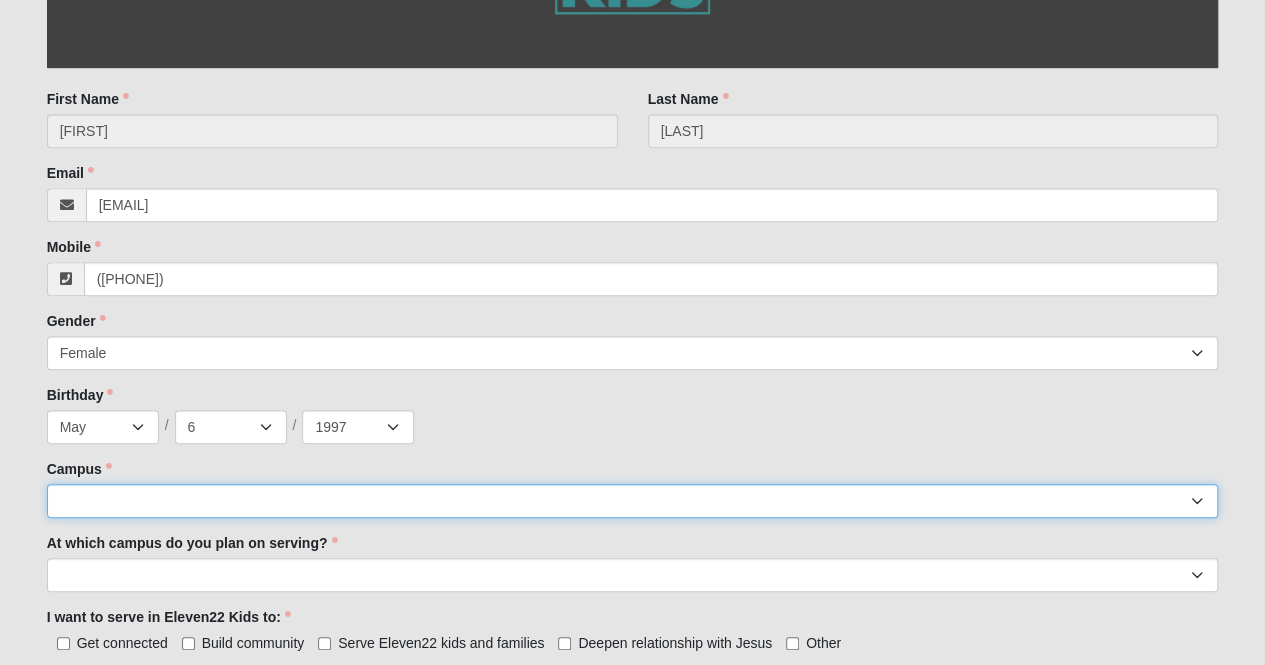 click on "Arlington
Baymeadows
Eleven22 Online
Fleming Island
Jesup
Mandarin
North Jax
Orange Park
Outpost
Palatka (Coming Soon)
Ponte Vedra
San Pablo
St. Johns
St. Augustine (Coming Soon)
Wildlight
NONE" at bounding box center [633, 501] 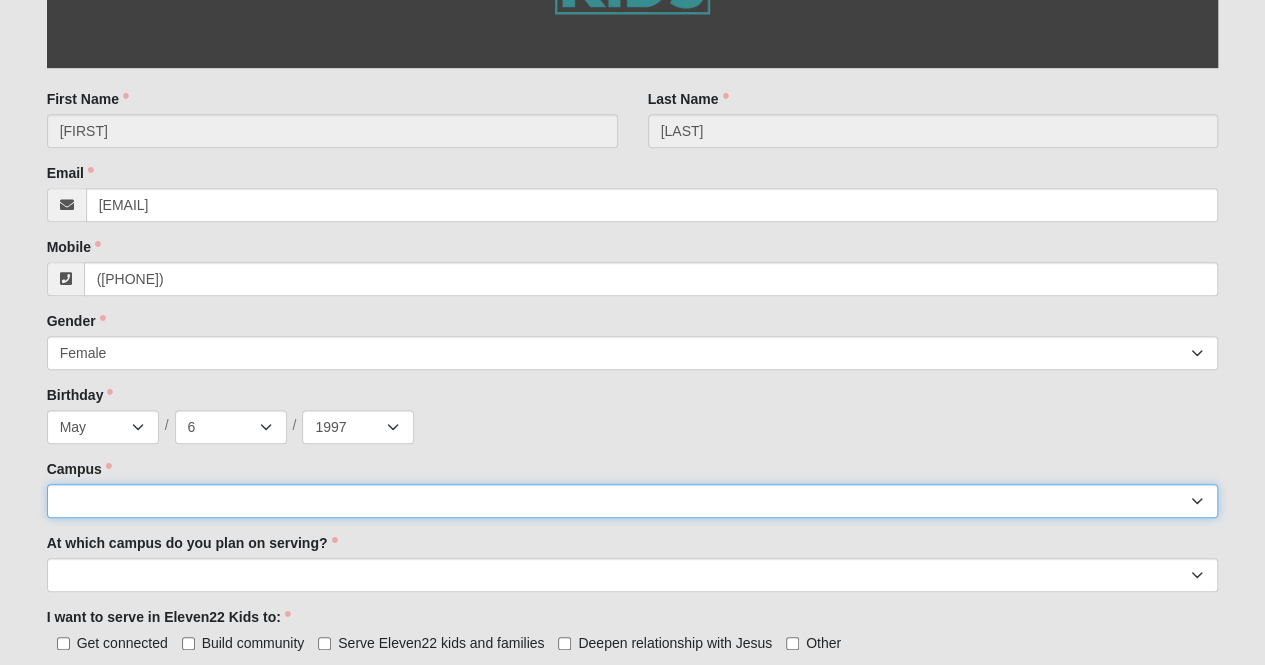 select on "3" 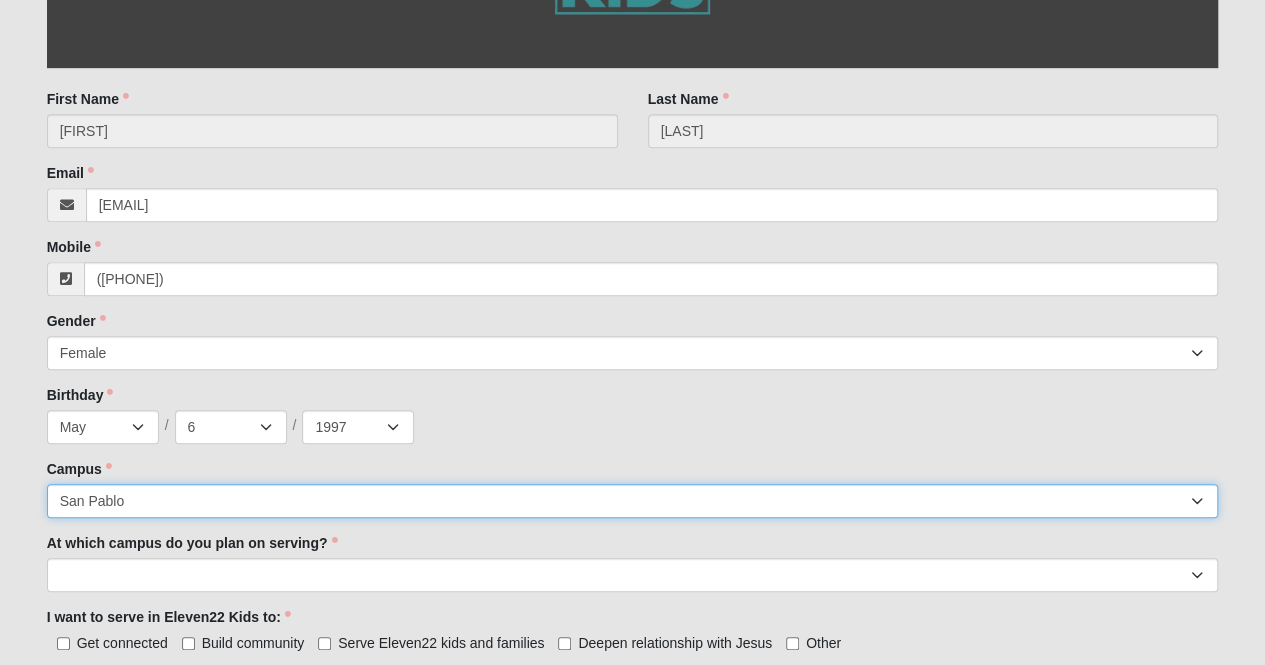 click on "Arlington
Baymeadows
Eleven22 Online
Fleming Island
Jesup
Mandarin
North Jax
Orange Park
Outpost
Palatka (Coming Soon)
Ponte Vedra
San Pablo
St. Johns
St. Augustine (Coming Soon)
Wildlight
NONE" at bounding box center [633, 501] 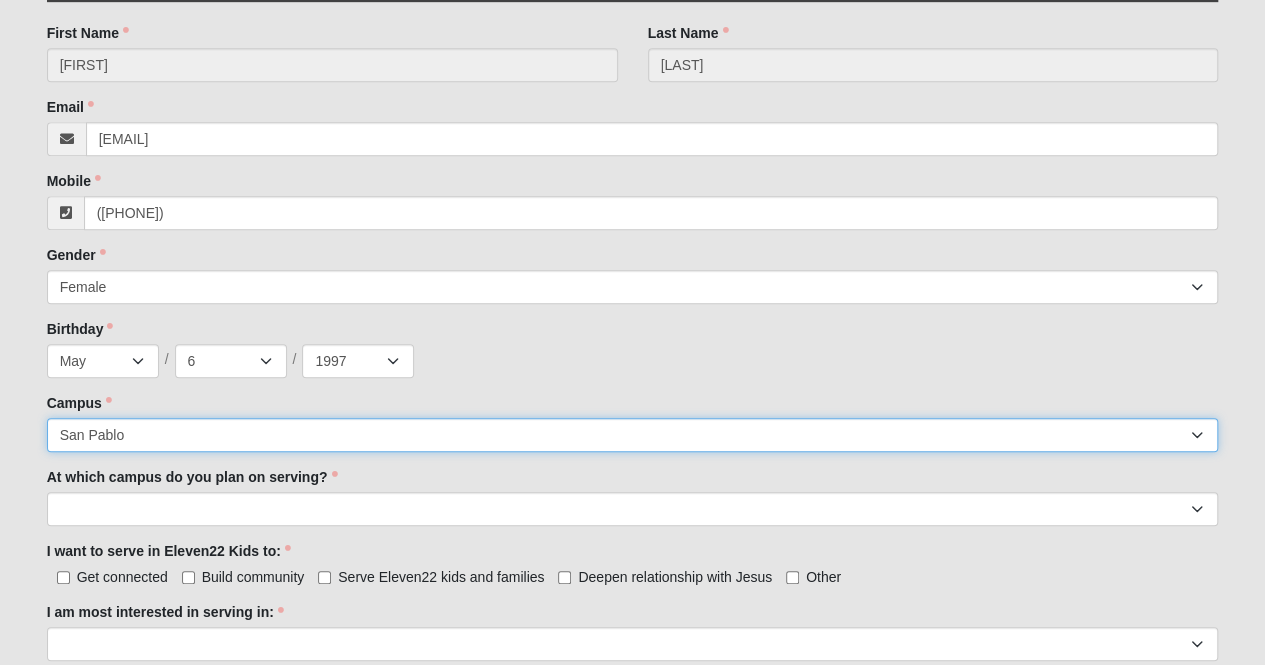 scroll, scrollTop: 638, scrollLeft: 0, axis: vertical 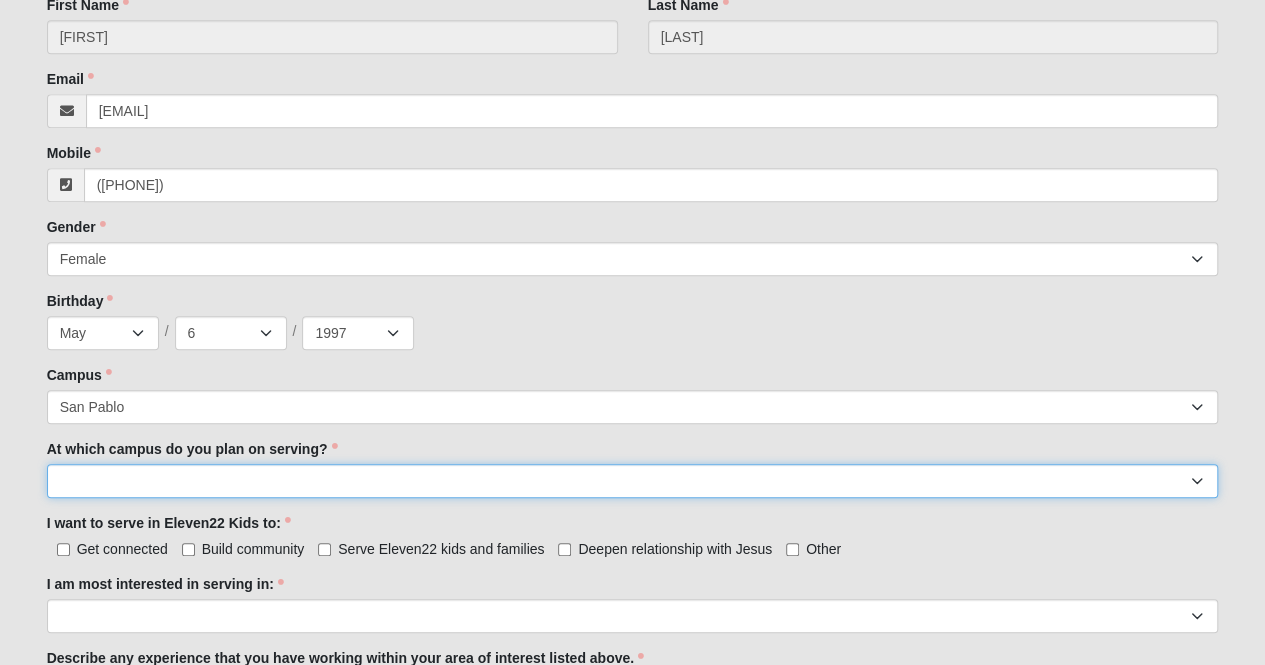 click on "[CITY]
[CITY]
[CITY]
[CITY]
[CITY]
[CITY]
[CITY]
[CITY]
[CITY]
[CITY]
[CITY]
[CITY]
[CITY]
[CITY]" at bounding box center [633, 481] 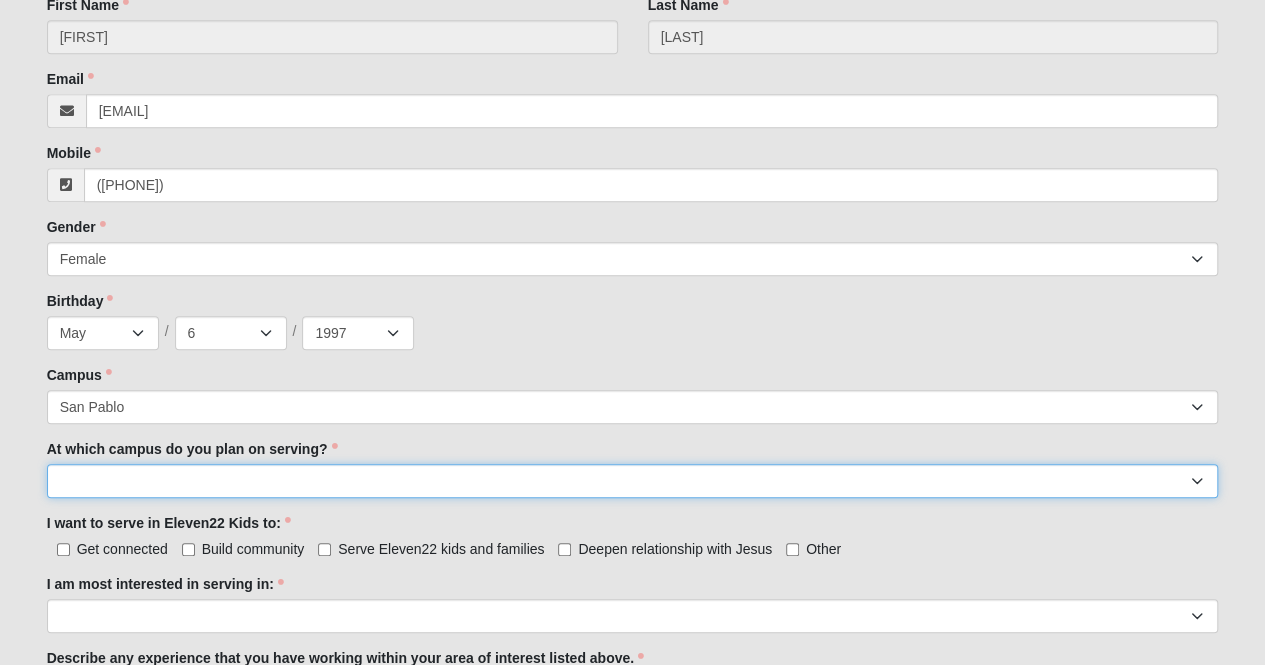 select on "San Pablo" 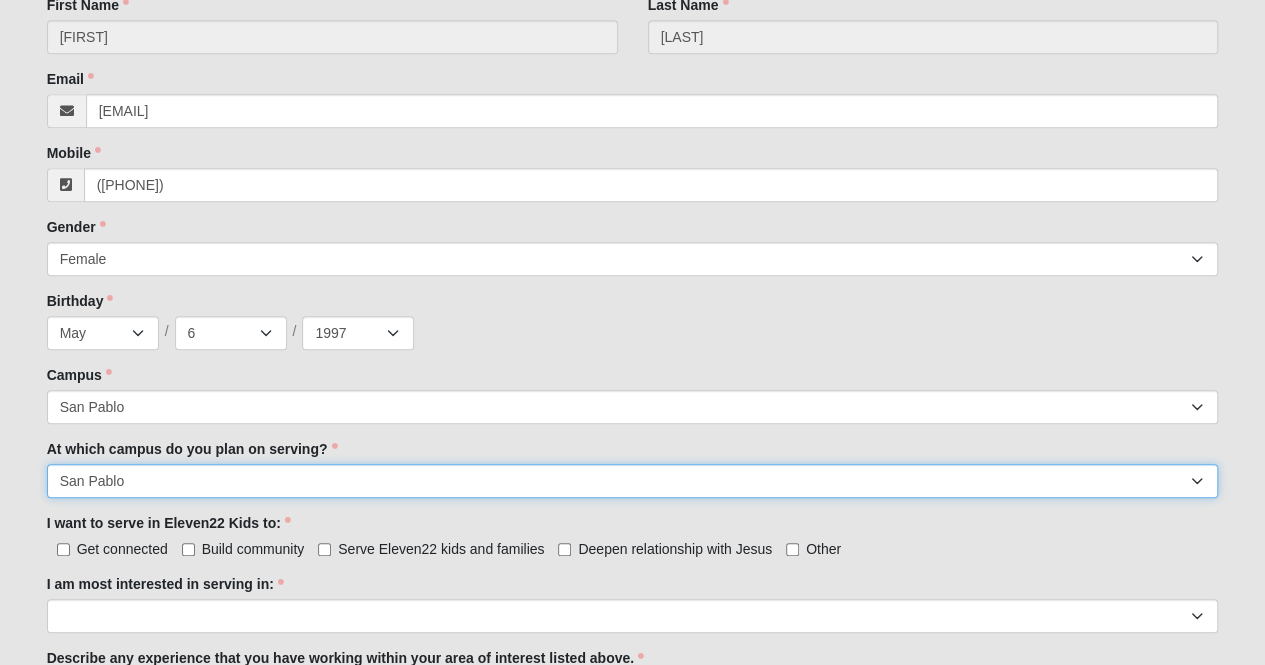 click on "[CITY]
[CITY]
[CITY]
[CITY]
[CITY]
[CITY]
[CITY]
[CITY]
[CITY]
[CITY]
[CITY]
[CITY]
[CITY]
[CITY]" at bounding box center (633, 481) 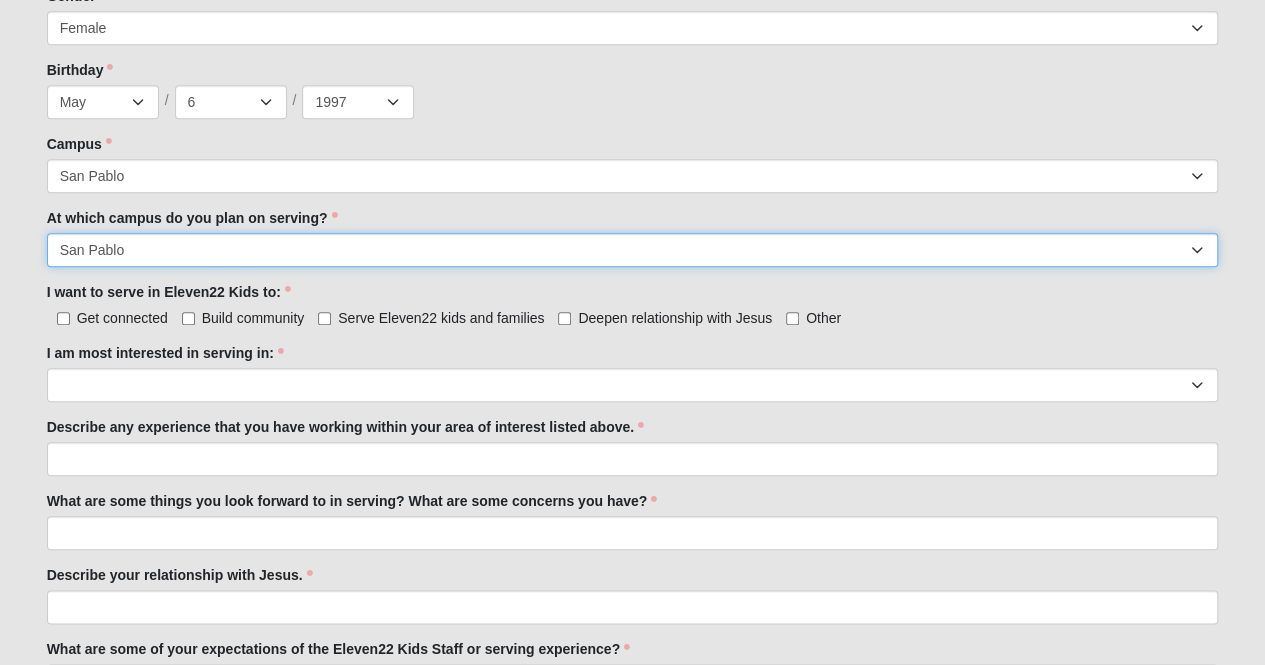 scroll, scrollTop: 872, scrollLeft: 0, axis: vertical 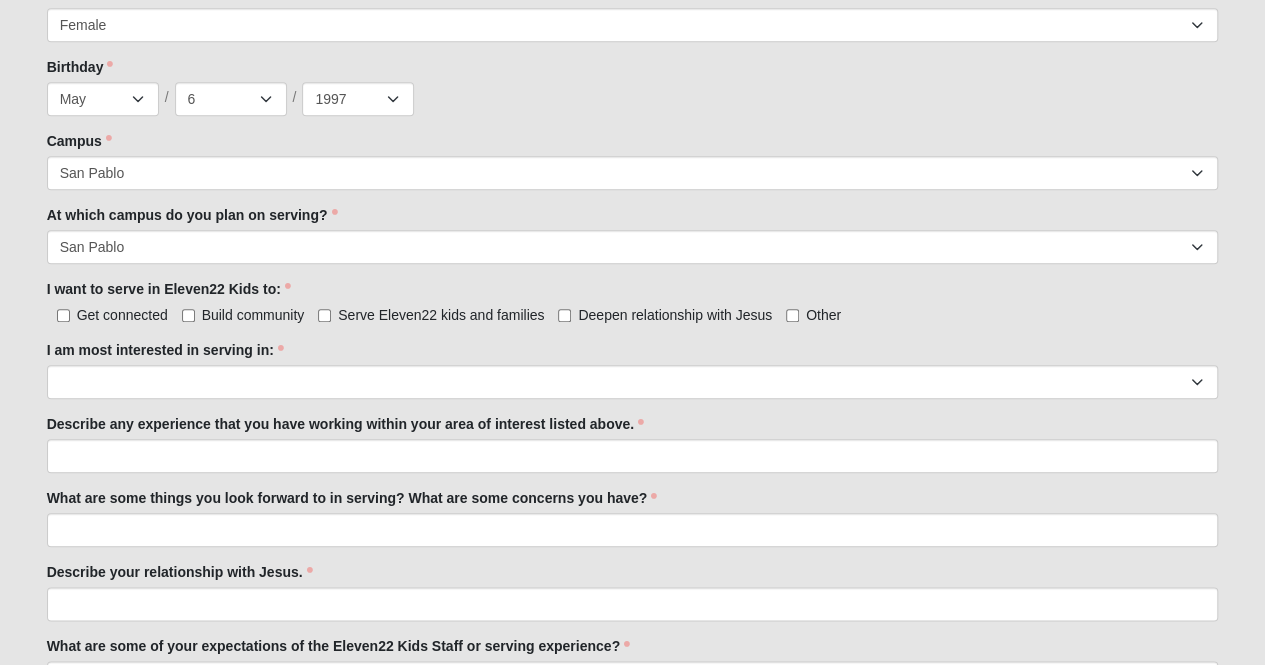 click on "Serve Eleven22 kids and families" at bounding box center (441, 315) 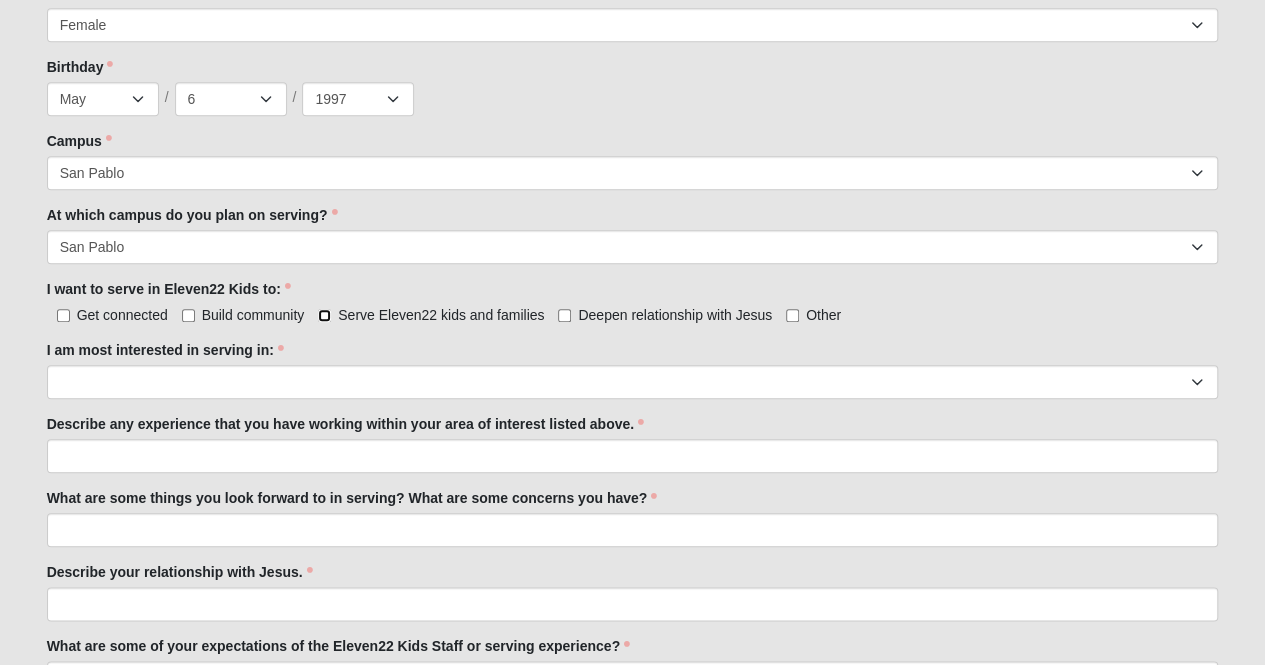 click on "Serve Eleven22 kids and families" at bounding box center (324, 315) 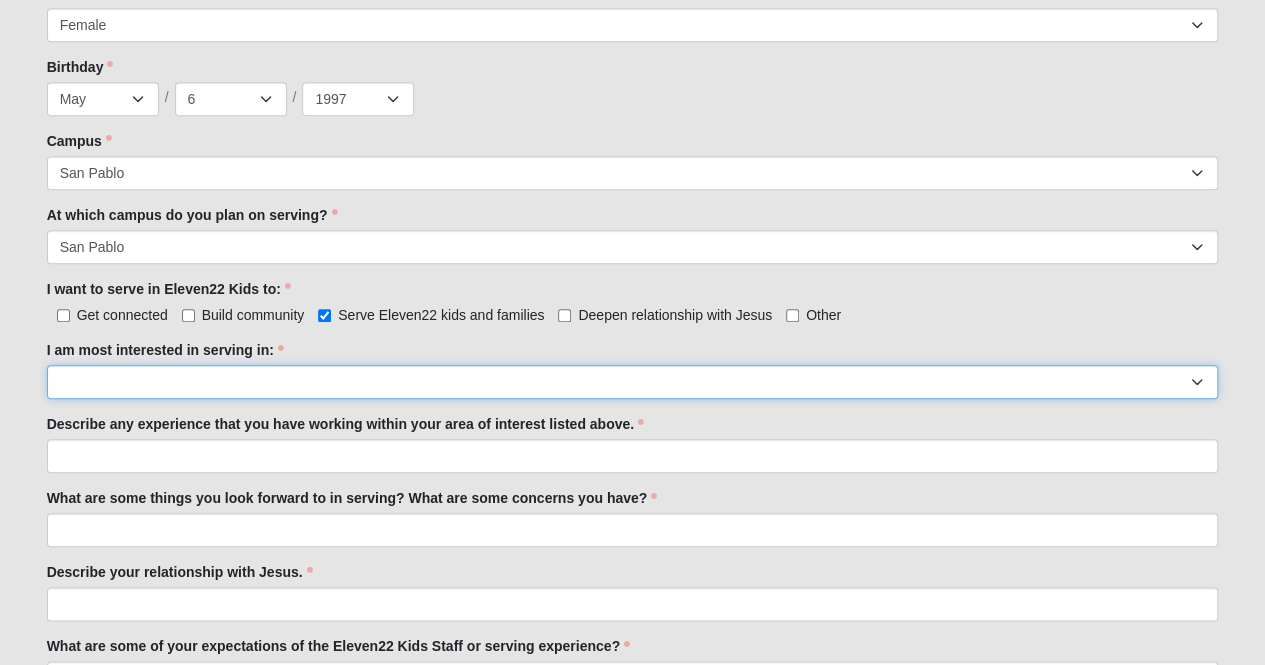click on "Registration
Tour Guide
Preschool Disciple Group Leader
Elementary Disciple Group Leader
Large Group Leader
Large Group Worship
Large Group Production
Special Needs Disciple Group Leader
Classroom Buddy
Weekday Reset and Prep
Summer Serve Team
Undecided" at bounding box center [633, 382] 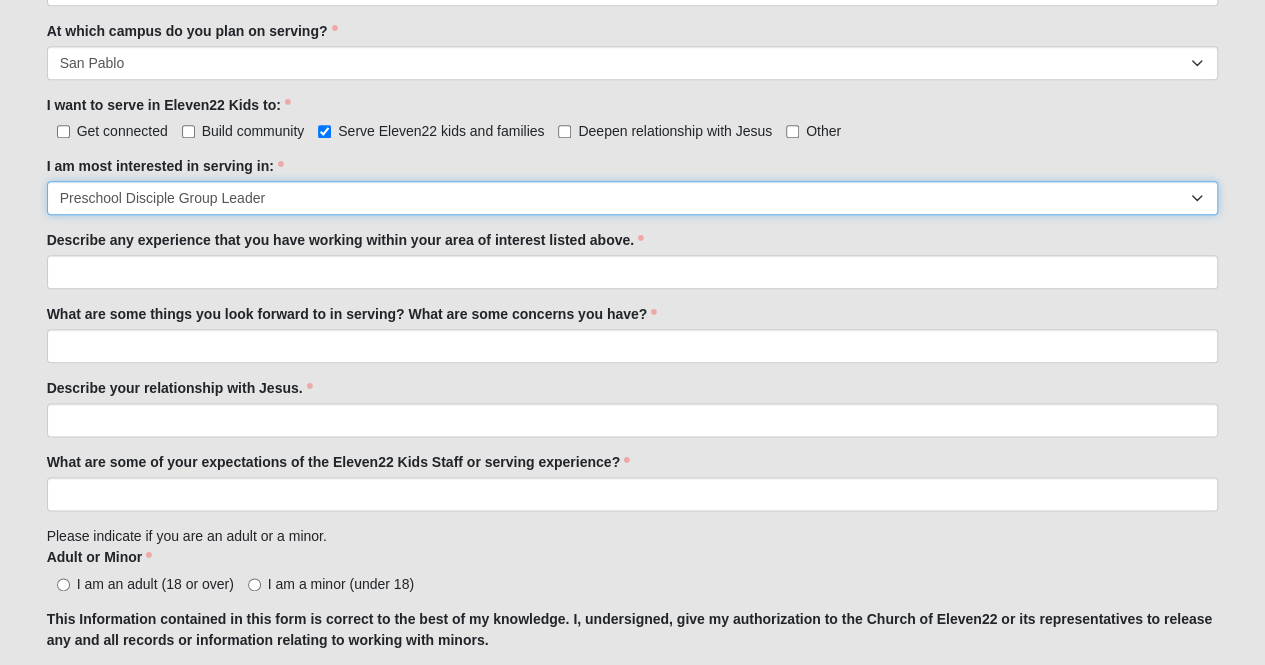 scroll, scrollTop: 1057, scrollLeft: 0, axis: vertical 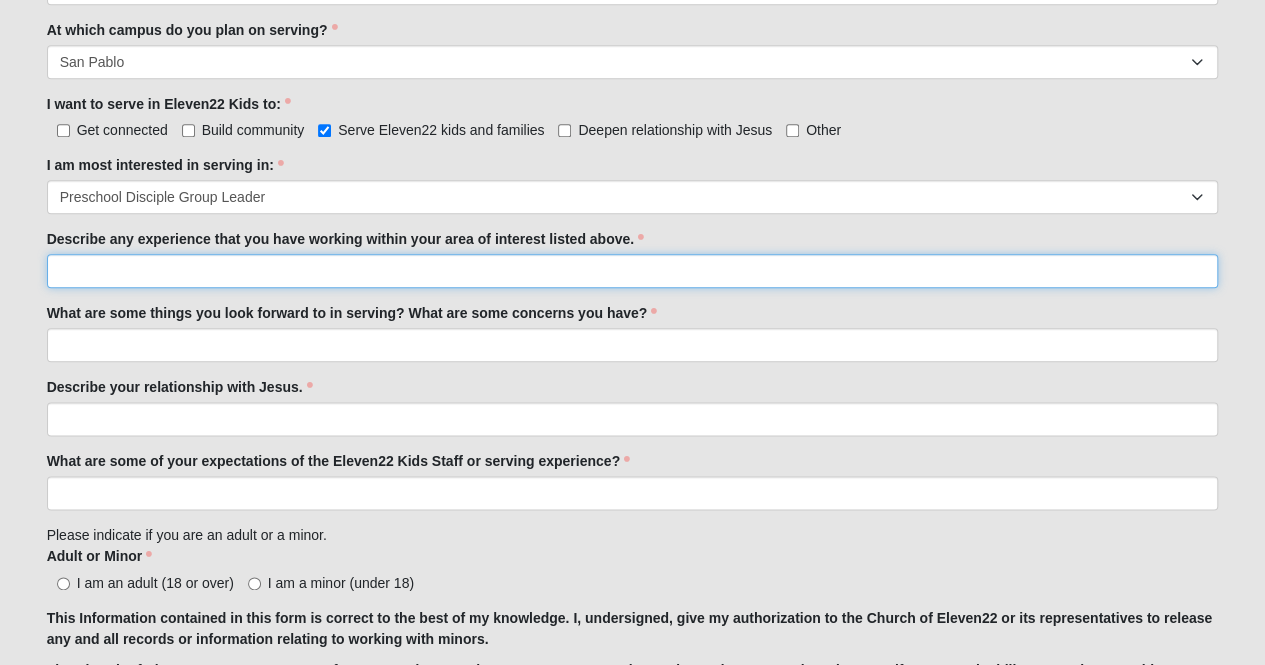click on "Describe any experience that you have working within your area of interest listed above." at bounding box center [633, 271] 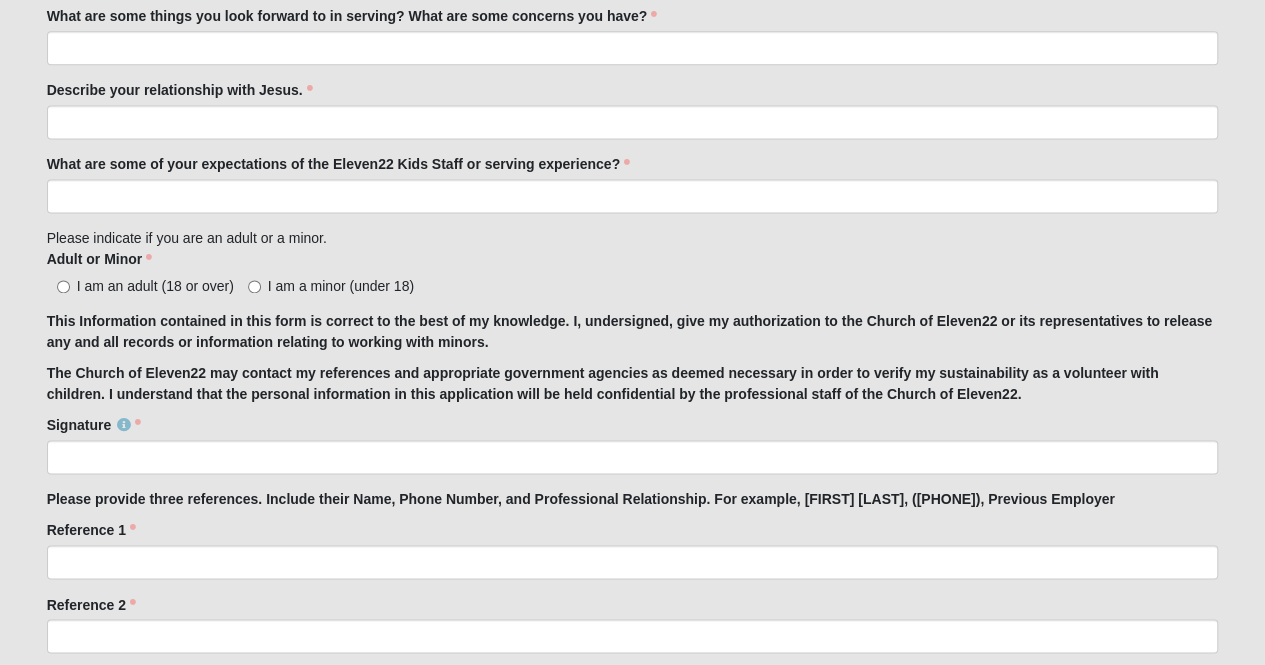 scroll, scrollTop: 1356, scrollLeft: 0, axis: vertical 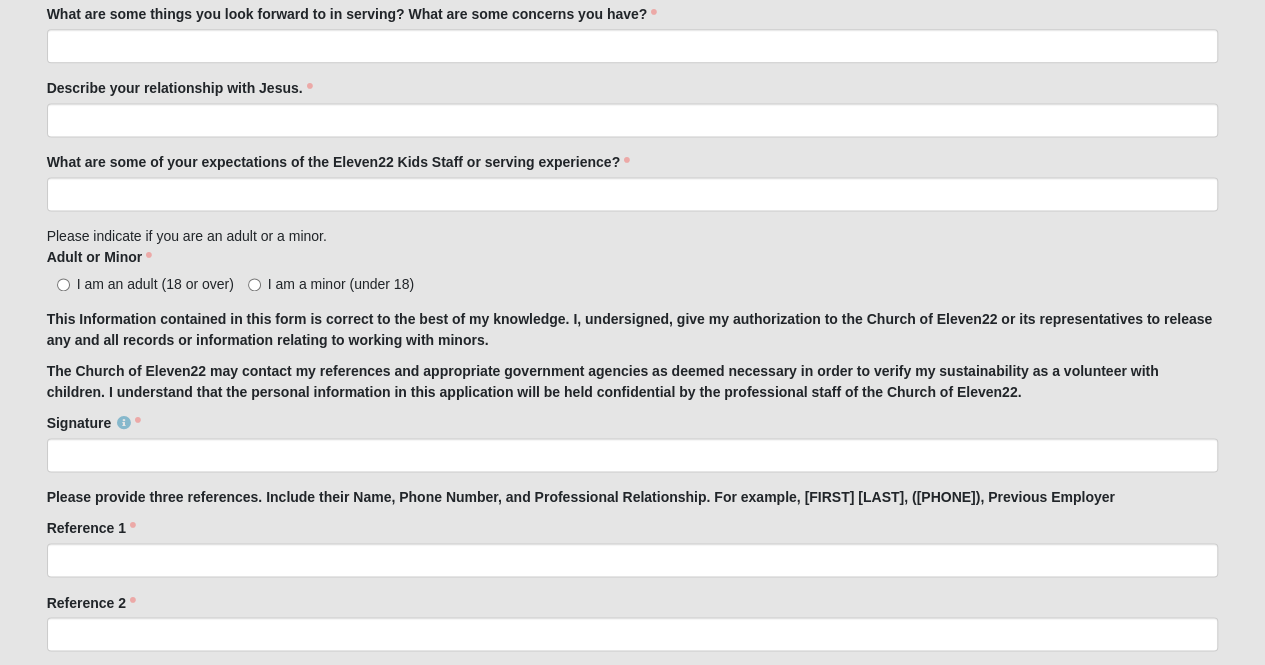 click on "I am an adult (18 or over)" at bounding box center [155, 284] 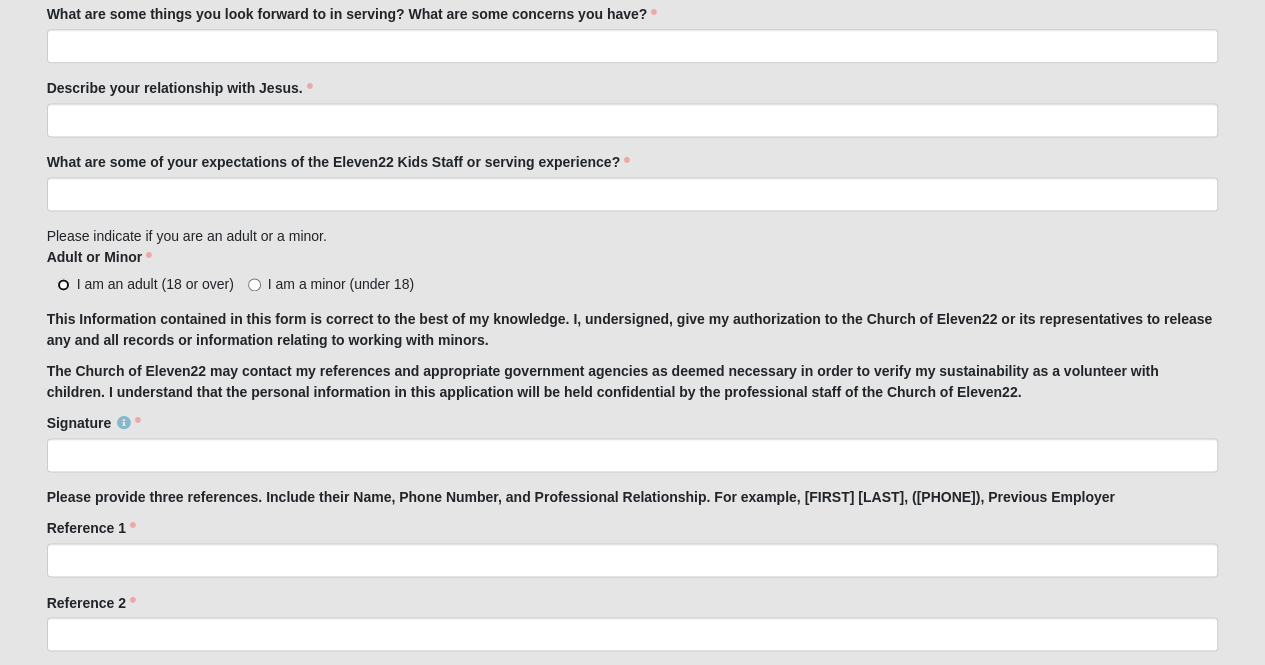click on "I am an adult (18 or over)" at bounding box center (63, 284) 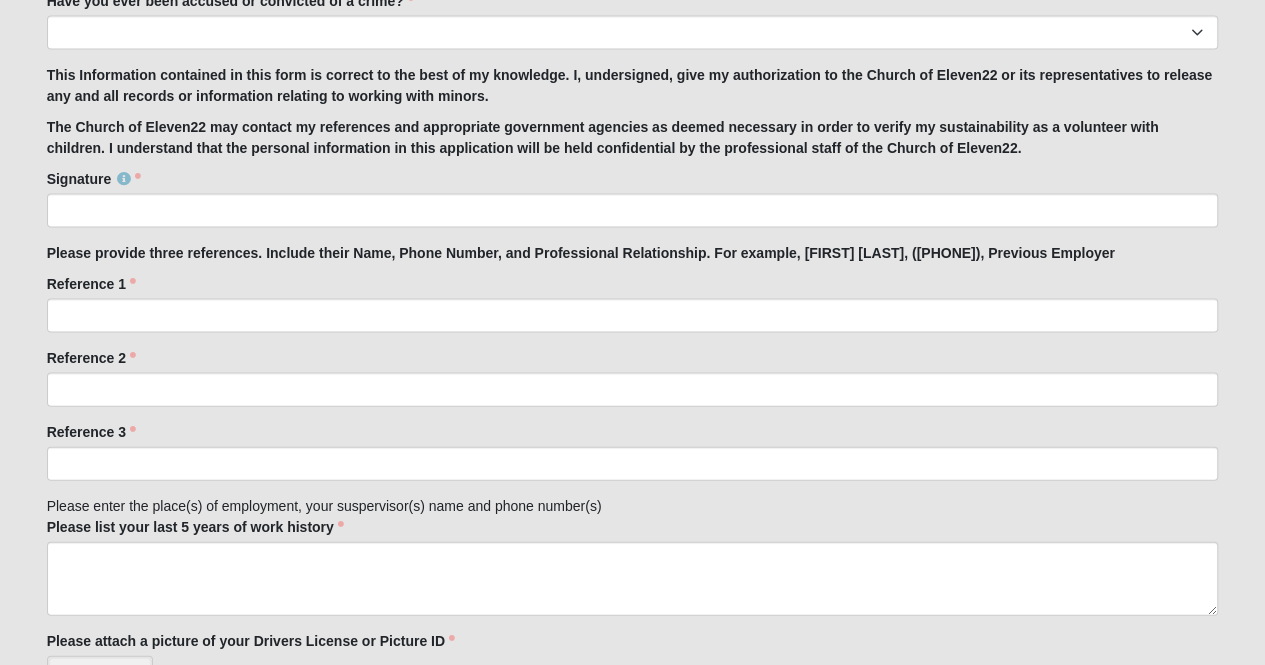 scroll, scrollTop: 1972, scrollLeft: 0, axis: vertical 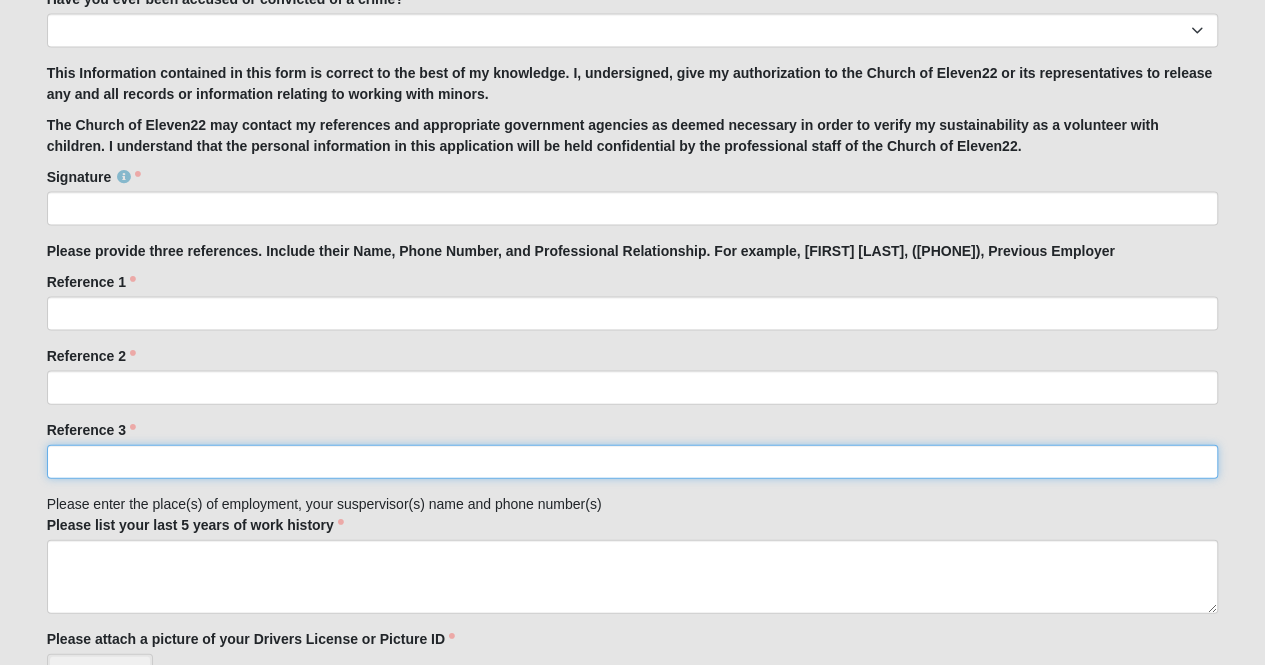 click on "Reference 3" at bounding box center [633, 462] 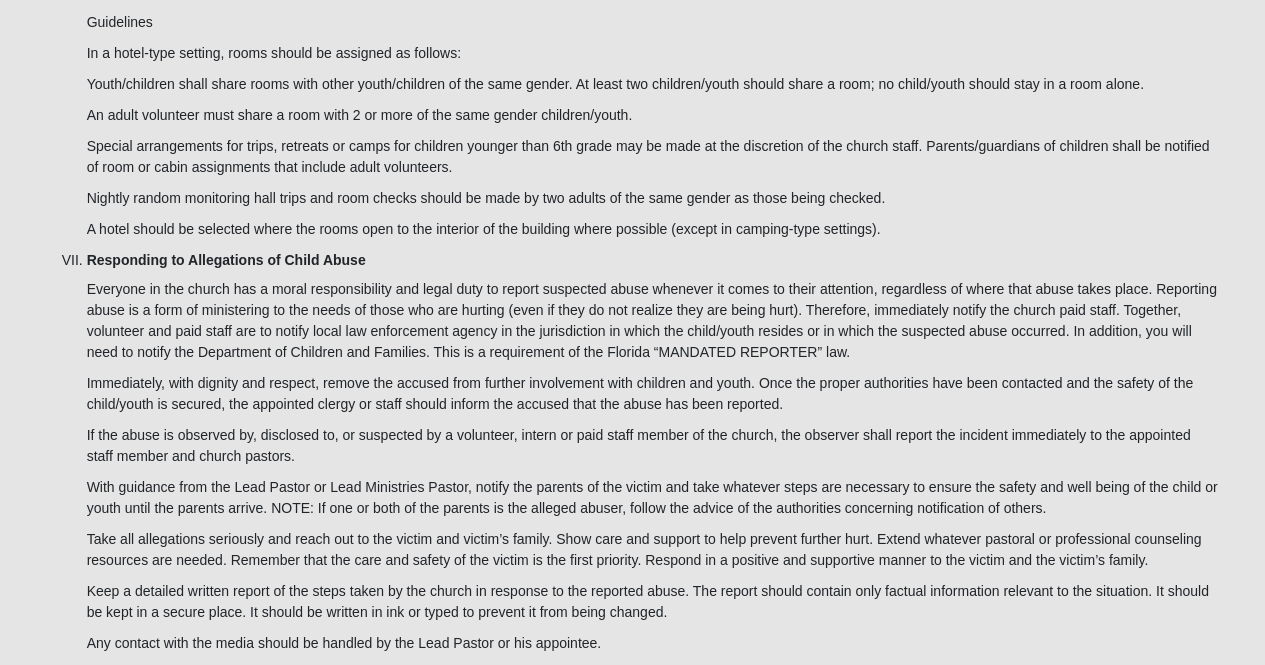 scroll, scrollTop: 6726, scrollLeft: 0, axis: vertical 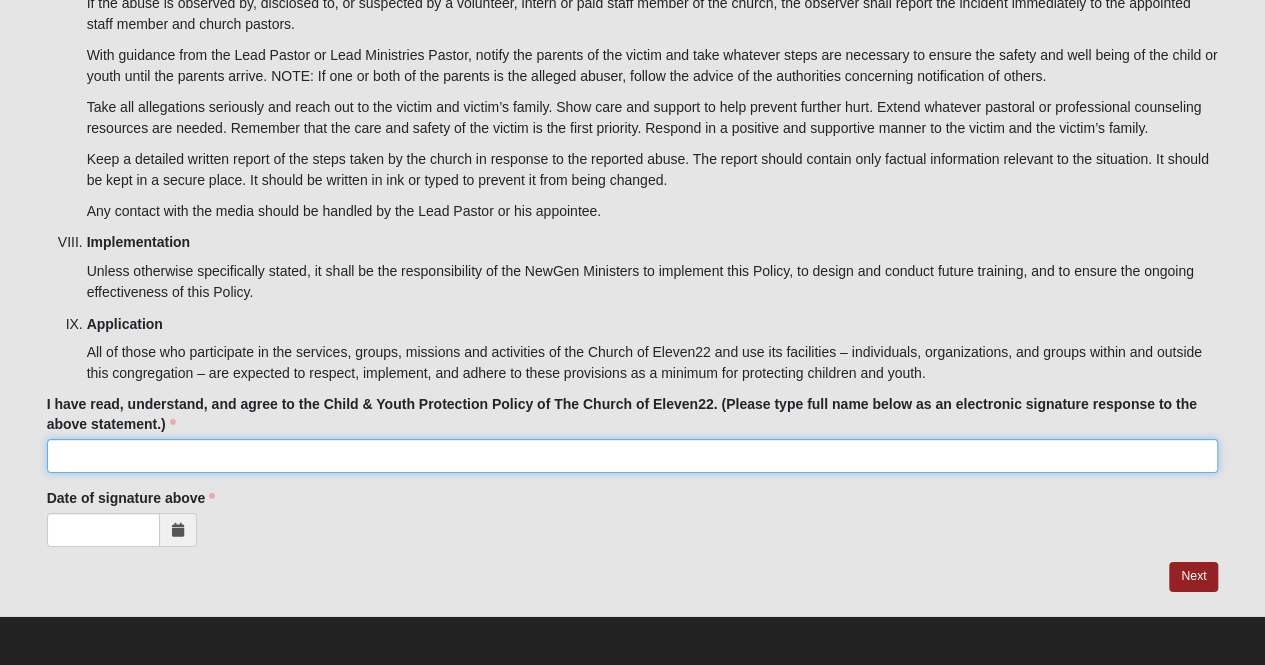 click on "I have read, understand, and agree to the Child & Youth Protection Policy of The Church of Eleven22. (Please type full name below as an electronic signature response to the above statement.)" at bounding box center (633, 456) 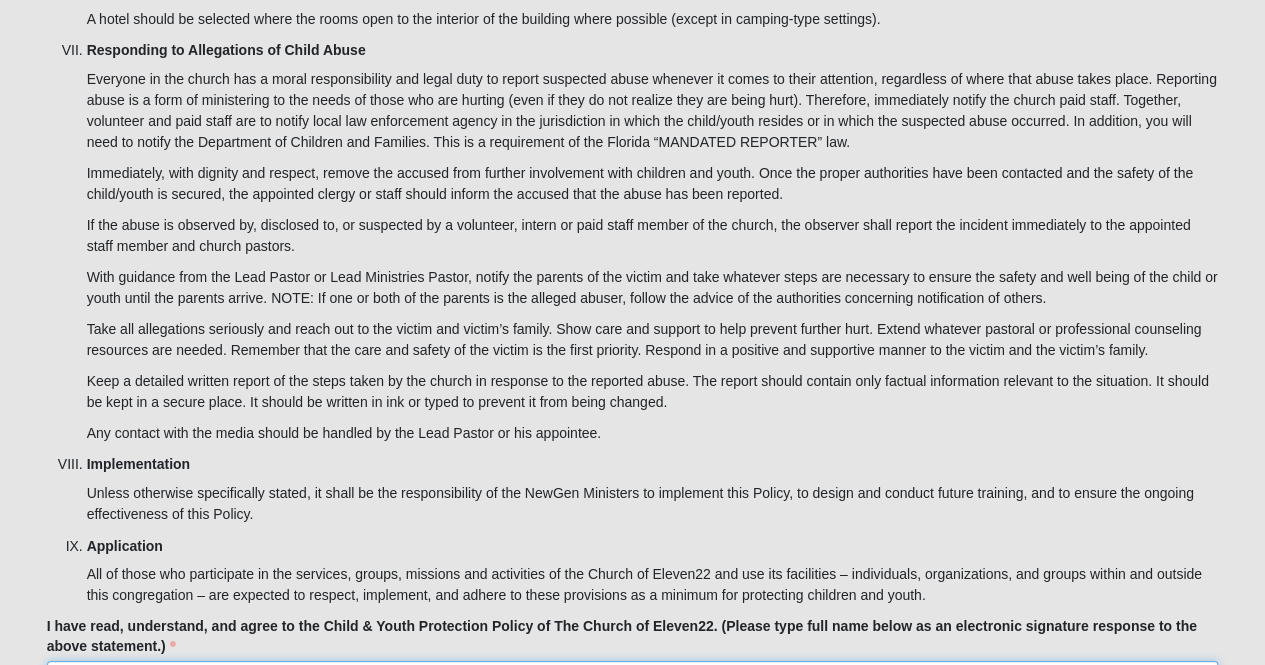 scroll, scrollTop: 6726, scrollLeft: 0, axis: vertical 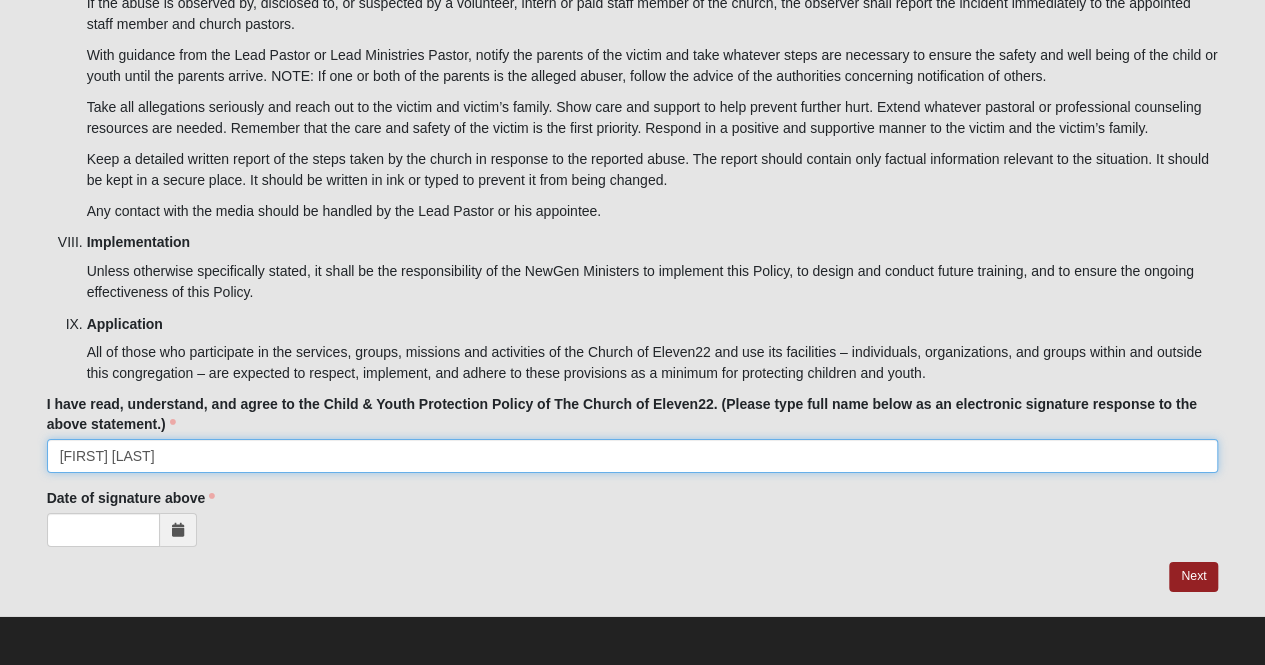 type on "[FIRST] [LAST]" 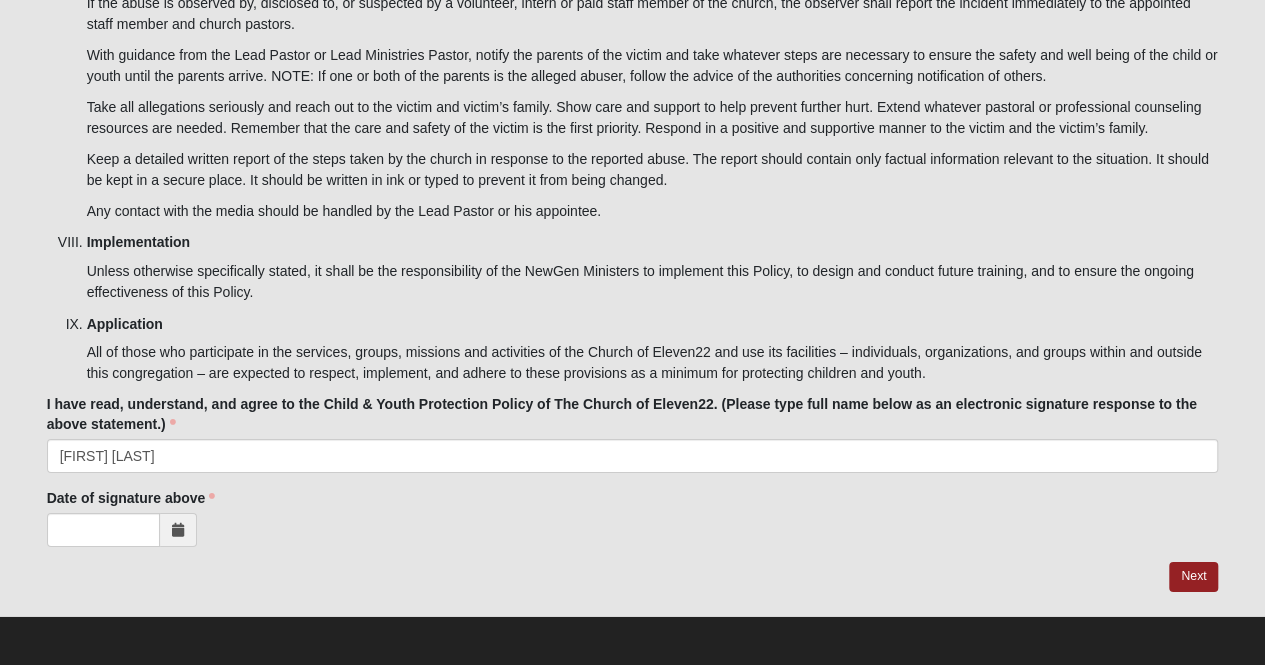 click at bounding box center [178, 530] 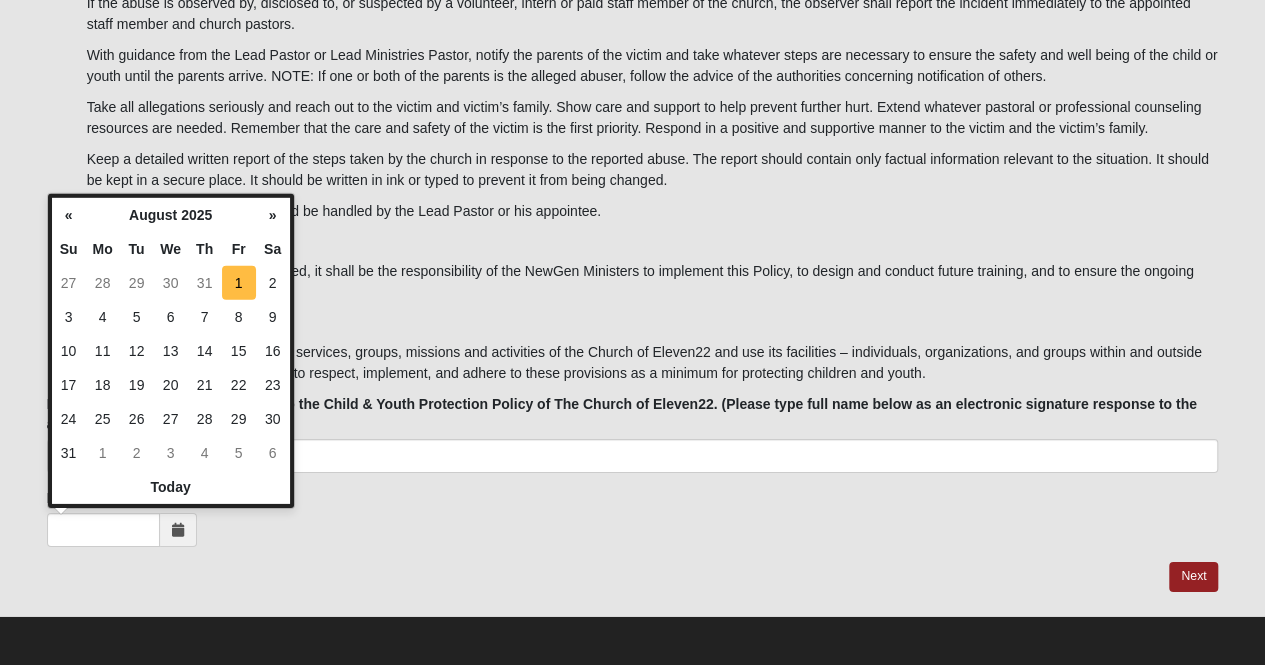 click on "1" at bounding box center [239, 283] 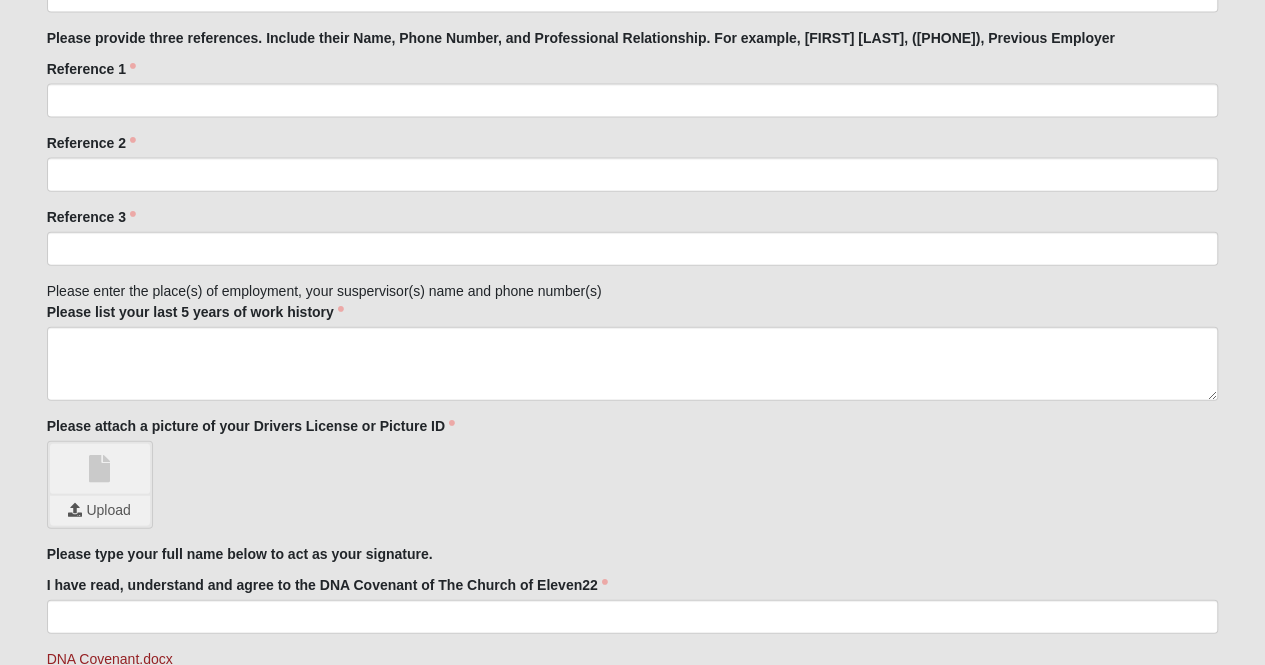 scroll, scrollTop: 2184, scrollLeft: 0, axis: vertical 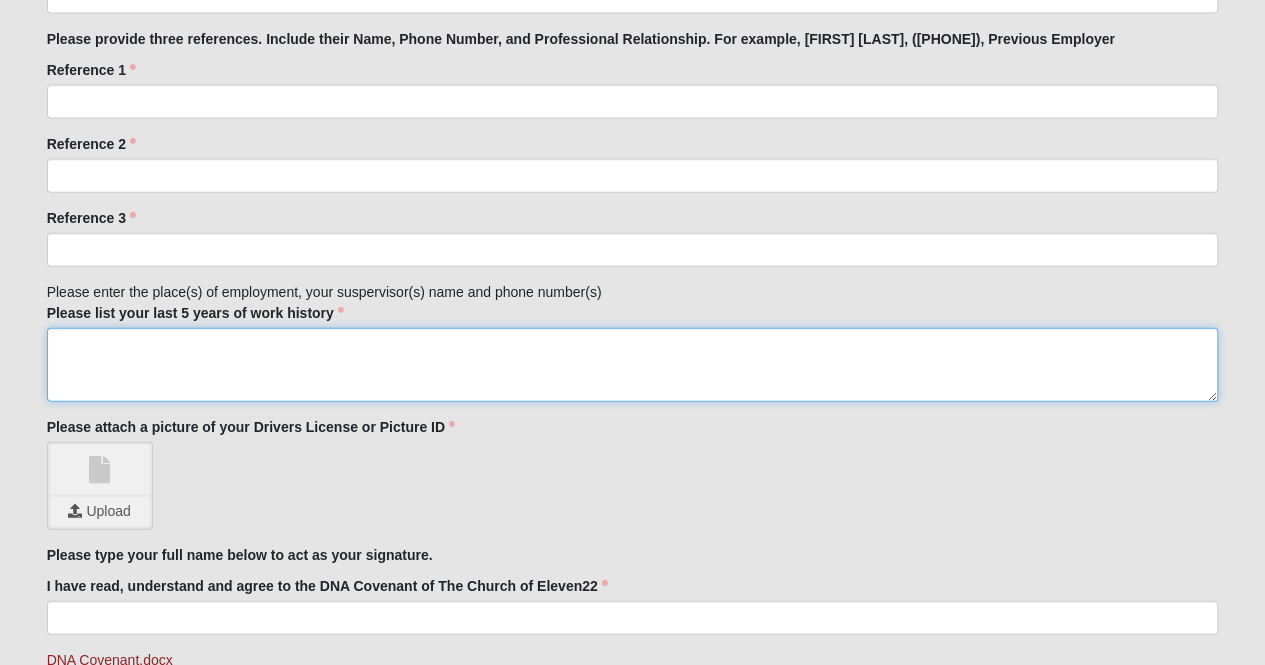 click on "Please list your last 5 years of work history" at bounding box center (633, 365) 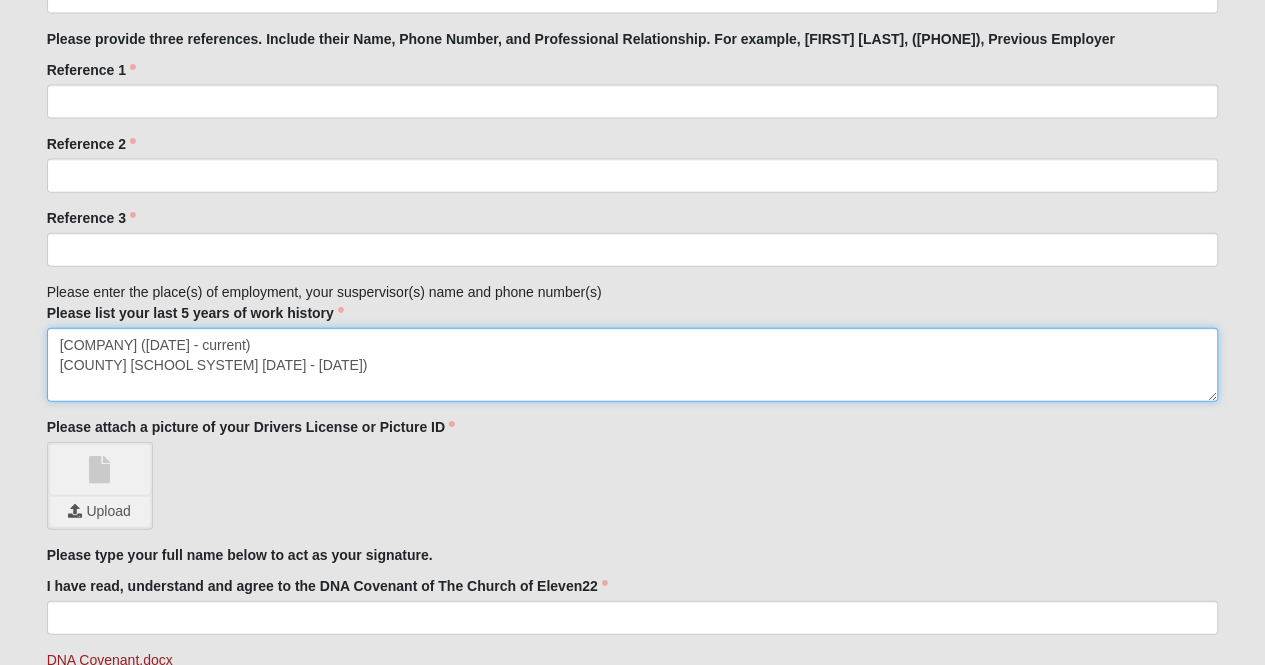 click on "[COMPANY] ([DATE] - current)
[COUNTY] [SCHOOL SYSTEM] [DATE] - [DATE])" at bounding box center [633, 365] 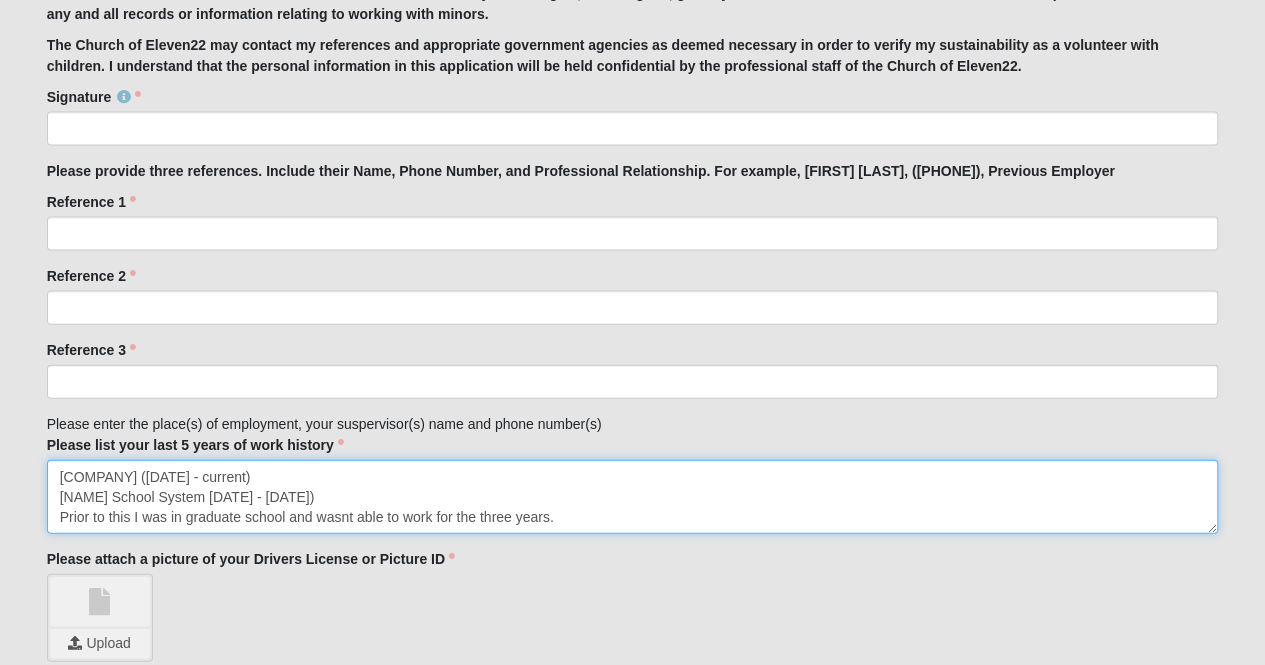 scroll, scrollTop: 2050, scrollLeft: 0, axis: vertical 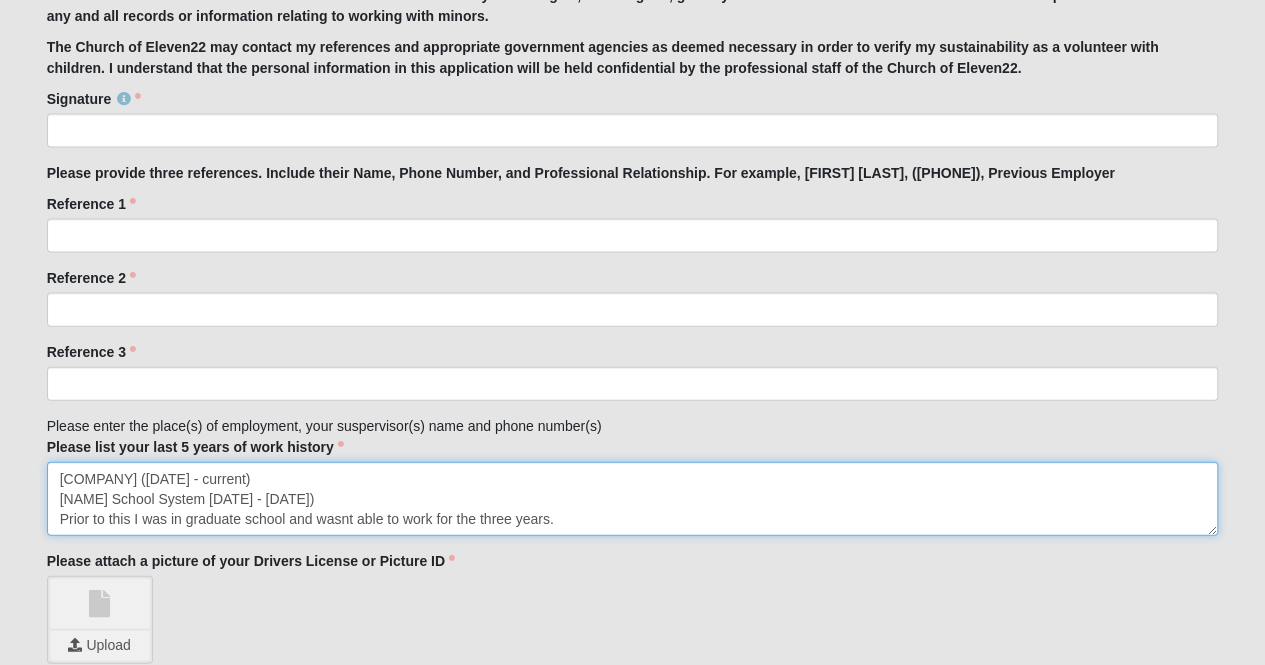 type on "[COMPANY] ([DATE] - current)
[NAME] School System [DATE] - [DATE])
Prior to this I was in graduate school and wasnt able to work for the three years." 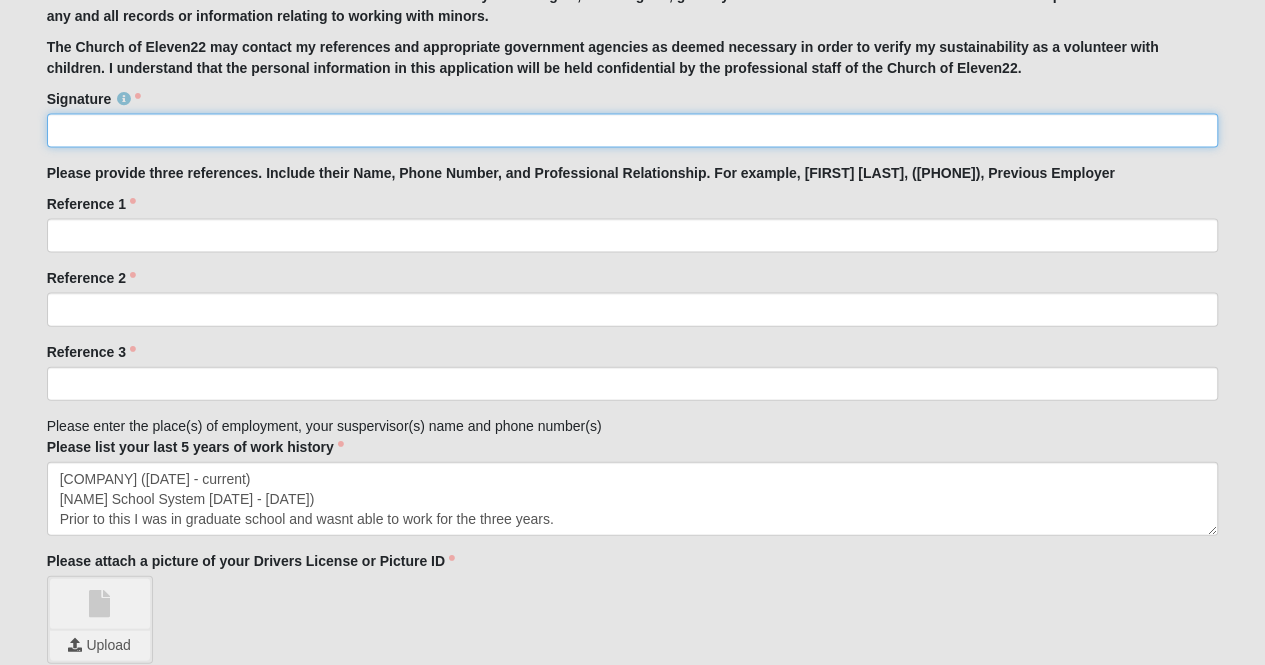 click on "Signature" at bounding box center (633, 131) 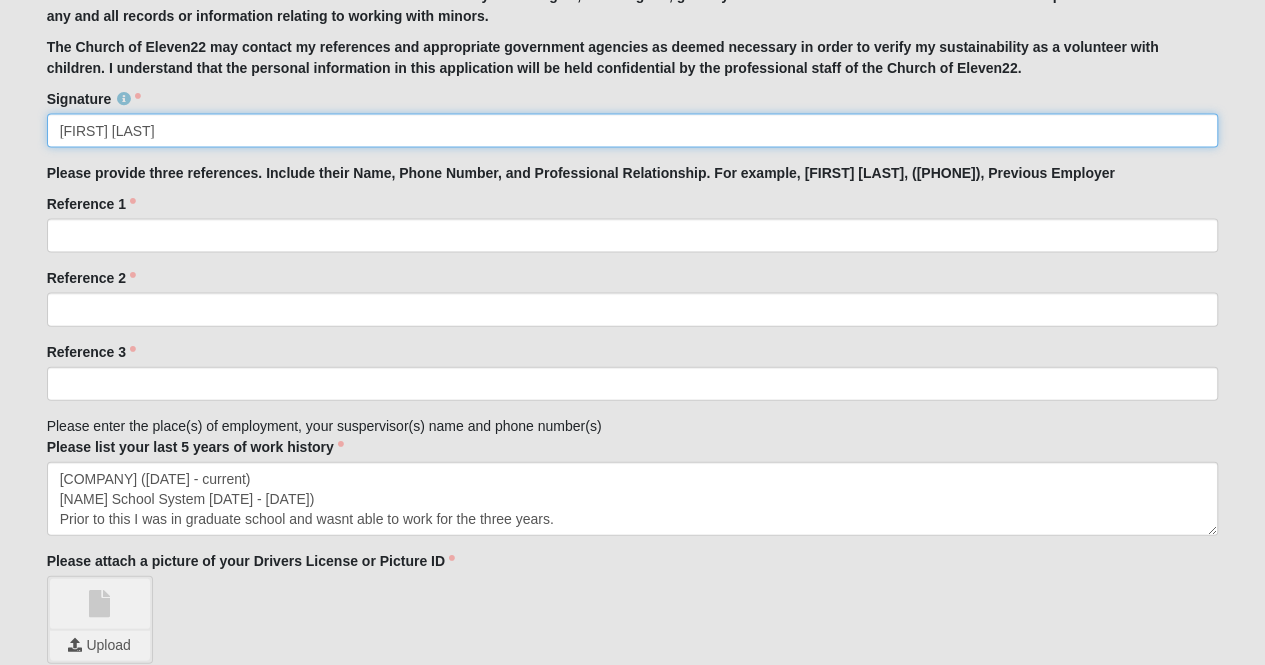 type on "[FIRST] [LAST]" 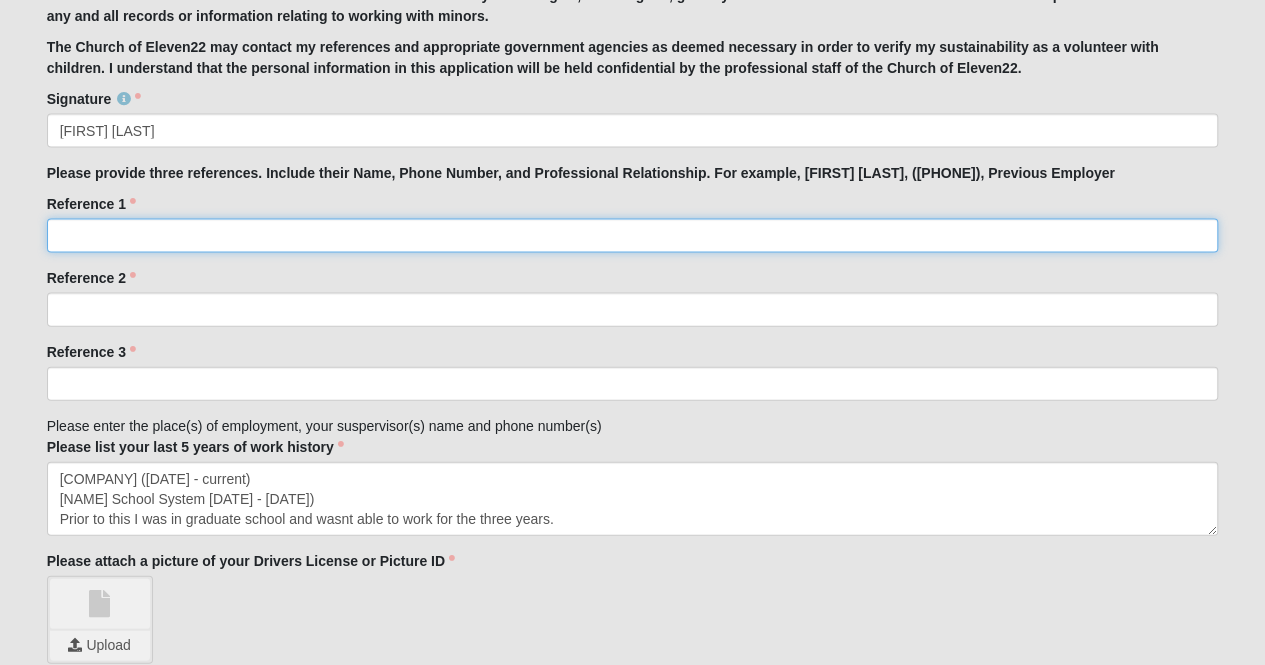 click on "Reference 1" at bounding box center [633, 236] 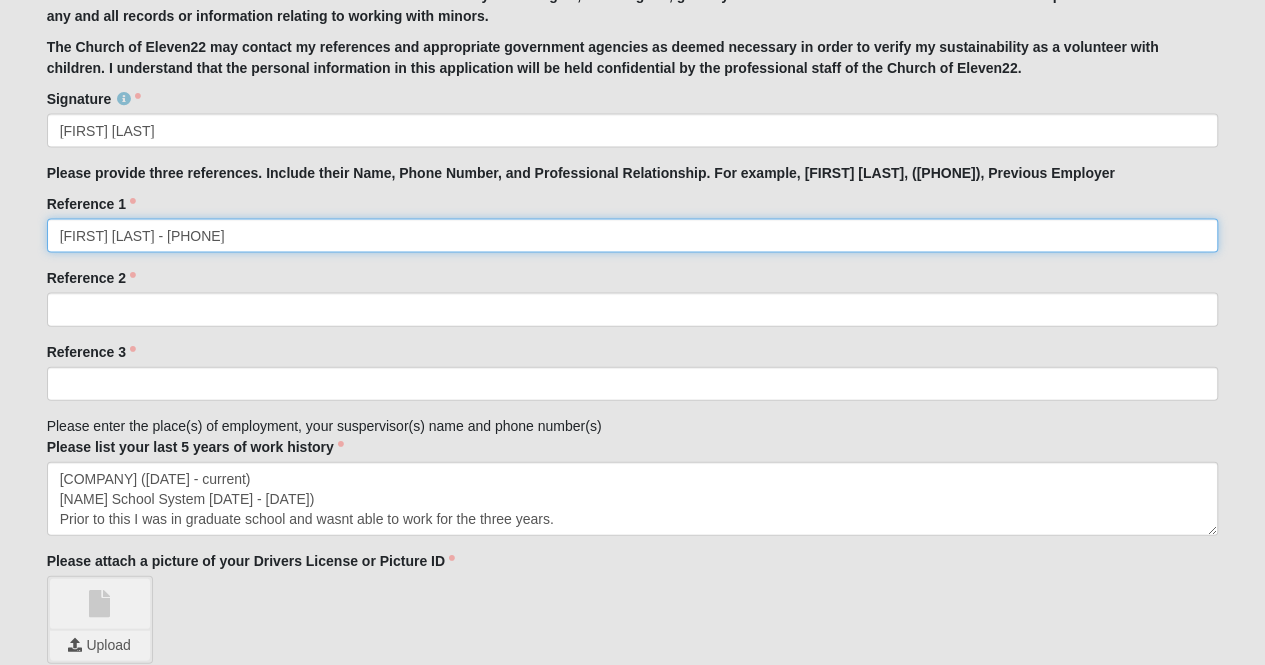 type on "[FIRST] [LAST] - [PHONE]" 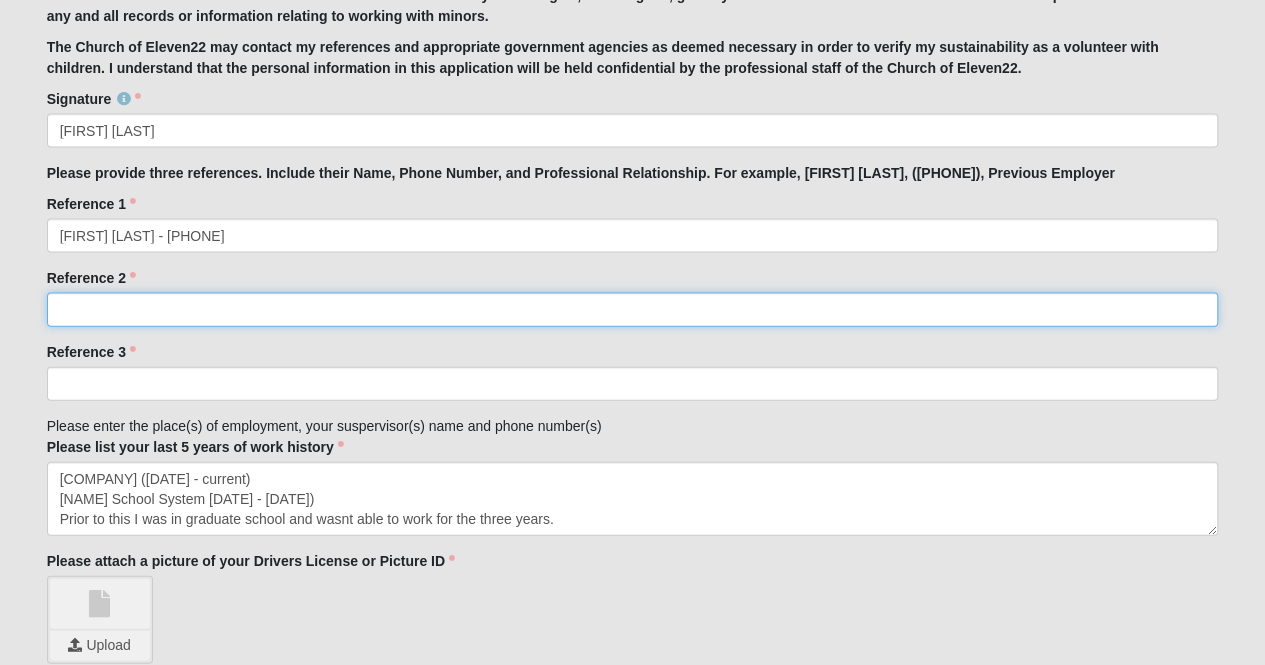 click on "Reference 2" at bounding box center (633, 310) 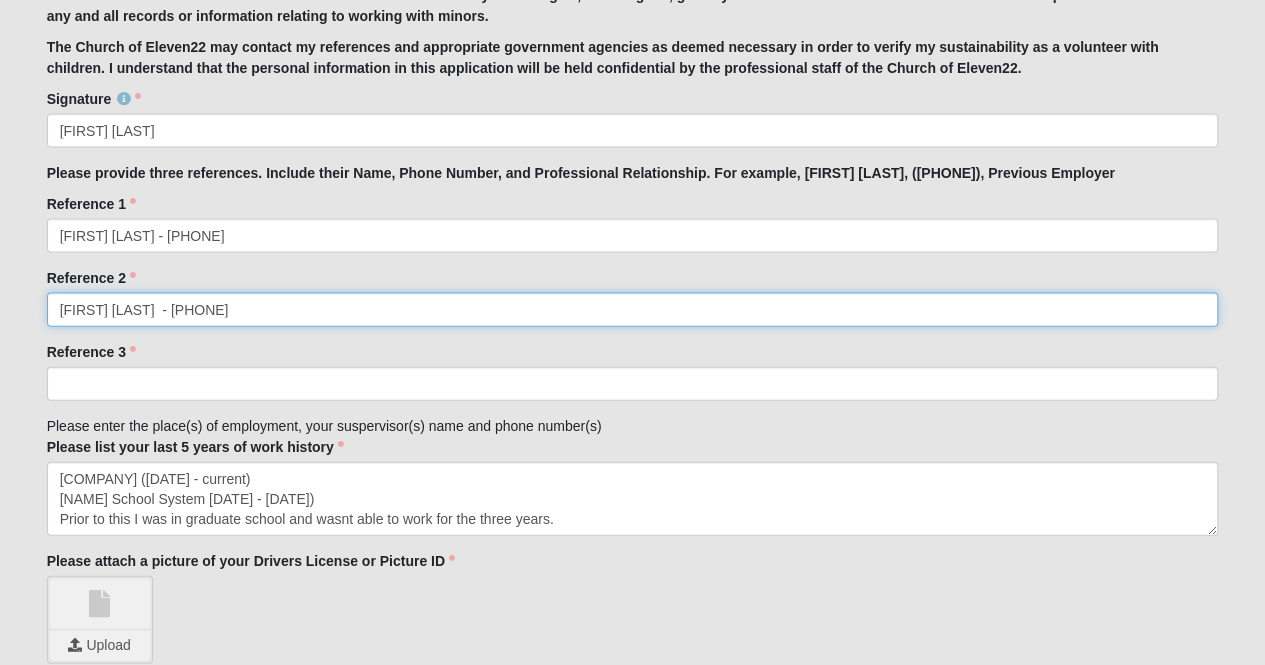 type on "[FIRST] [LAST]  - [PHONE]" 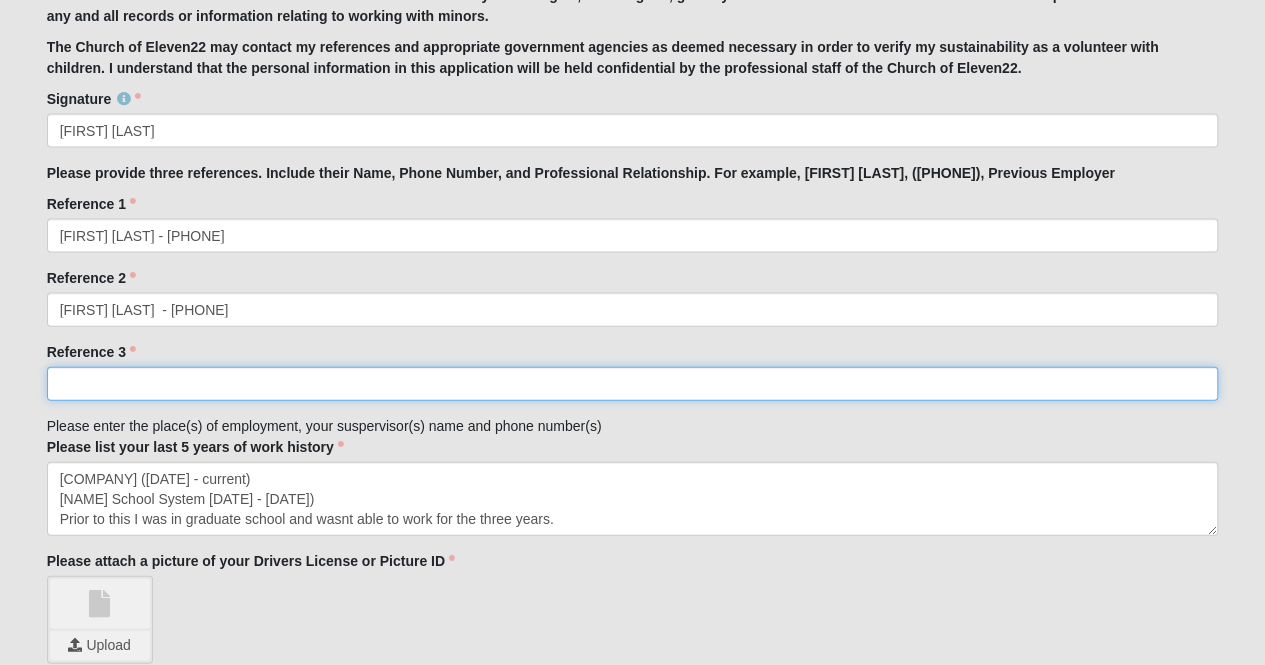 click on "Reference 3" at bounding box center (633, 384) 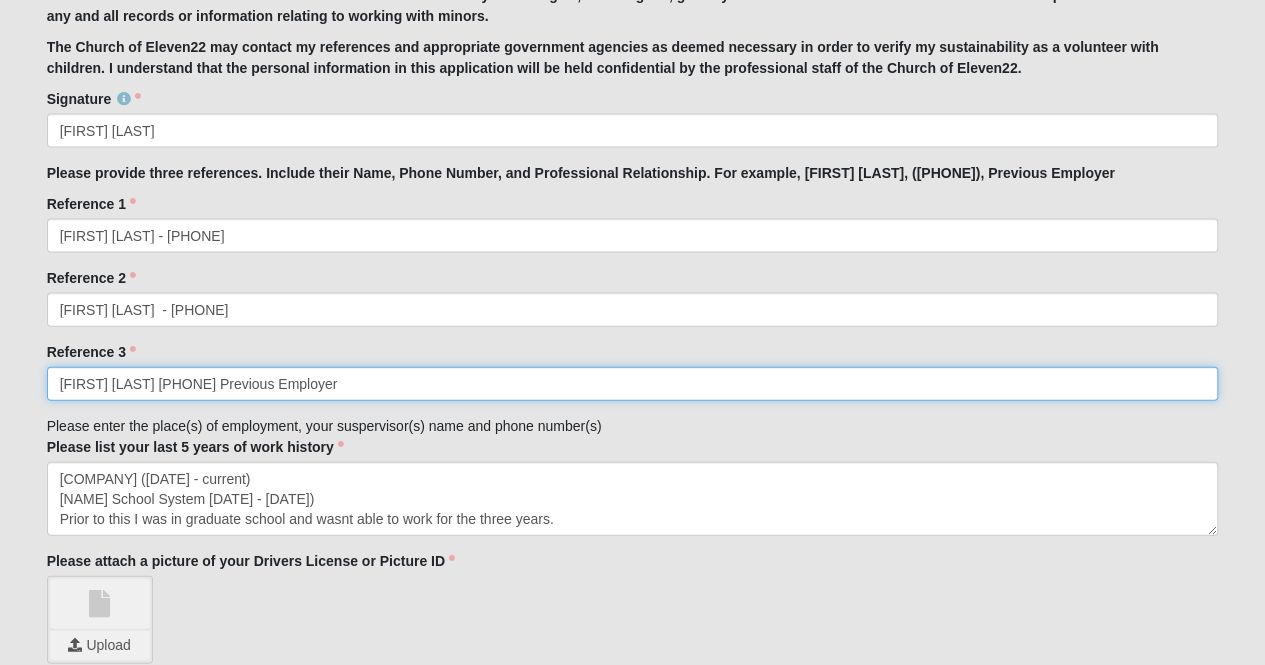 type on "[FIRST] [LAST] [PHONE] Previous Employer" 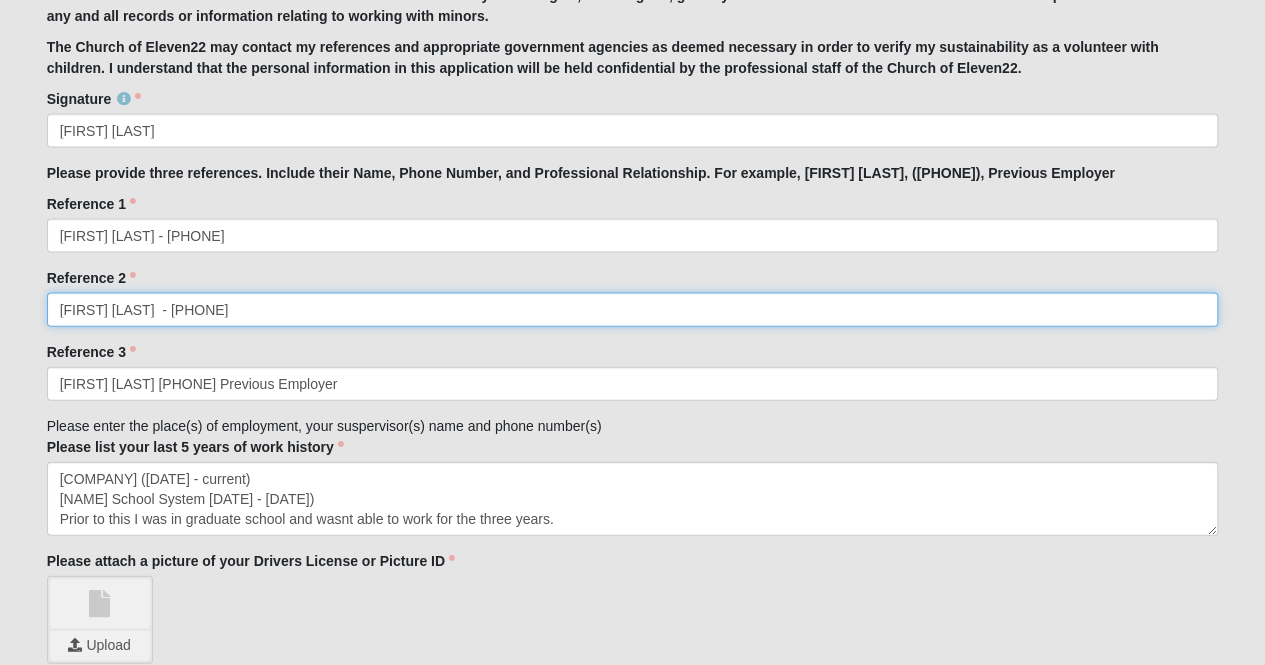 click on "[FIRST] [LAST]  - [PHONE]" at bounding box center [633, 310] 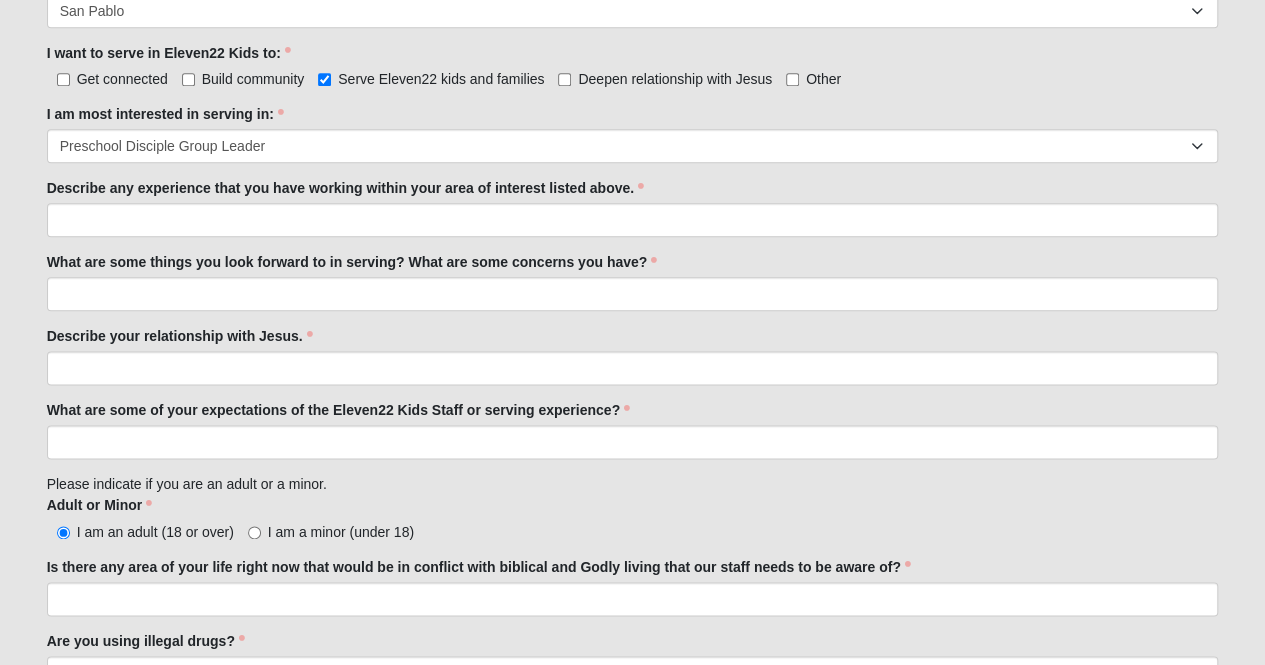 scroll, scrollTop: 1109, scrollLeft: 0, axis: vertical 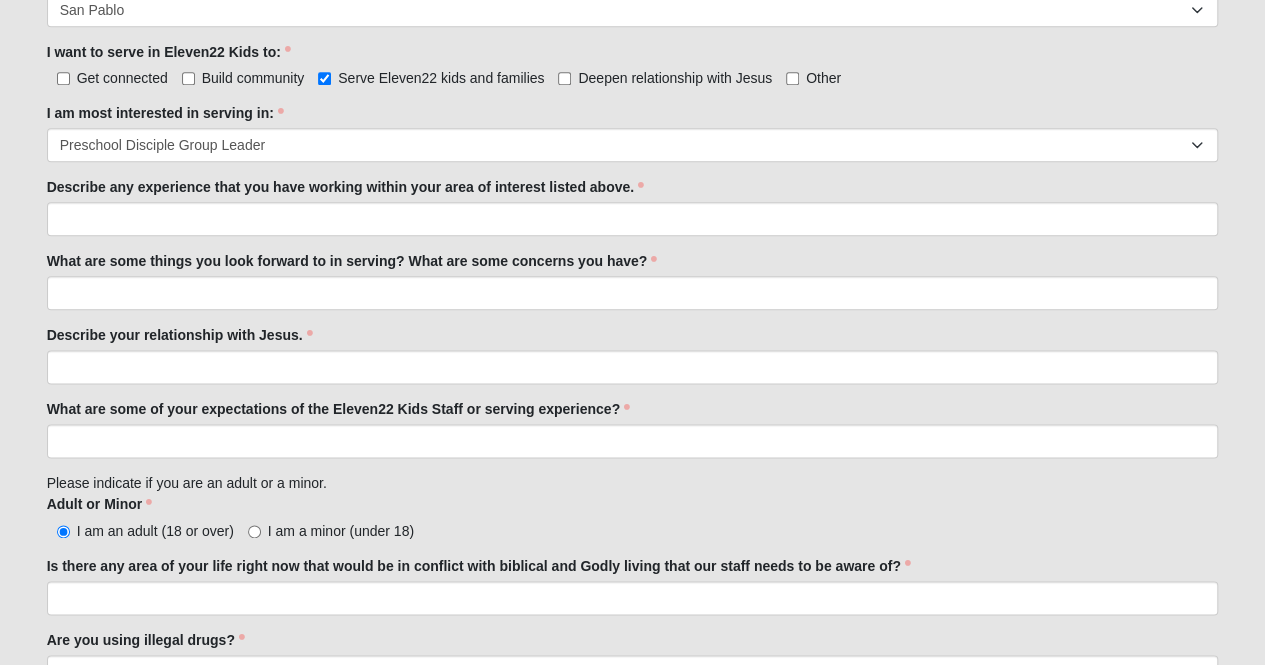 type on "[FIRST] [LAST]  - [PHONE] Current  Co-worker, Disciple Group Leader" 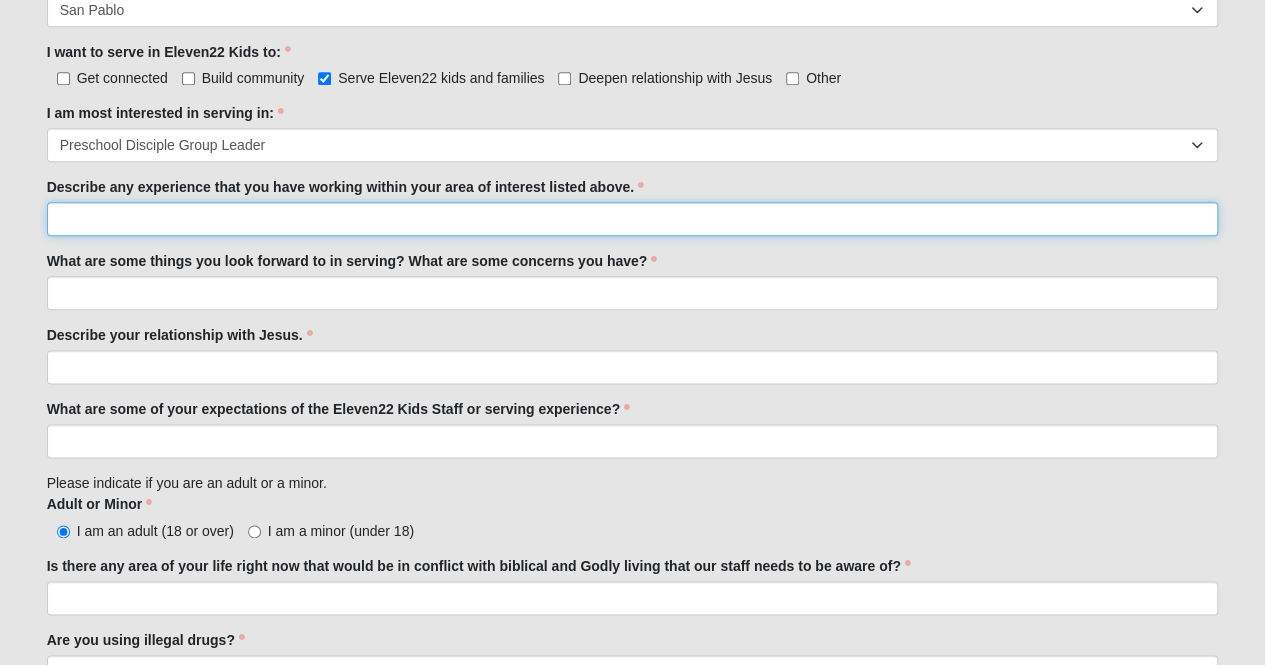 click on "Describe any experience that you have working within your area of interest listed above." at bounding box center [633, 219] 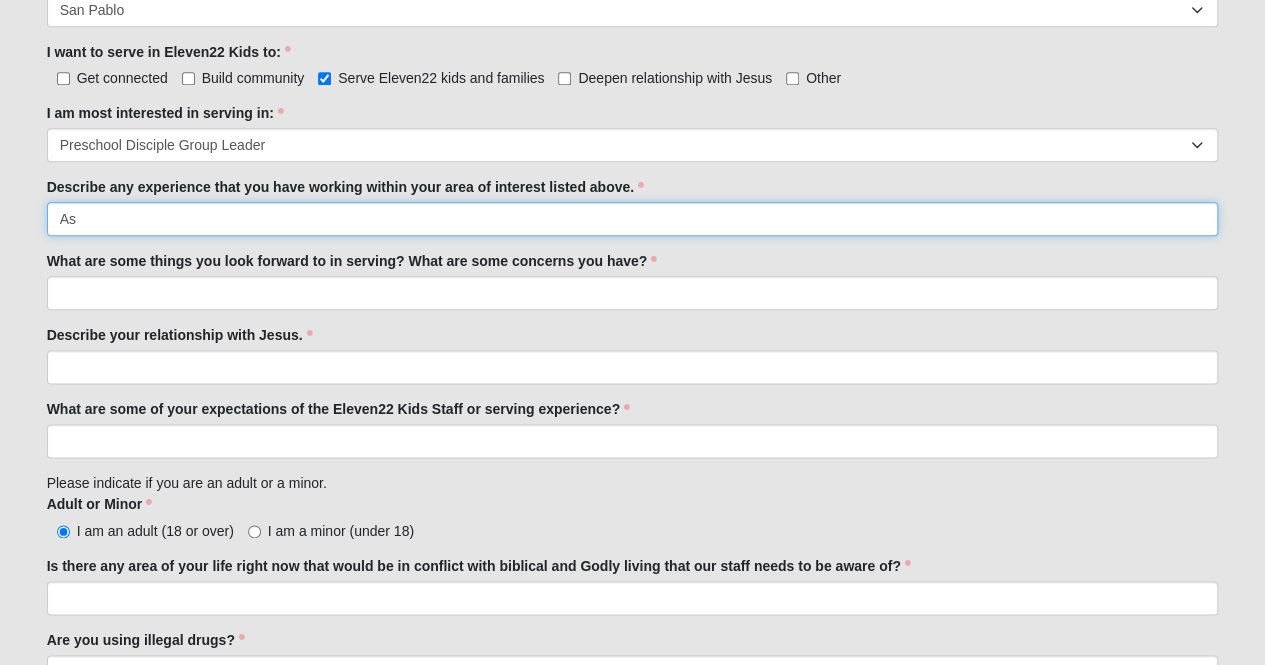 type on "A" 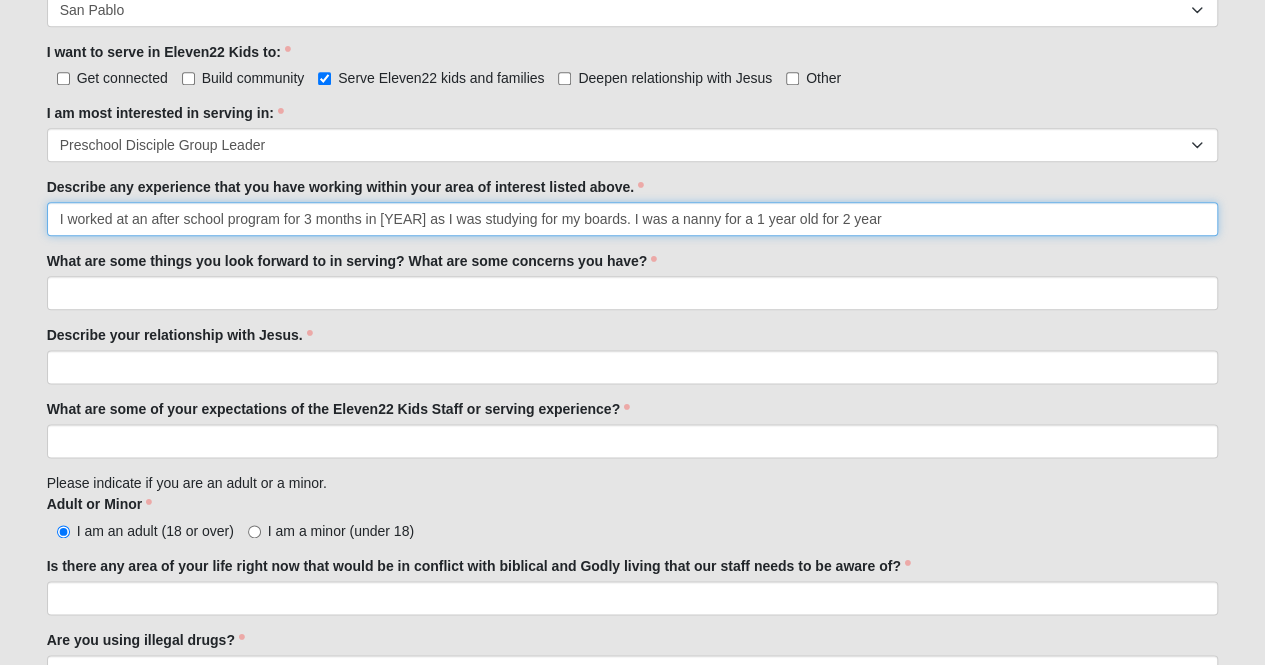 type on "I worked at an after school program for 3 months in [YEAR] as I was studying for my boards. I was a nanny for a 1 year old for 2 years" 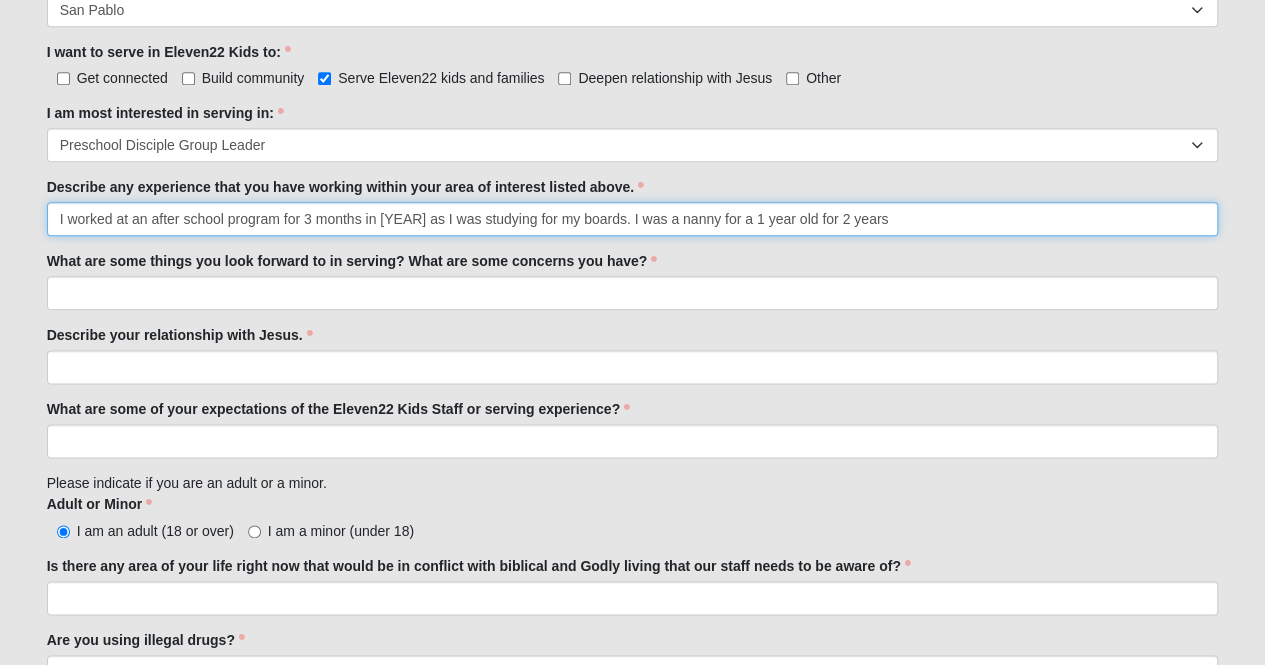 drag, startPoint x: 910, startPoint y: 215, endPoint x: 0, endPoint y: 155, distance: 911.9759 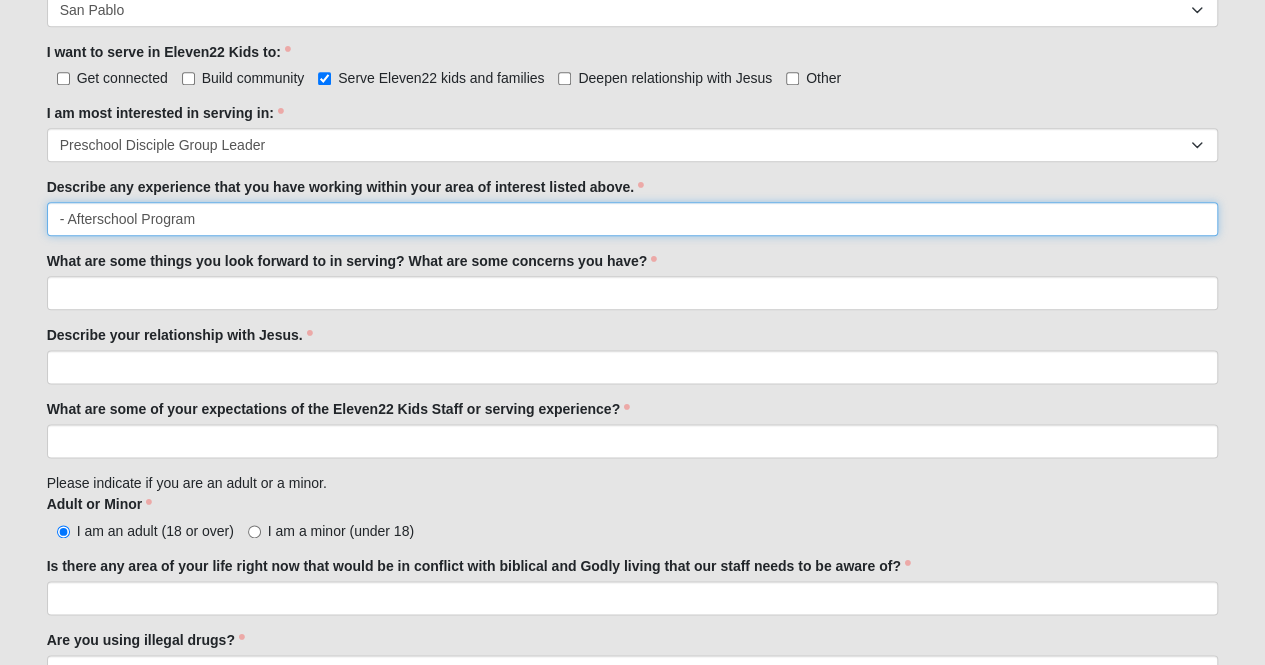click on "- Afterschool Program" at bounding box center (633, 219) 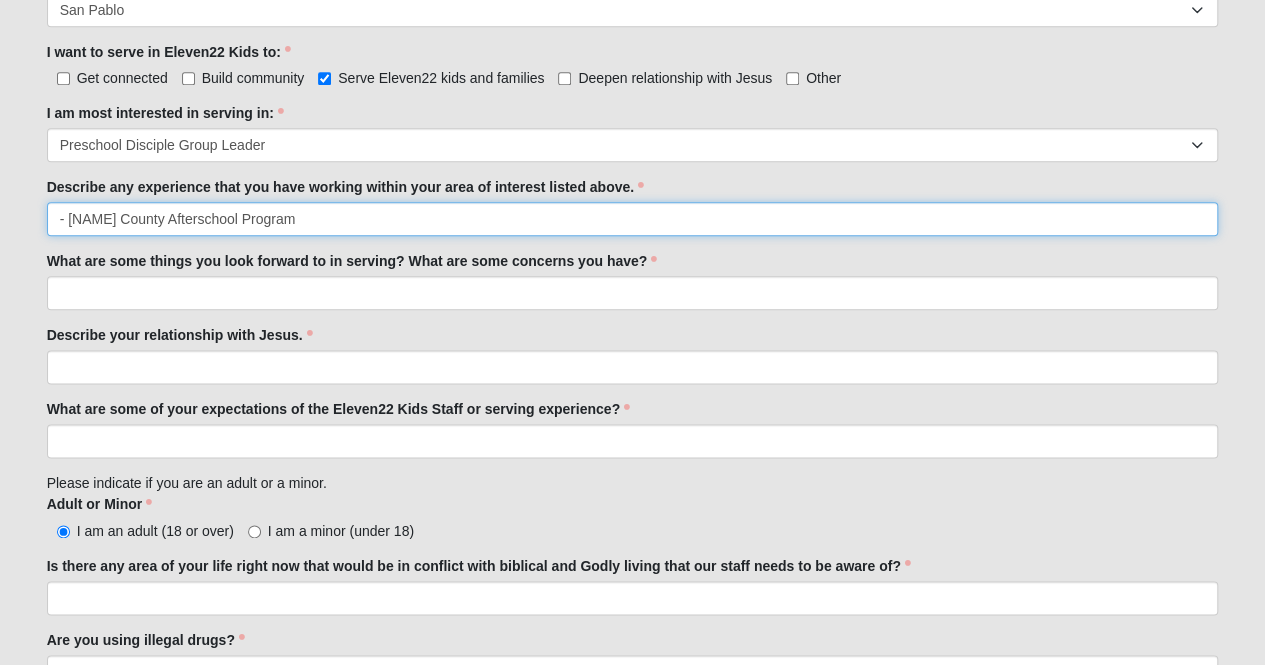click on "- [NAME] County Afterschool Program" at bounding box center [633, 219] 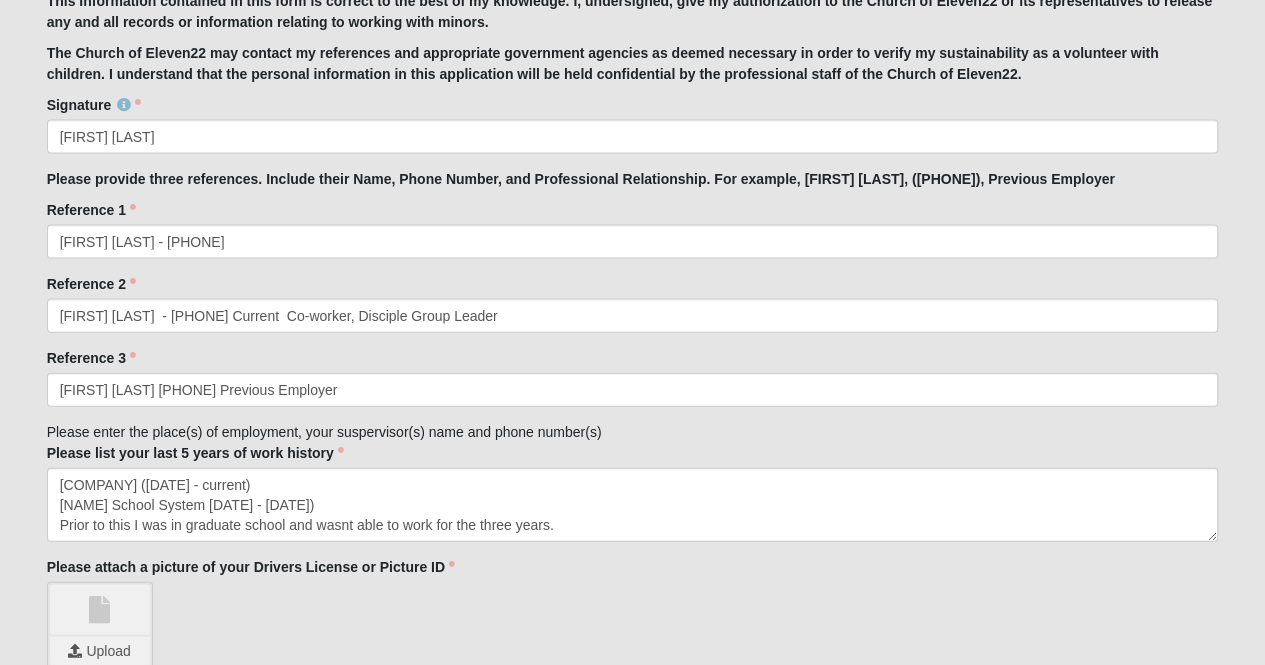 scroll, scrollTop: 2045, scrollLeft: 0, axis: vertical 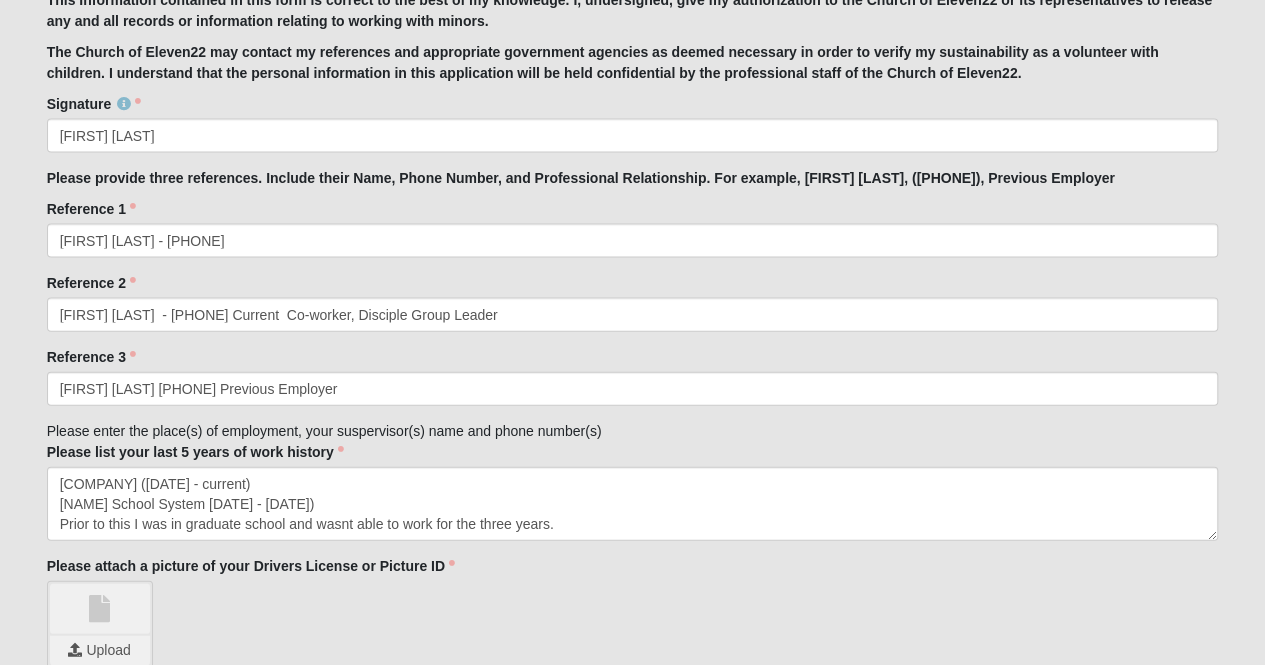 type on "- [NAME] County Afterschool Program" 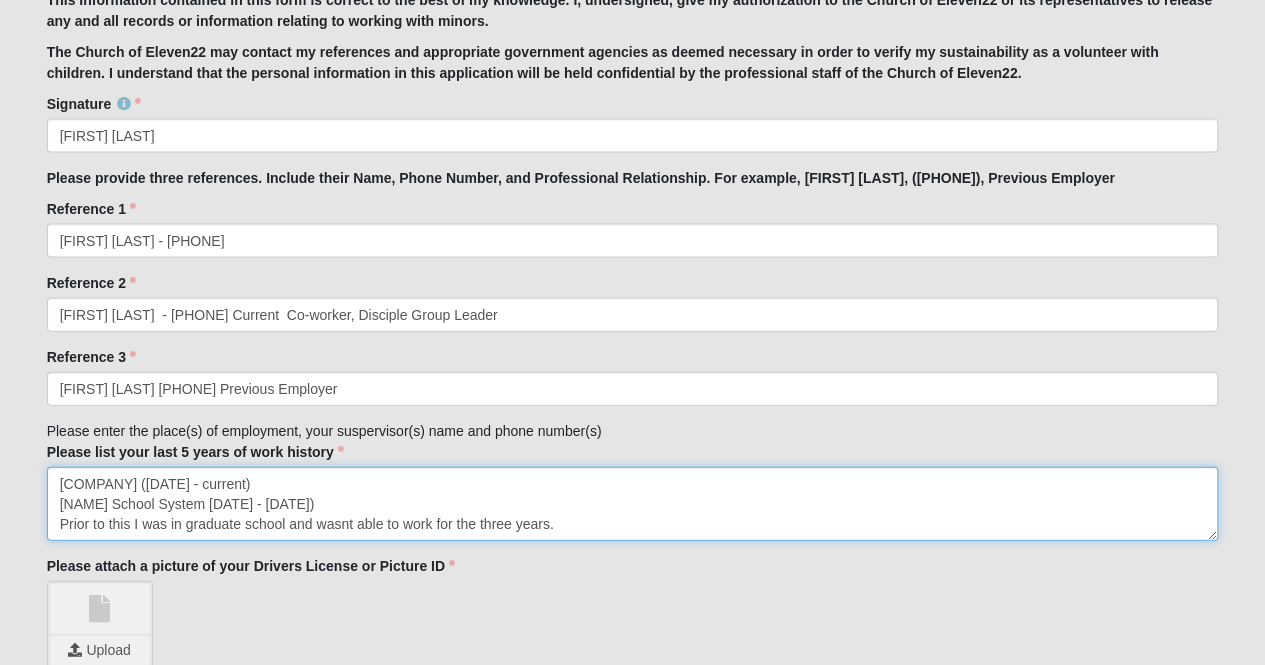 click on "[COMPANY] ([DATE] - current)
[NAME] School System [DATE] - [DATE])
Prior to this I was in graduate school and wasnt able to work for the three years." at bounding box center (633, 504) 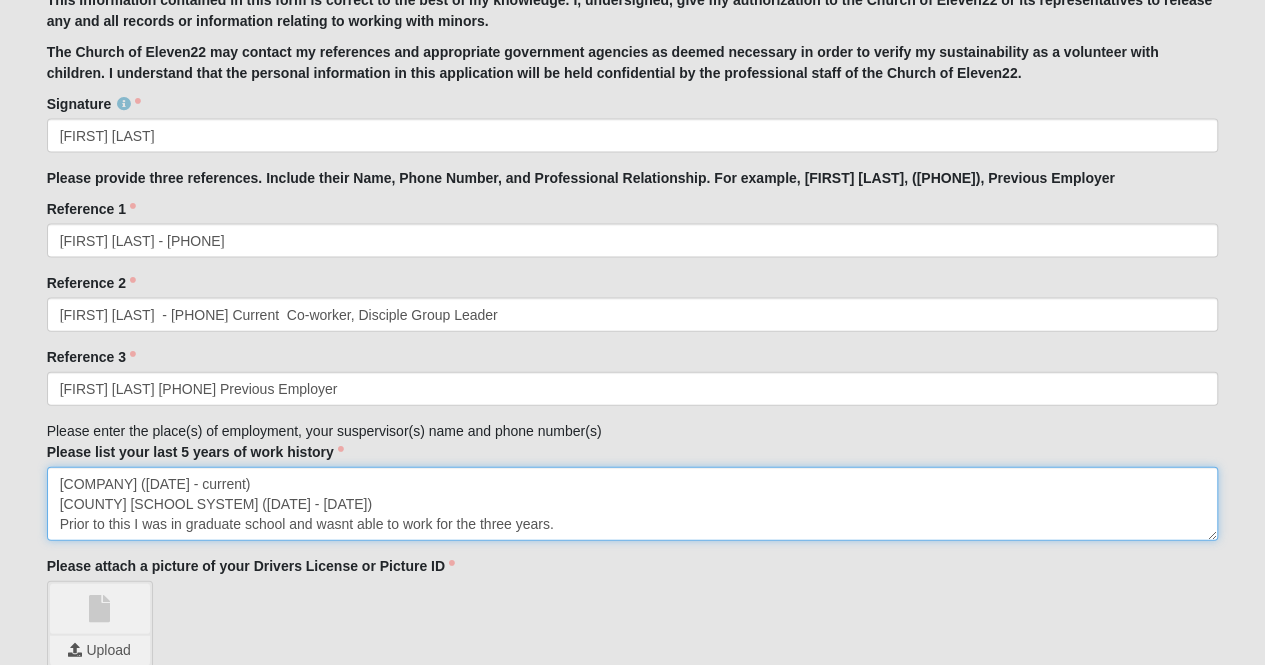drag, startPoint x: 425, startPoint y: 497, endPoint x: 277, endPoint y: 511, distance: 148.66069 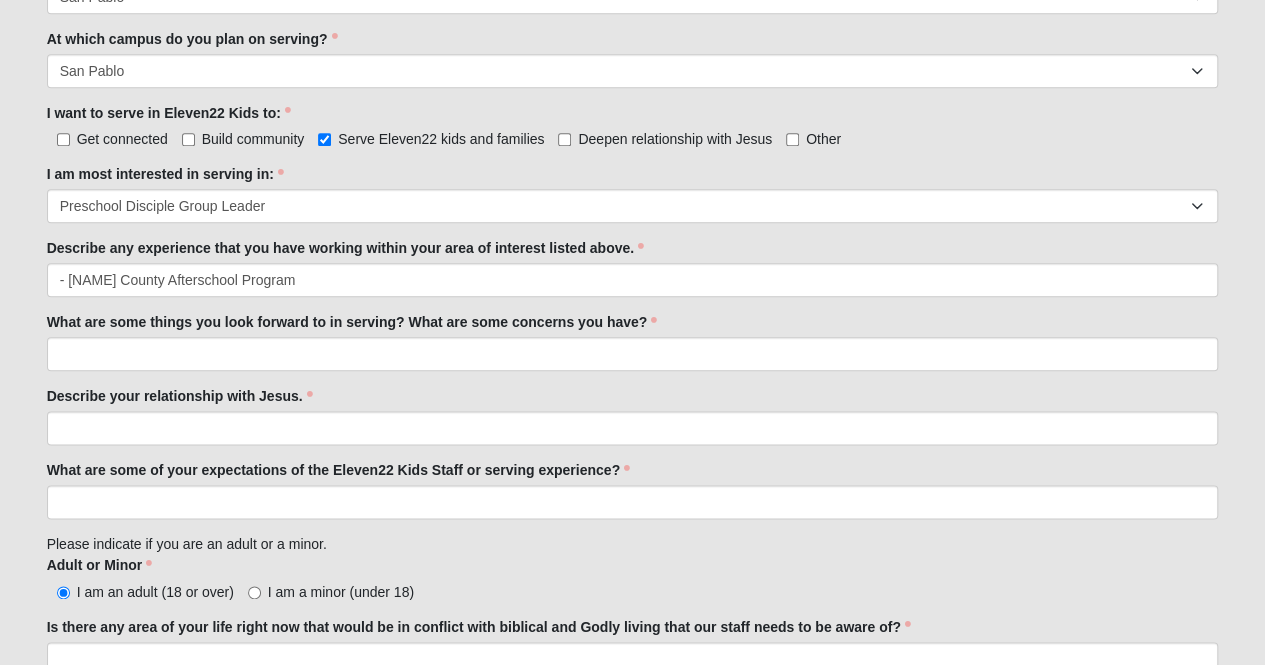 scroll, scrollTop: 1047, scrollLeft: 0, axis: vertical 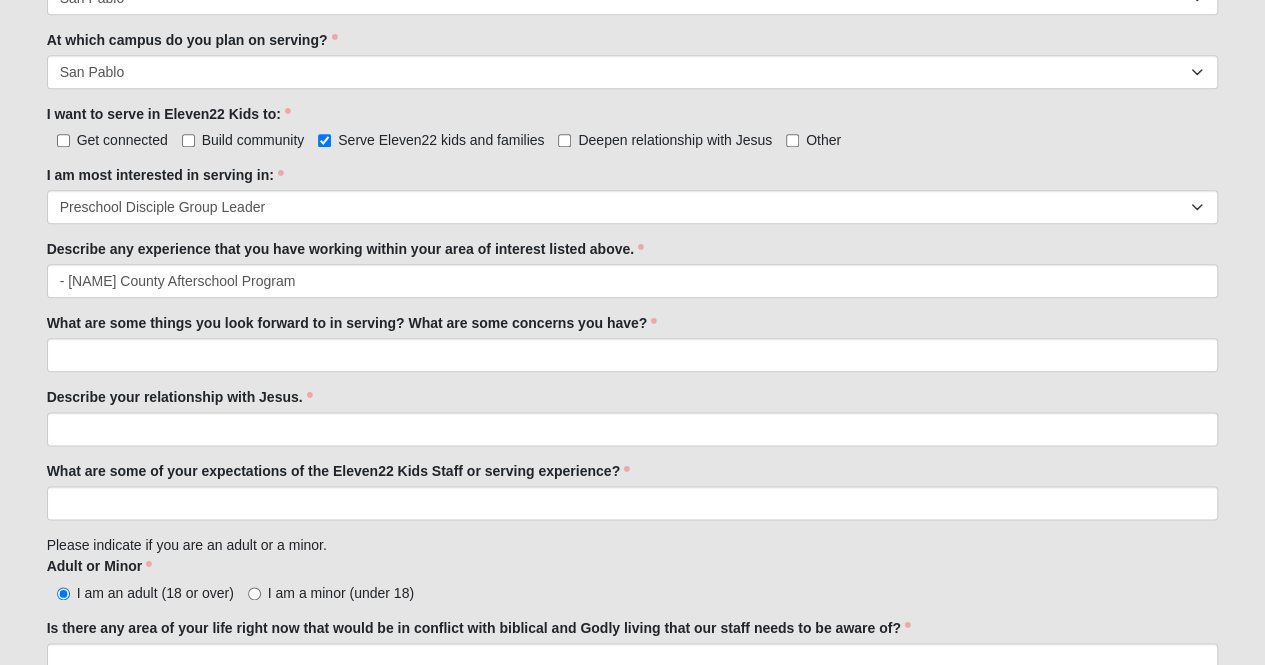 type on "[COMPANY] ([DATE] - current)
[COUNTY] [SCHOOL SYSTEM] ([DATE] - [DATE])
Prior to this I was in graduate school and wasnt able to work for the three years." 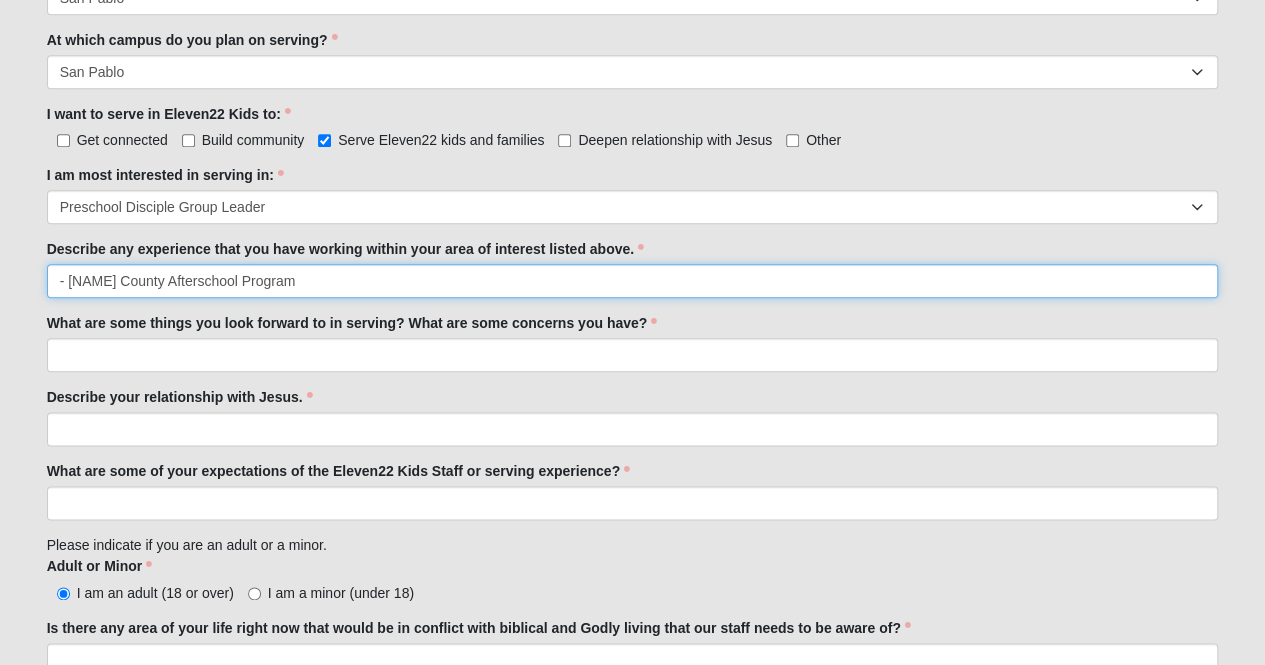 click on "- [NAME] County Afterschool Program" at bounding box center (633, 281) 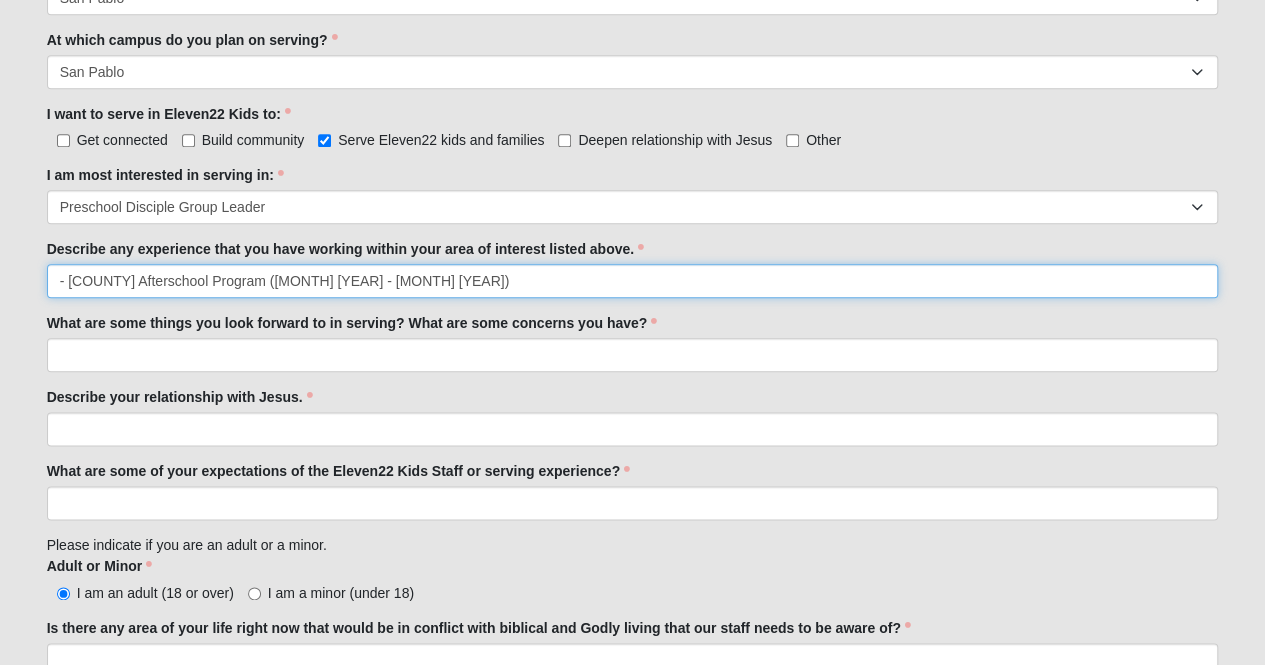 paste on "responsibilities related to supervising and engaging with children in a non-classroom setting, often involving academic support, recreational activities, and fostering a safe and positive environment" 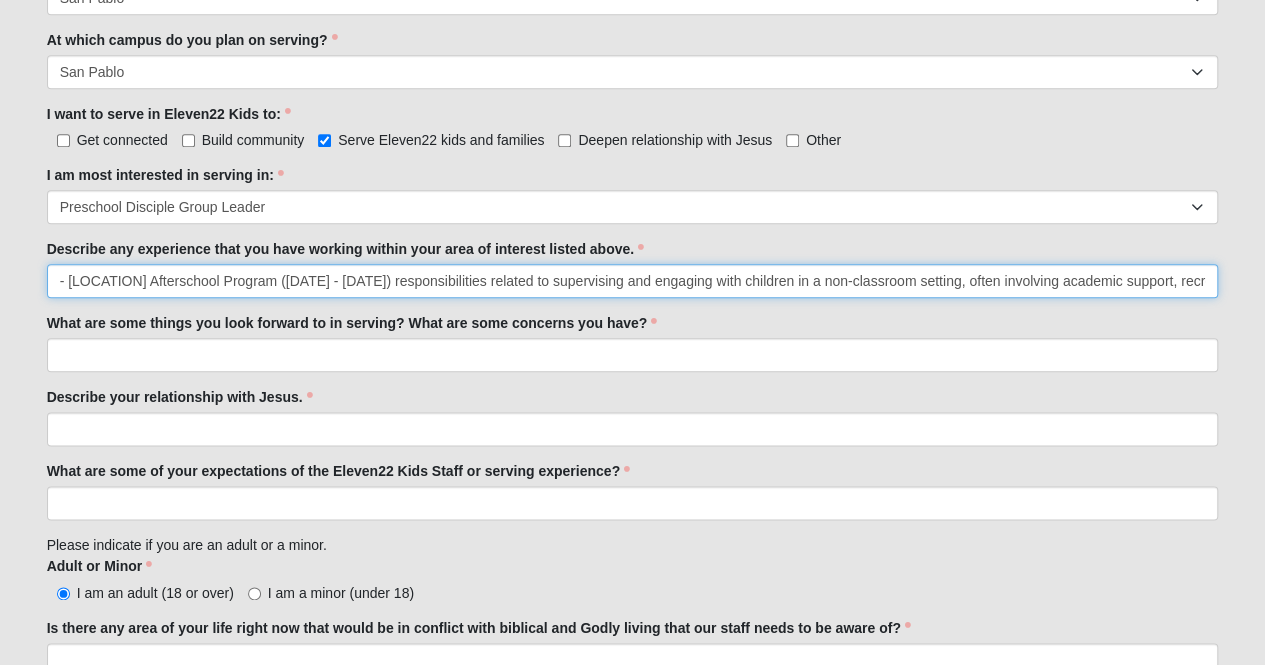 scroll, scrollTop: 0, scrollLeft: 462, axis: horizontal 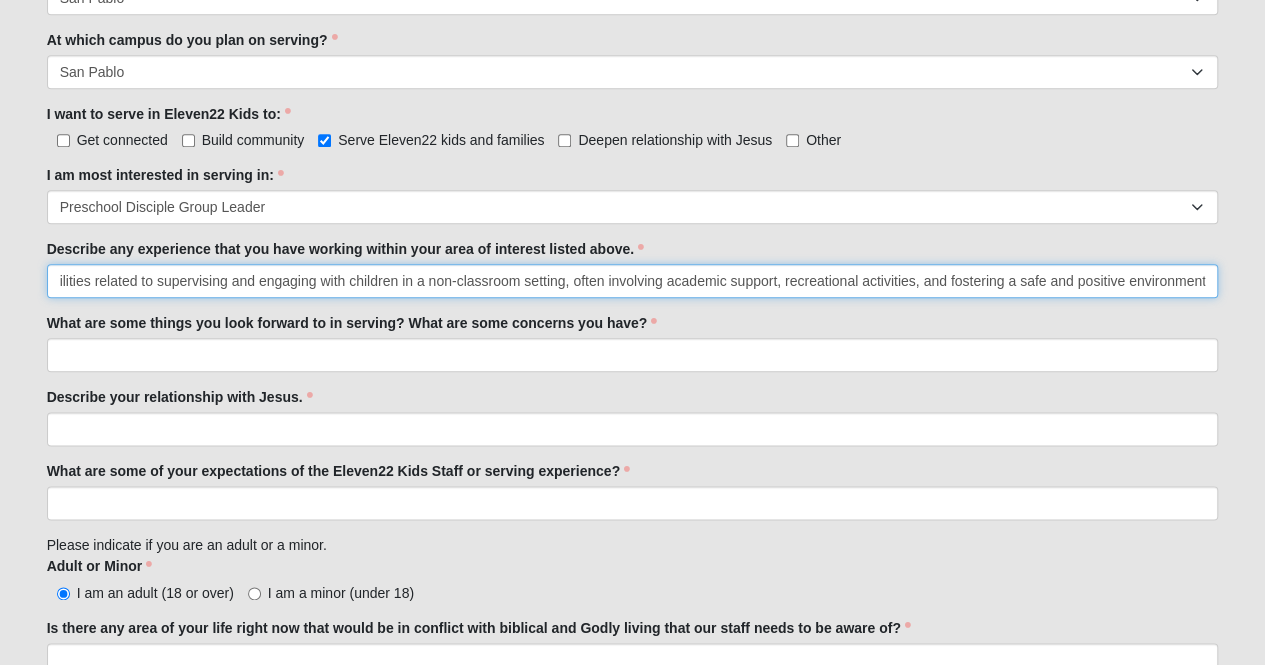type on "- [LOCATION] Afterschool Program ([DATE] - [DATE]) responsibilities related to supervising and engaging with children in a non-classroom setting, often involving academic support, recreational activities, and fostering a safe and positive environment" 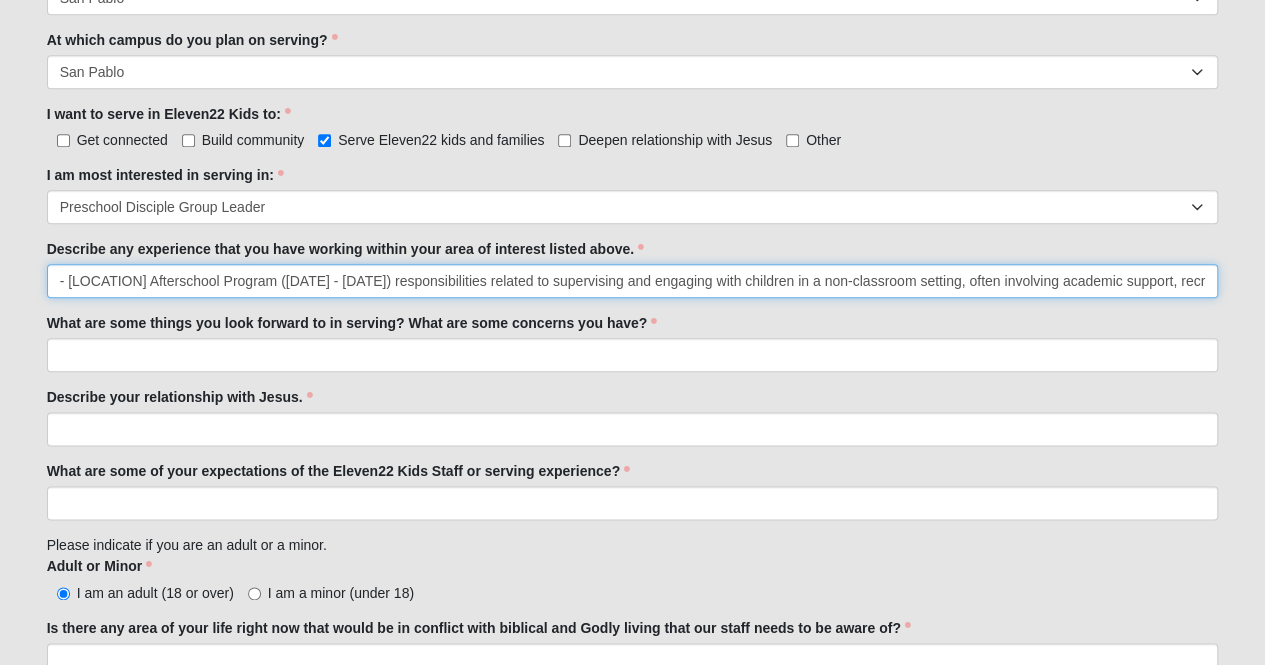 click on "- [LOCATION] Afterschool Program ([DATE] - [DATE]) responsibilities related to supervising and engaging with children in a non-classroom setting, often involving academic support, recreational activities, and fostering a safe and positive environment" at bounding box center [633, 281] 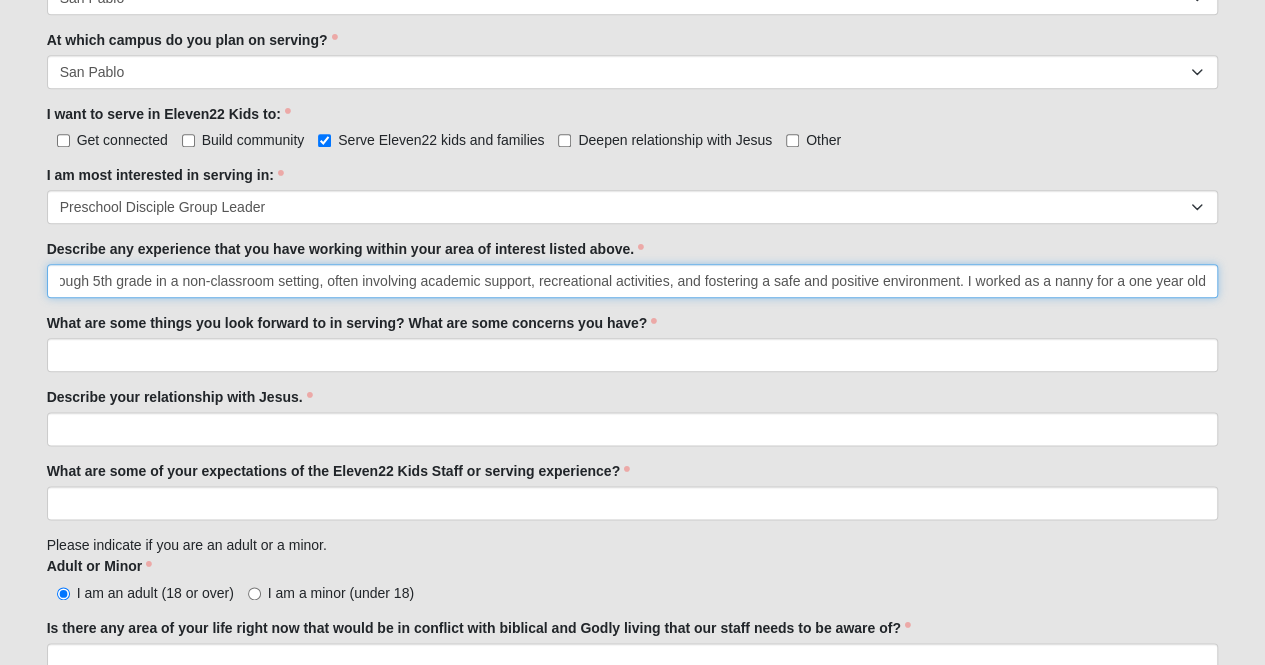 scroll, scrollTop: 0, scrollLeft: 962, axis: horizontal 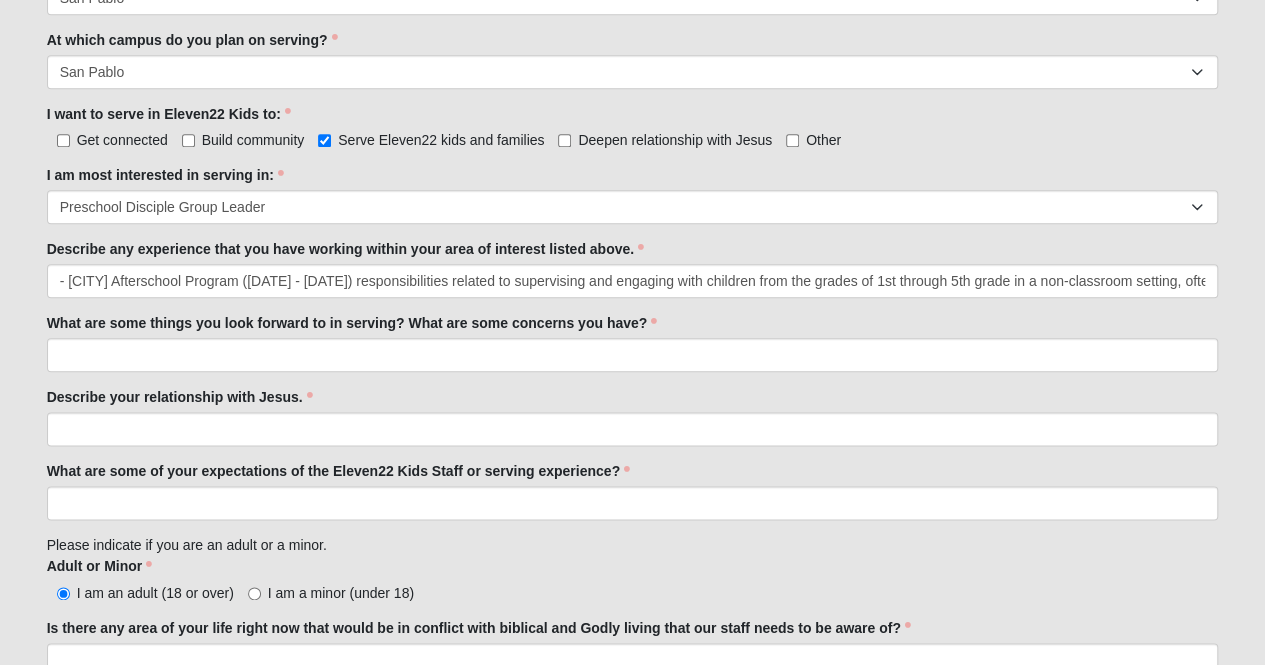 click on "- [COUNTY] Afterschool Program ([MONTH] [YEAR] - [MONTH] [YEAR]) responsibilities related to supervising and engaging with children from the grades of 1st through 5th grade in a non-classroom setting, often involving academic support, recreational activities, and fostering a safe and positive environment. I worked as a nanny for a one year old" at bounding box center (633, 268) 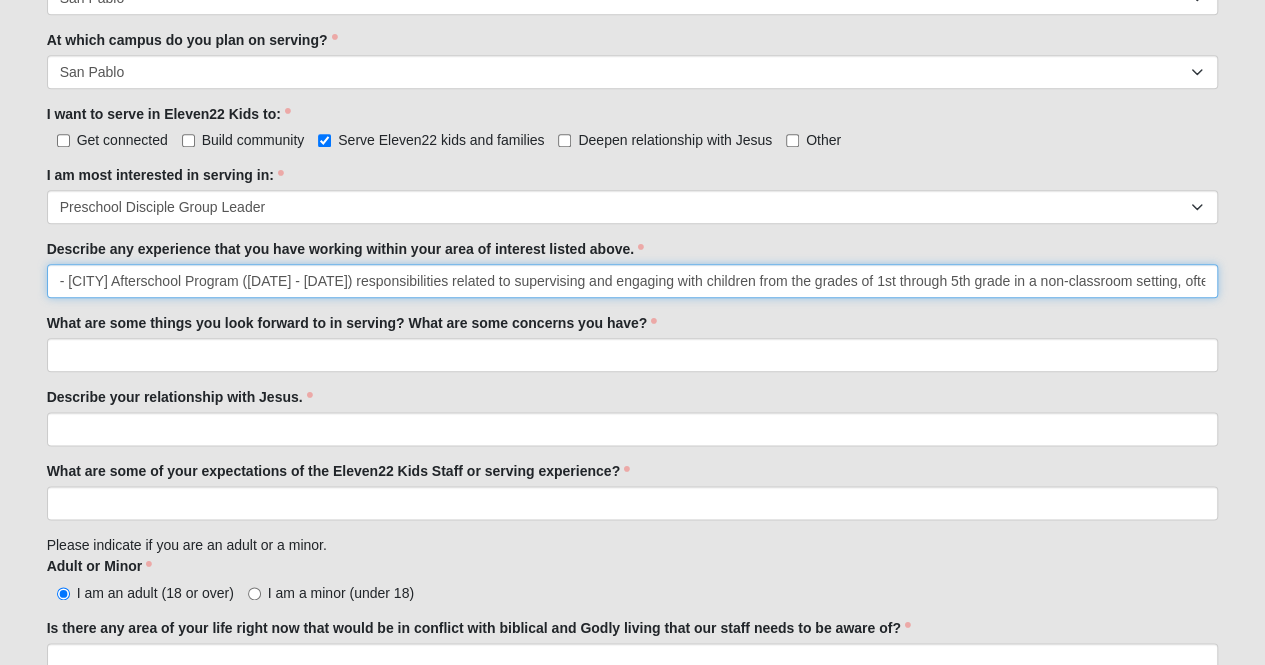 click on "- [CITY] Afterschool Program ([DATE] - [DATE]) responsibilities related to supervising and engaging with children from the grades of 1st through 5th grade in a non-classroom setting, often involving academic support, recreational activities, and fostering a safe and positive environment. I worked as a nanny for a one year old" at bounding box center [633, 281] 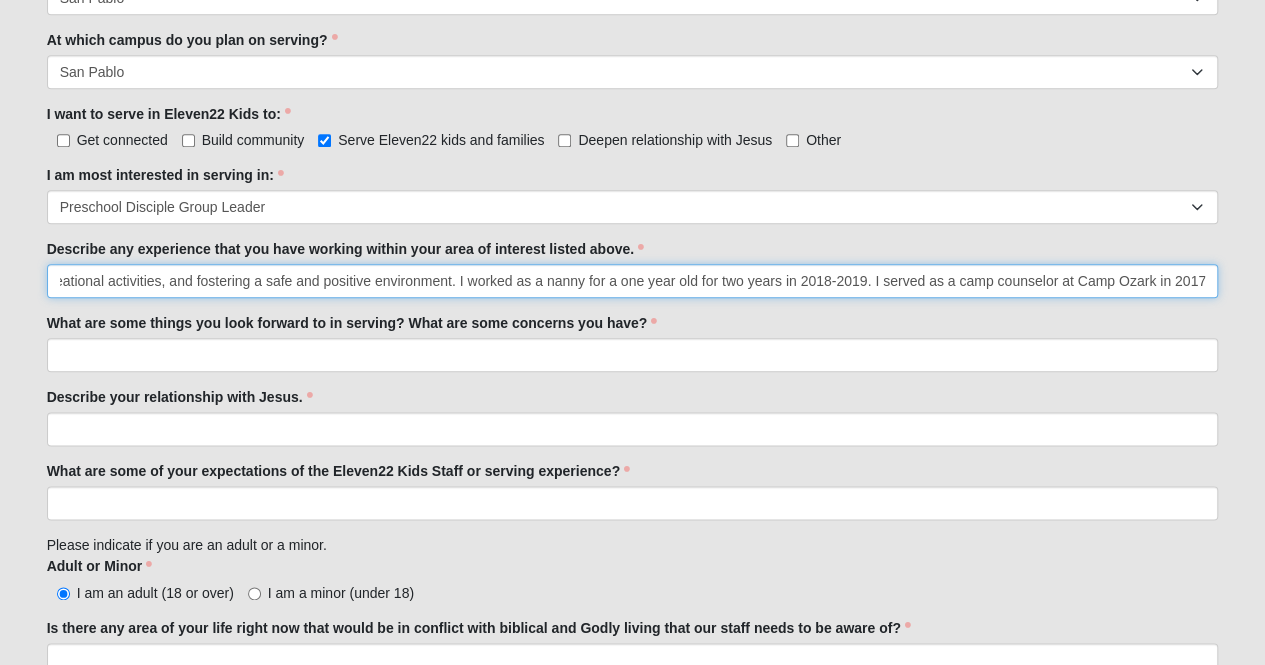 scroll, scrollTop: 0, scrollLeft: 1474, axis: horizontal 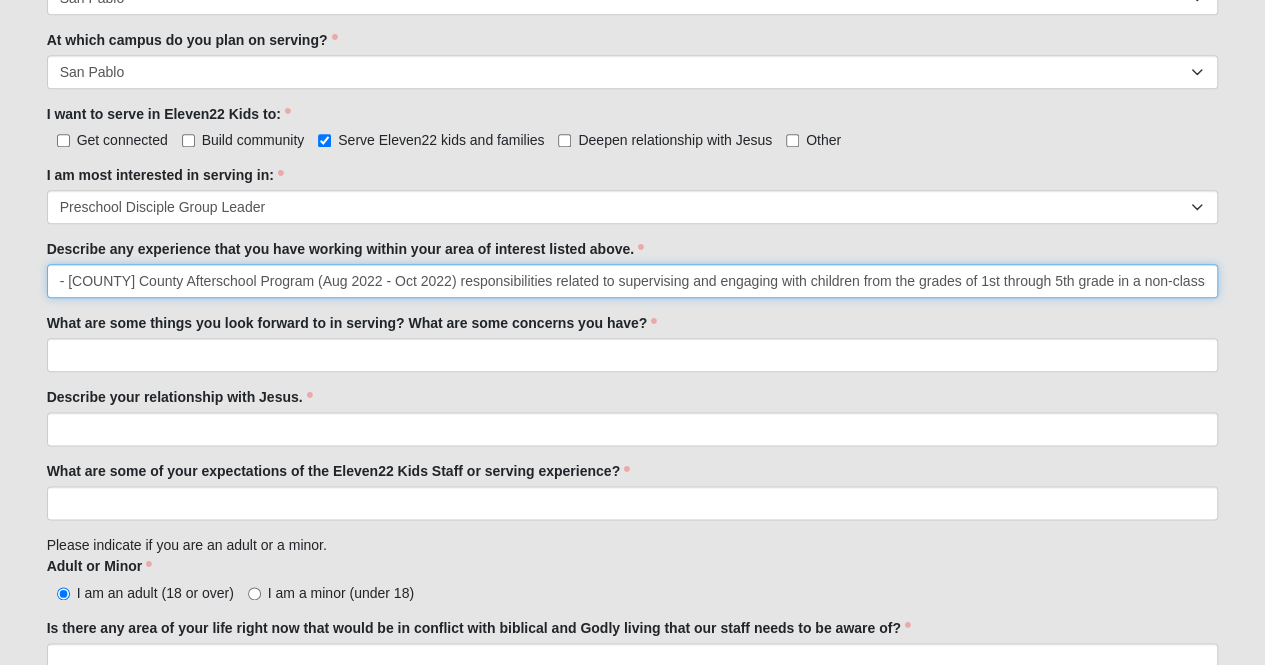 click on "- [COUNTY] County Afterschool Program (Aug 2022 - Oct 2022) responsibilities related to supervising and engaging with children from the grades of 1st through 5th grade in a non-classroom setting, often involving academic support, recreational activities, and fostering a safe and positive environment. I worked as a nanny for a one year old for two years in 2018-2019. I served as a camp counselor at Camp Ozark in 2017" at bounding box center [633, 281] 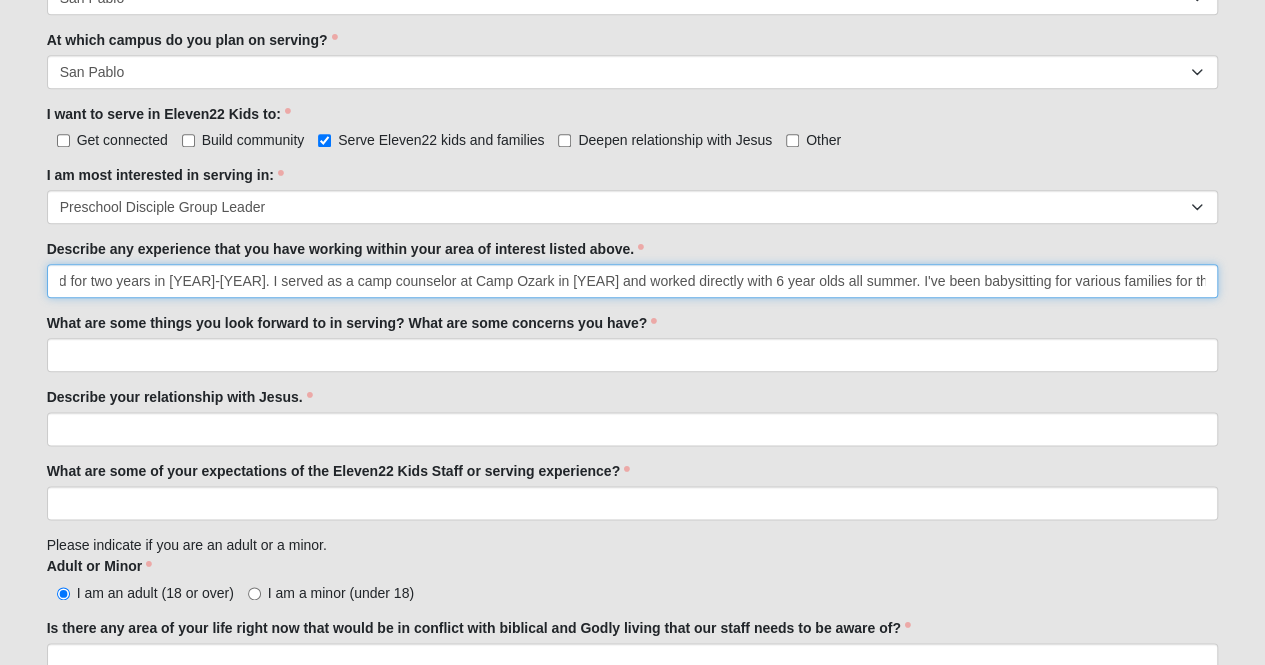 scroll, scrollTop: 0, scrollLeft: 2158, axis: horizontal 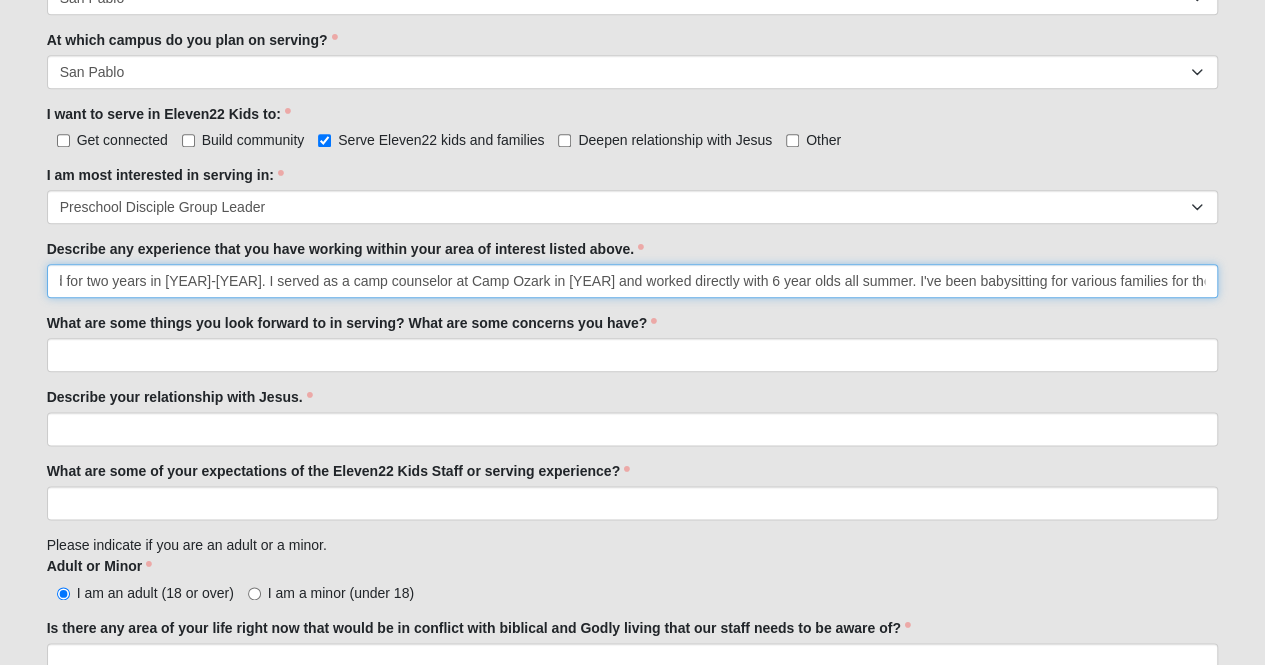 type on "- [COUNTY] Afterschool Program ([MONTH] [YEAR] - [MONTH] [YEAR]) responsibilities related to supervising and engaging with children from the grades of 1st through 5th grade in a non-classroom setting, often involving academic support, recreational activities, and fostering a safe and positive environment. I worked as a nanny for a one year old for two years in [YEAR]-[YEAR]. I served as a camp counselor at Camp Ozark in [YEAR] and worked directly with 6 year olds all summer. I've been babysitting for various families for the past 10 years." 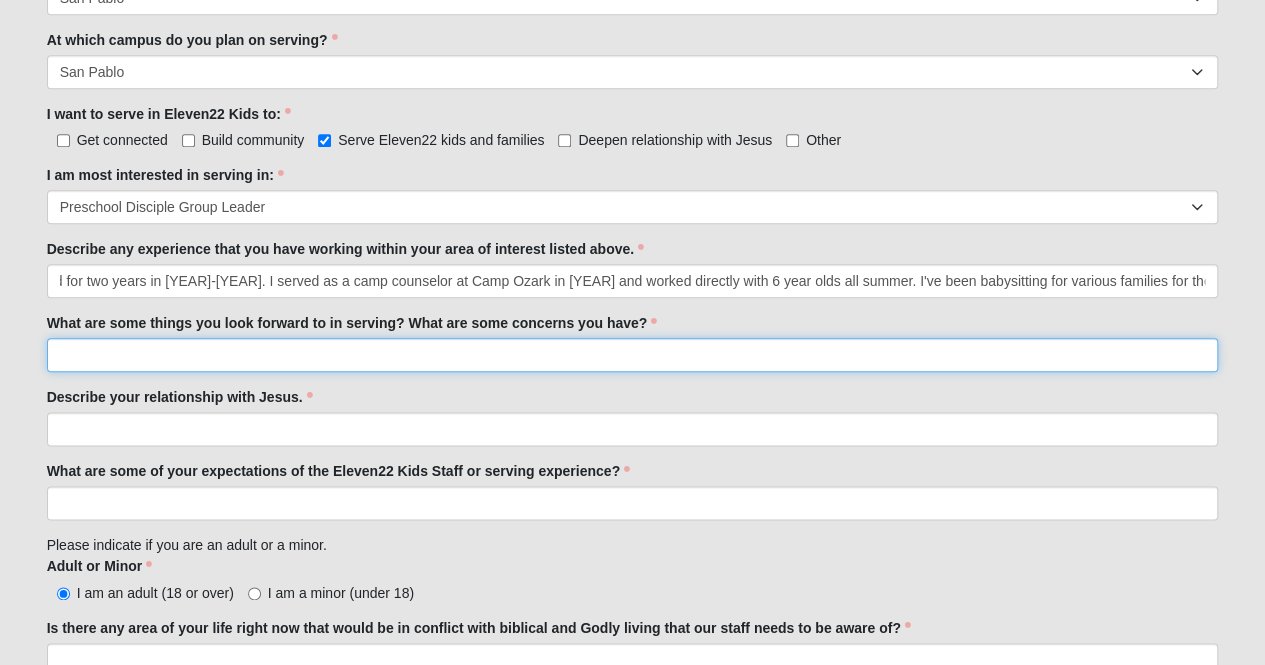 click on "What are some things you look forward to in serving? What are some concerns you have?" at bounding box center [633, 355] 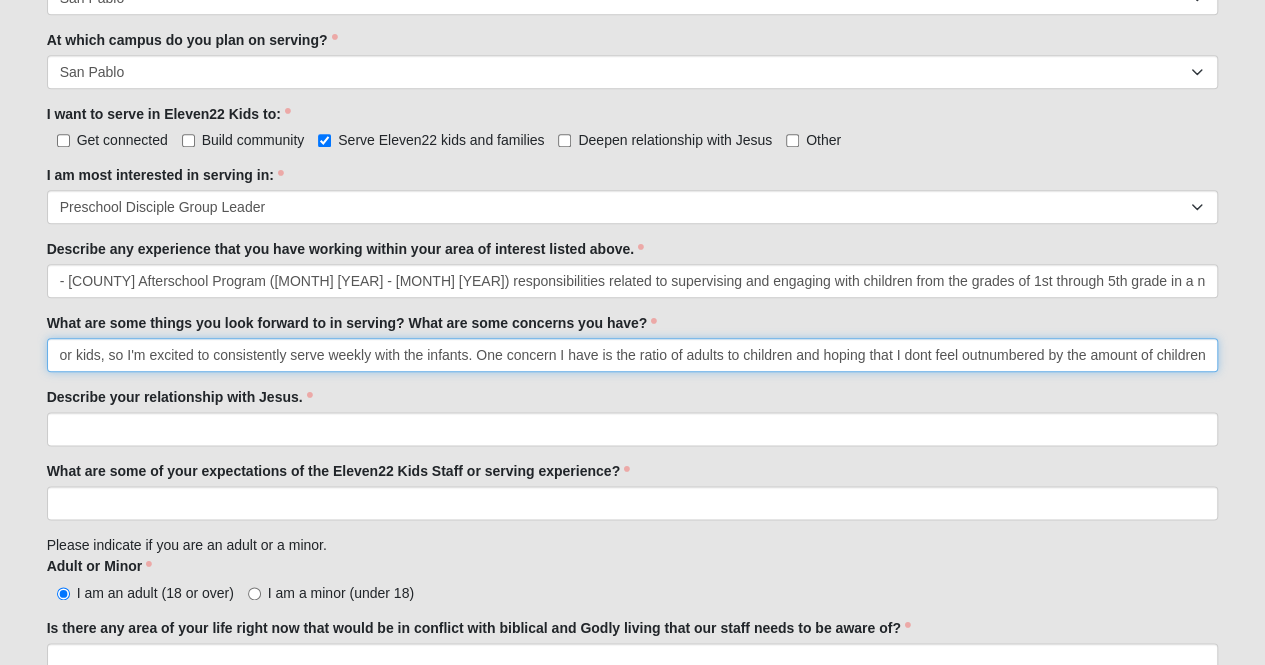 scroll, scrollTop: 0, scrollLeft: 436, axis: horizontal 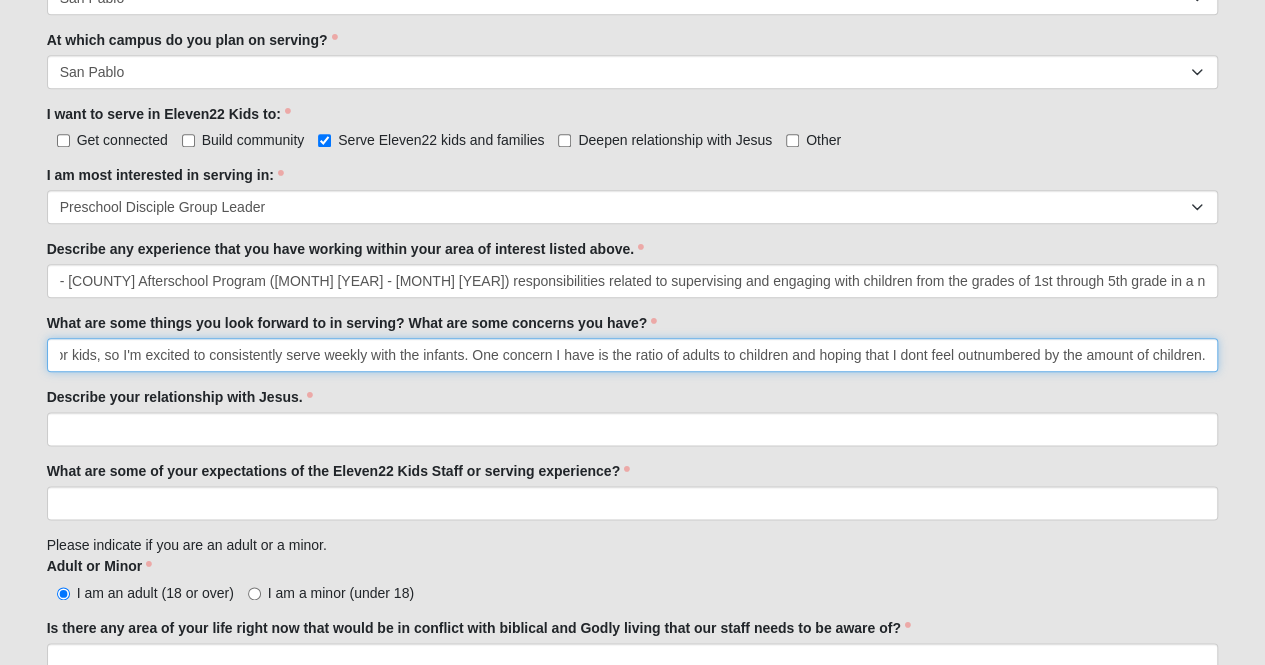 click on "I look forward to serving within the church again. I have a huge heart for kids, so I'm excited to consistently serve weekly with the infants. One concern I have is the ratio of adults to children and hoping that I dont feel outnumbered by the amount of children." at bounding box center [633, 355] 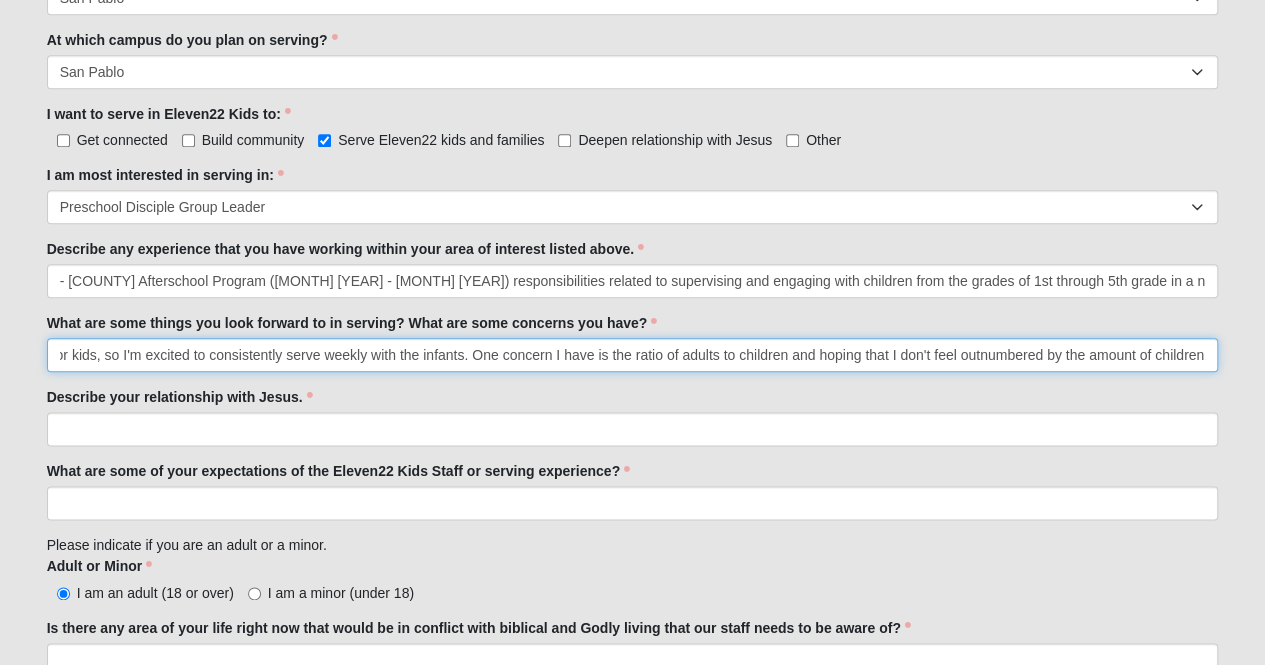 type on "I look forward to serving within the church again. I have a huge heart for kids, so I'm excited to consistently serve weekly with the infants. One concern I have is the ratio of adults to children and hoping that I don't feel outnumbered by the amount of children." 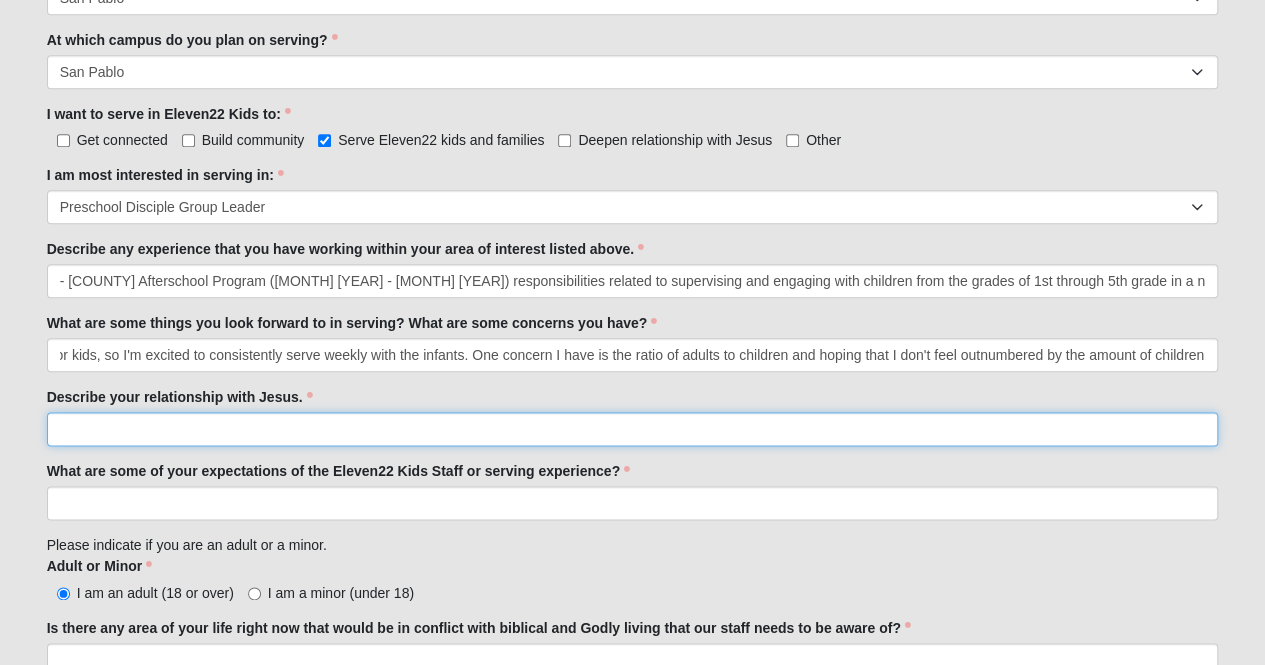 click on "Describe your relationship with Jesus." at bounding box center [633, 429] 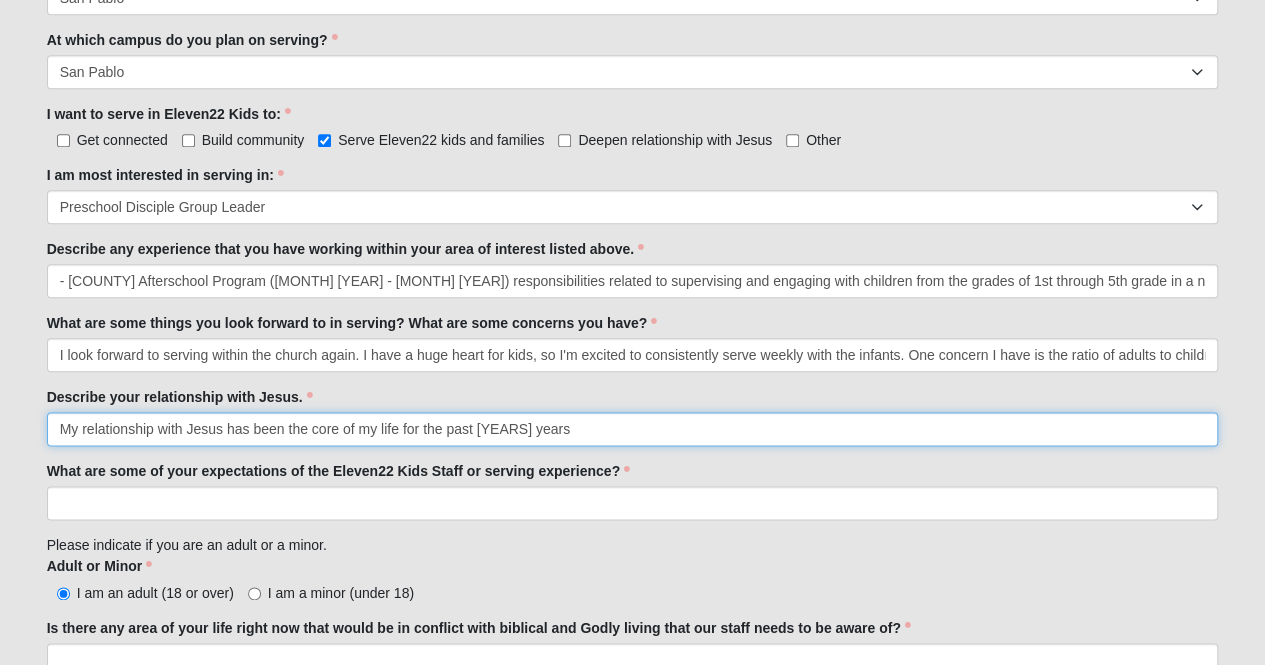click on "My relationship with Jesus has been the core of my life for the past [YEARS] years" at bounding box center [633, 429] 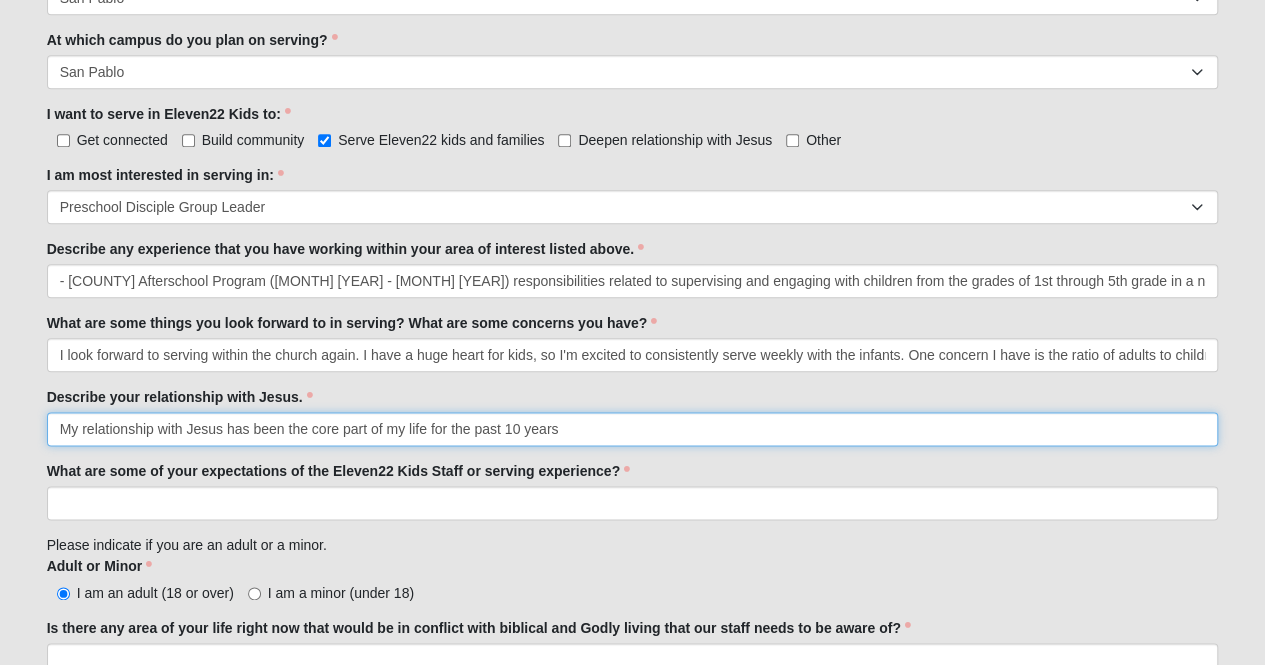 click on "My relationship with Jesus has been the core part of my life for the past 10 years" at bounding box center [633, 429] 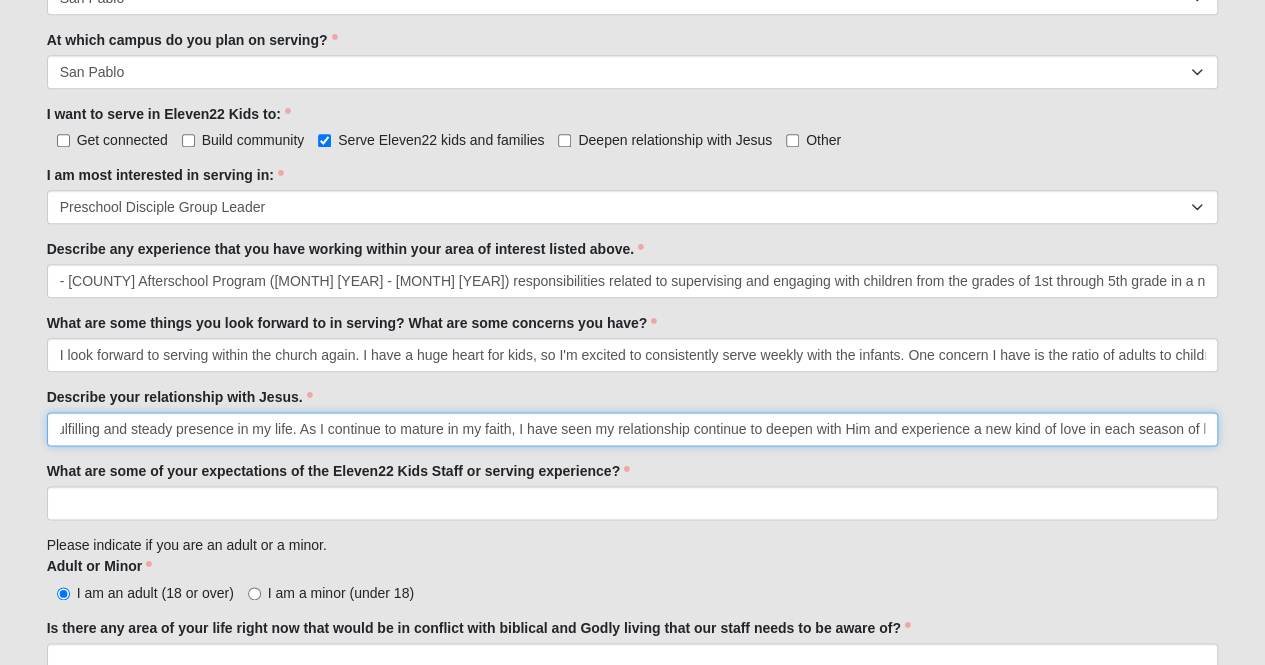 scroll, scrollTop: 0, scrollLeft: 1121, axis: horizontal 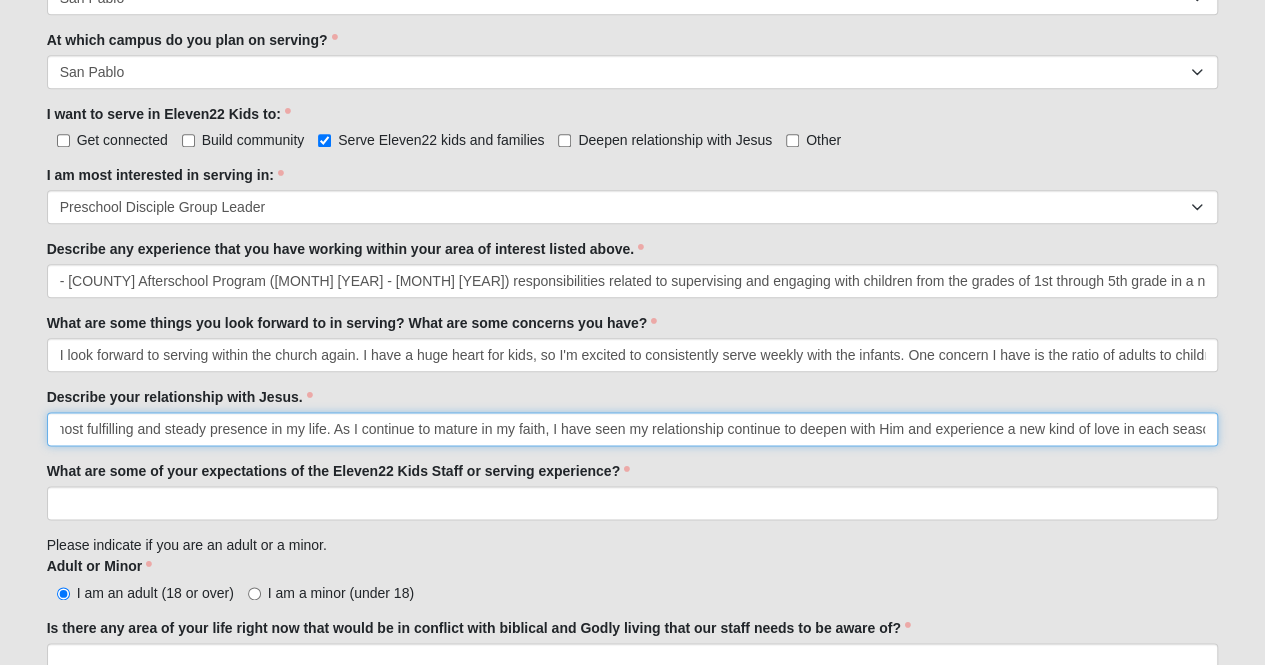 type on "My relationship with Jesus has been the core part of my life for the past [NUMBER] years. I have grown to know Jesus as my Savior, Lord, Friend, Shepard and Teacher and as the most fulfilling and steady presence in my life. As I continue to mature in my faith, I have seen my relationship continue to deepen with Him and experience a new kind of love in each season of life." 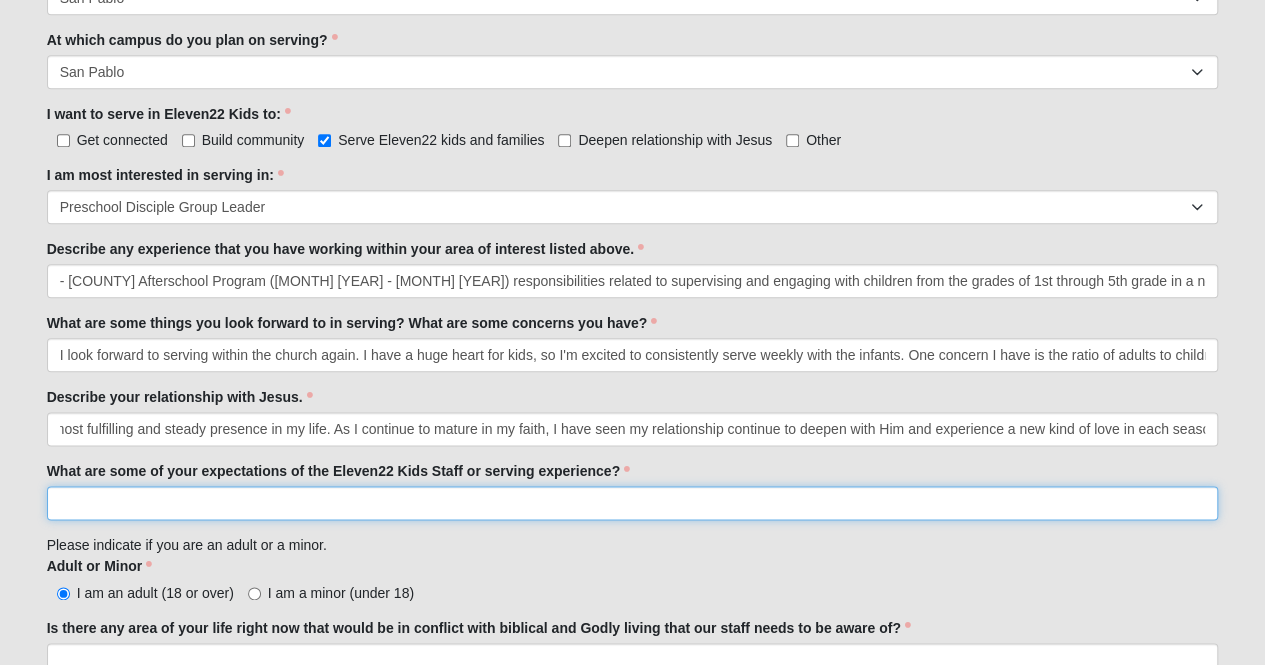 click on "What are some of your expectations of the Eleven22 Kids Staff or serving experience?" at bounding box center (633, 503) 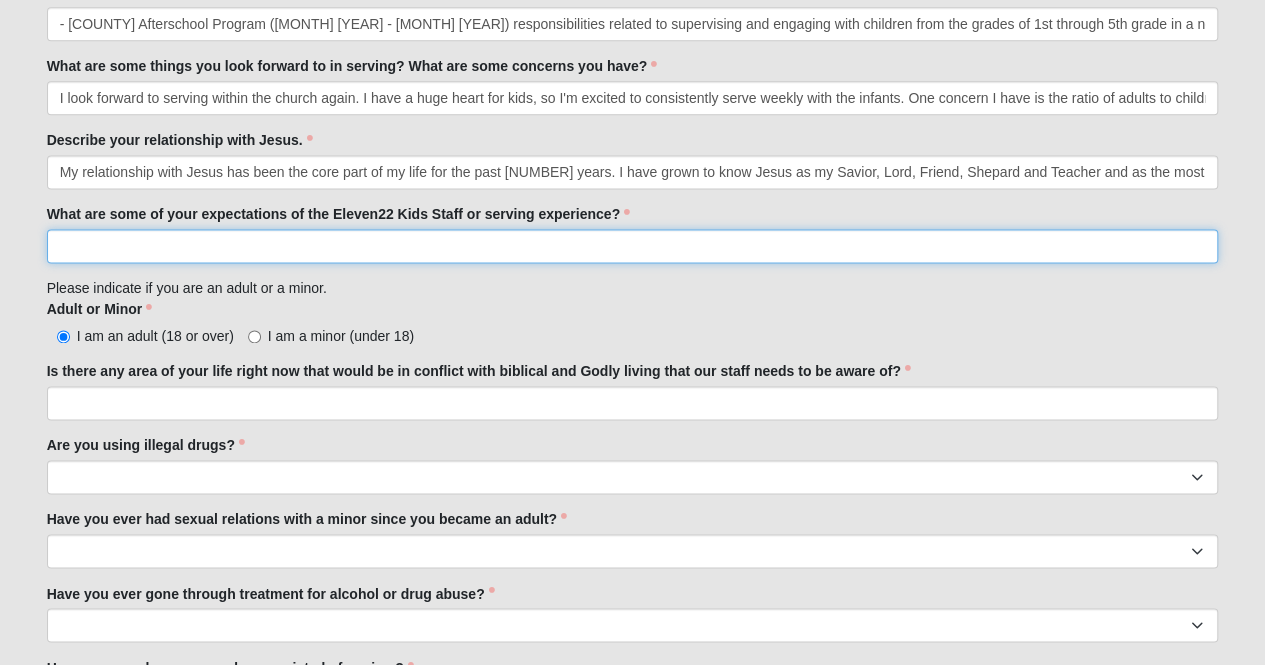 scroll, scrollTop: 1305, scrollLeft: 0, axis: vertical 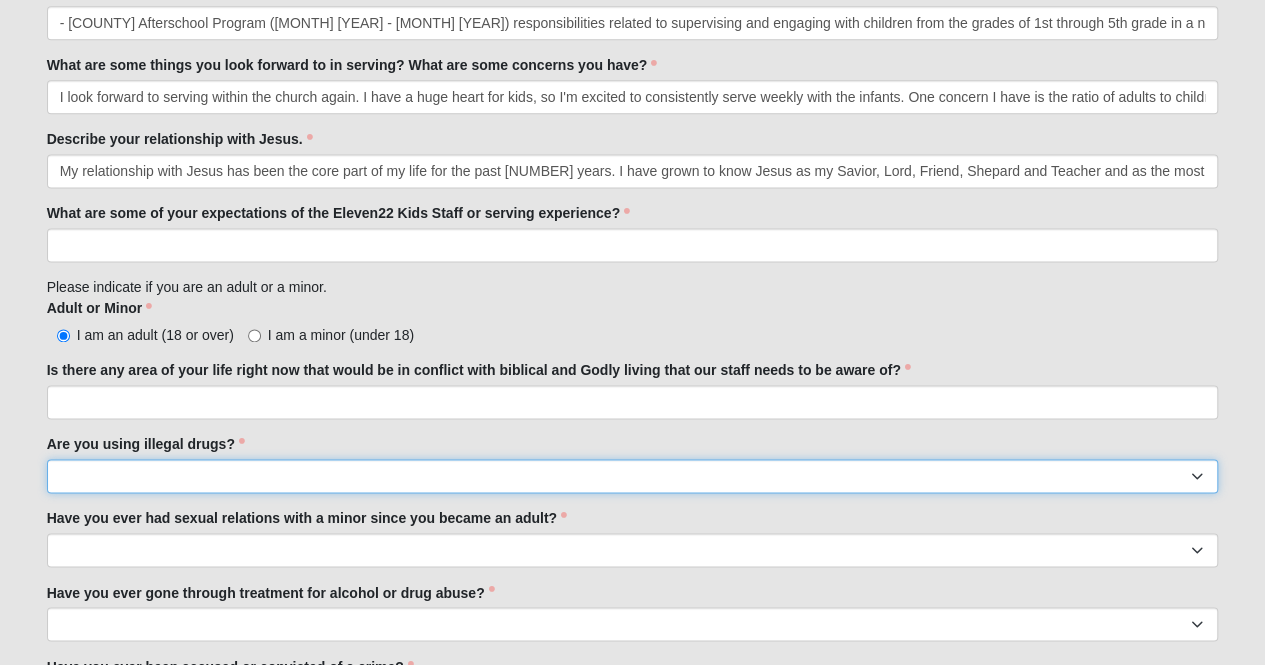 click on "Yes
No" at bounding box center [633, 476] 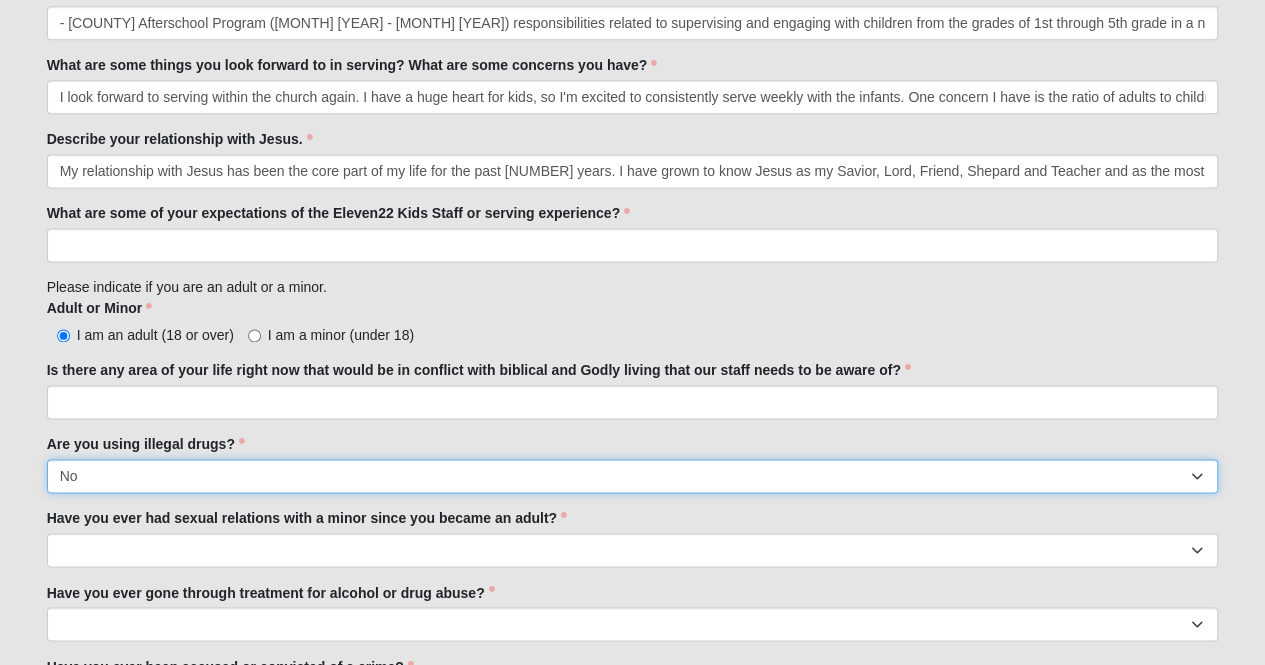 click on "Yes
No" at bounding box center (633, 476) 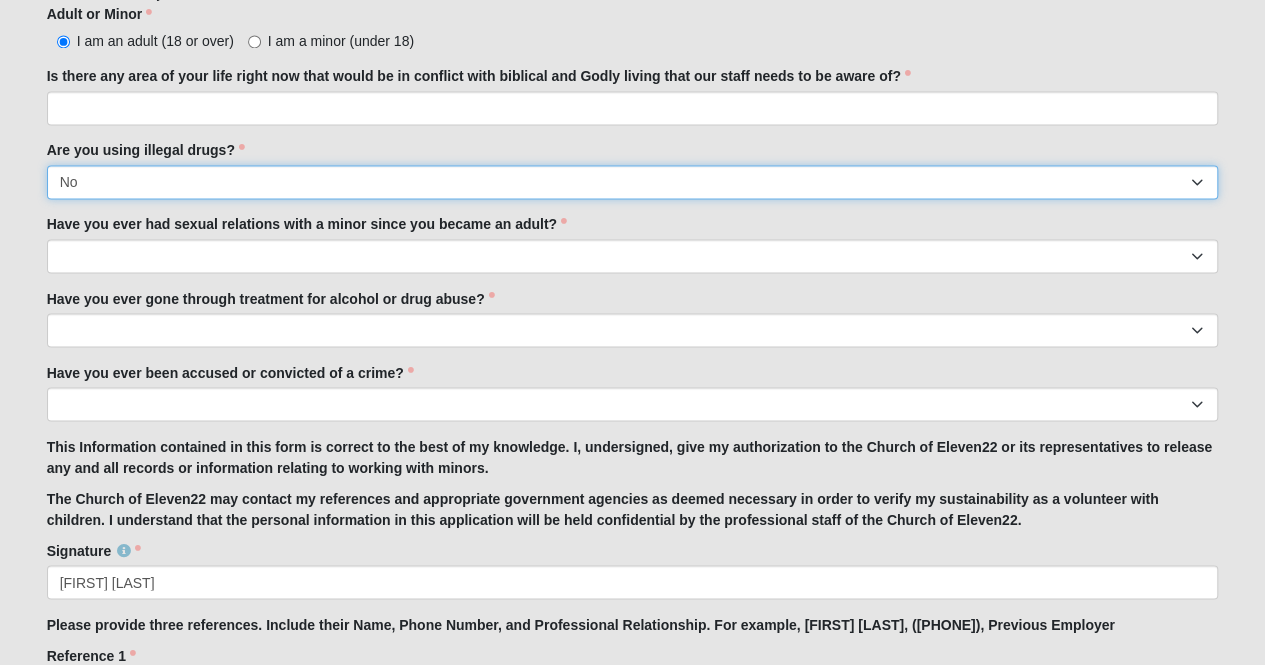 scroll, scrollTop: 1606, scrollLeft: 0, axis: vertical 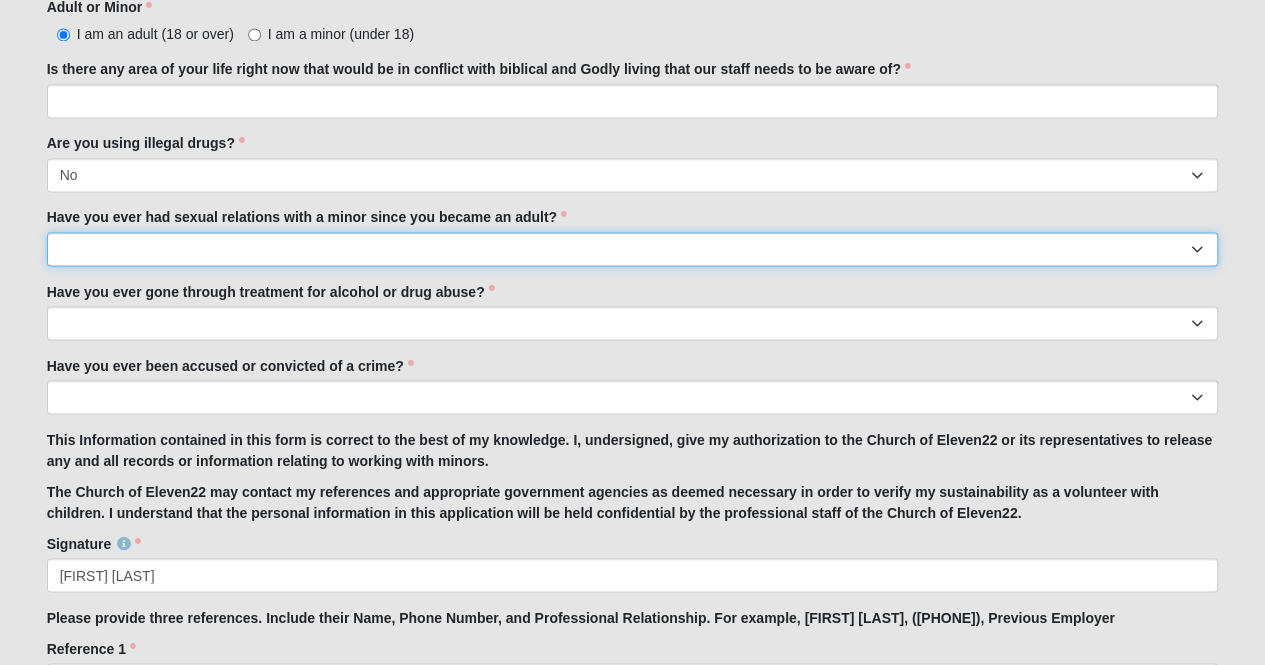 click on "Yes
No" at bounding box center (633, 249) 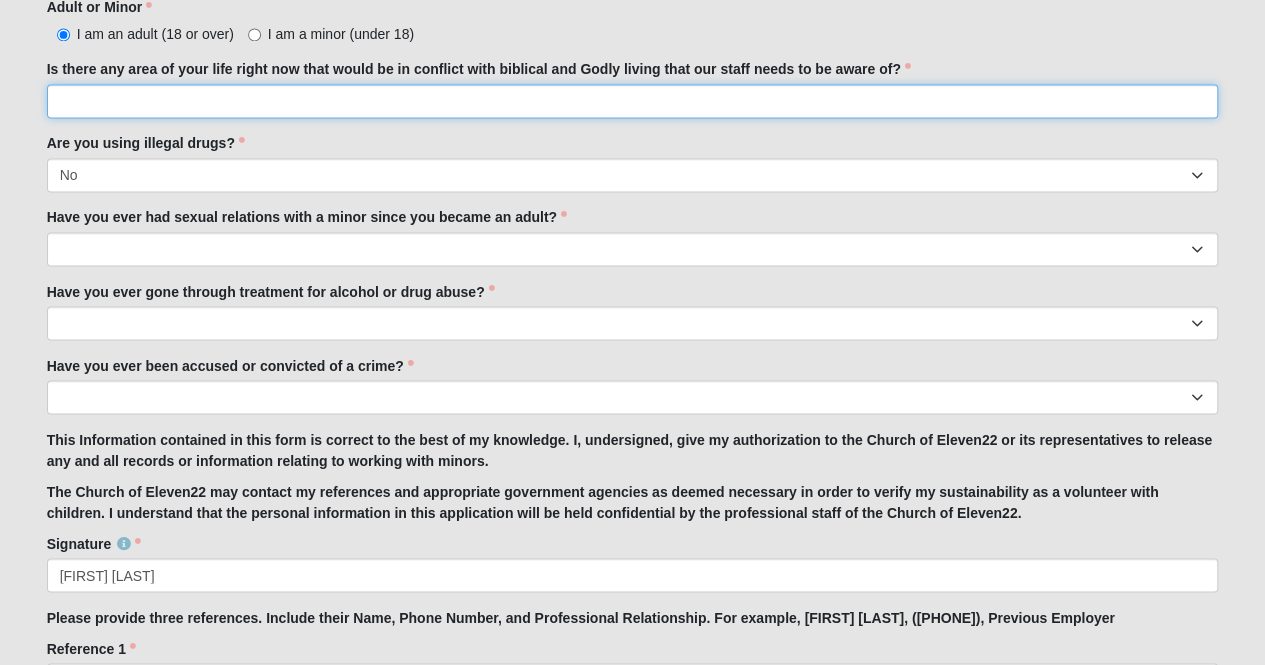 click on "Is there any area of your life right now that would be in conflict with biblical and Godly living that our staff needs to be aware of?" at bounding box center (633, 101) 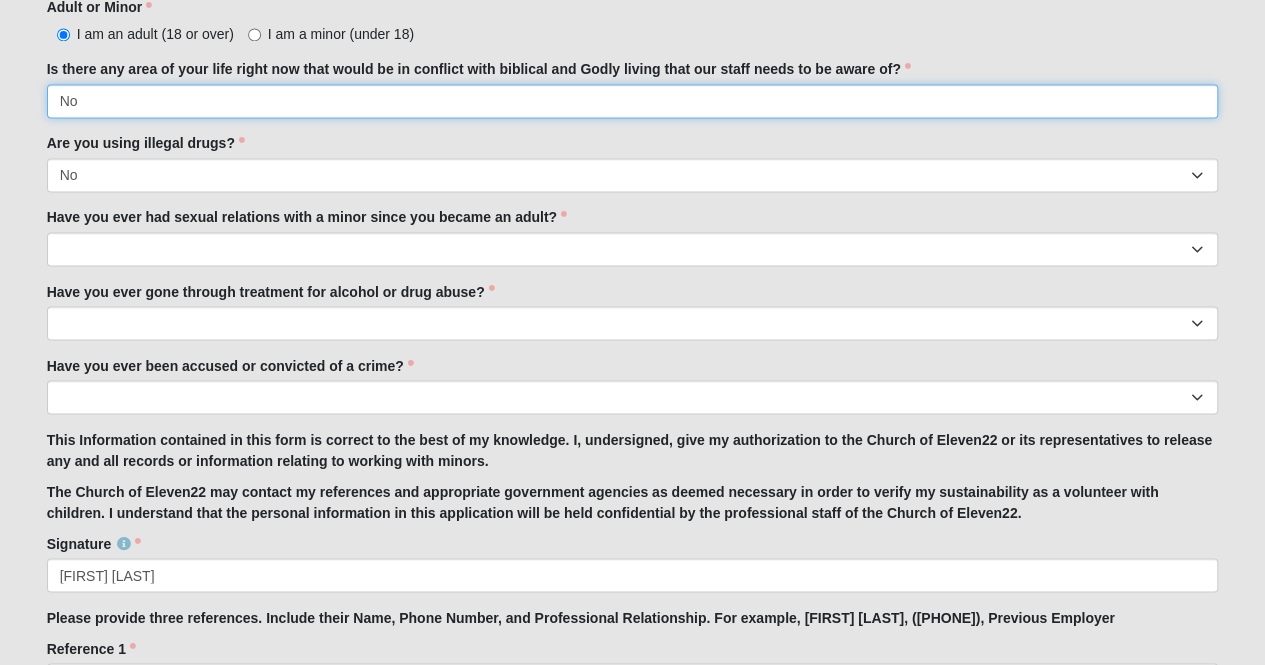 type on "No" 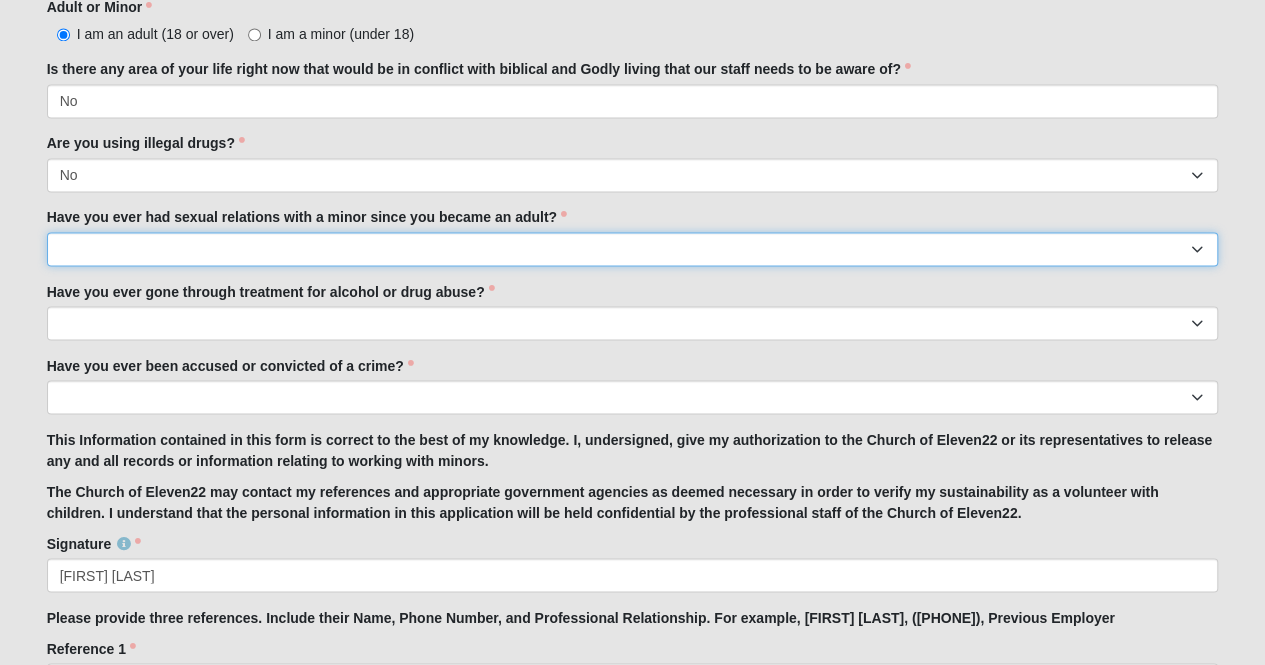 click on "Yes
No" at bounding box center [633, 249] 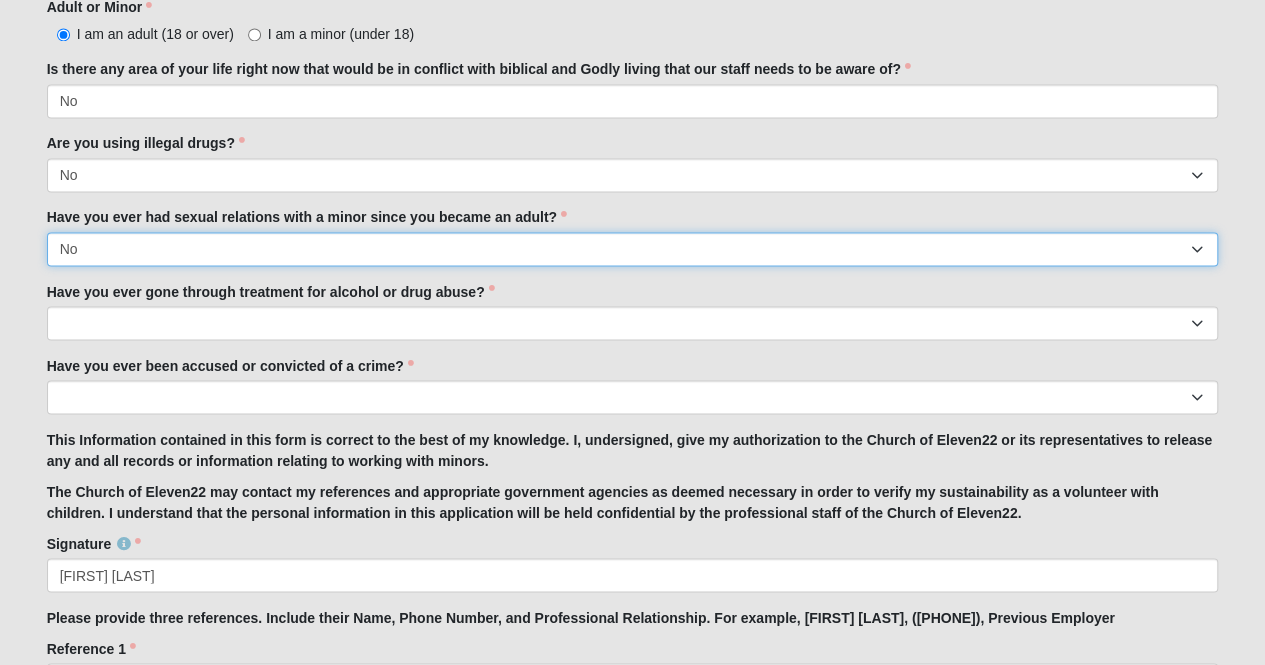 click on "Yes
No" at bounding box center [633, 249] 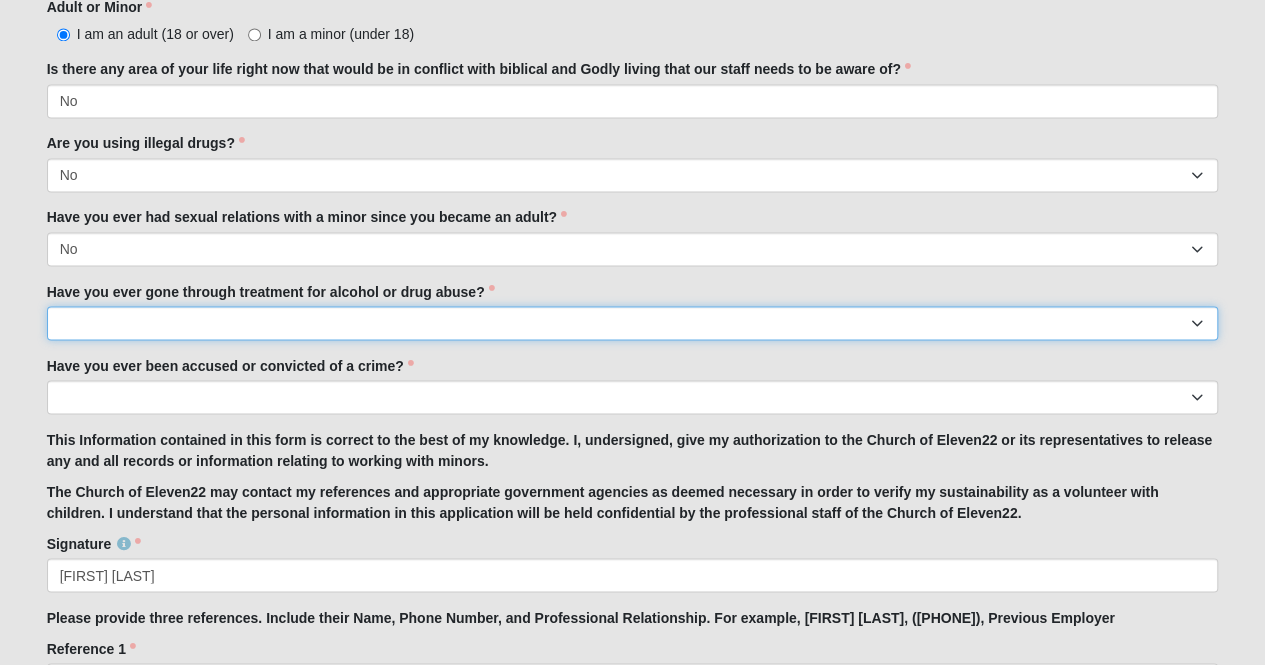 click on "Yes
No" at bounding box center [633, 323] 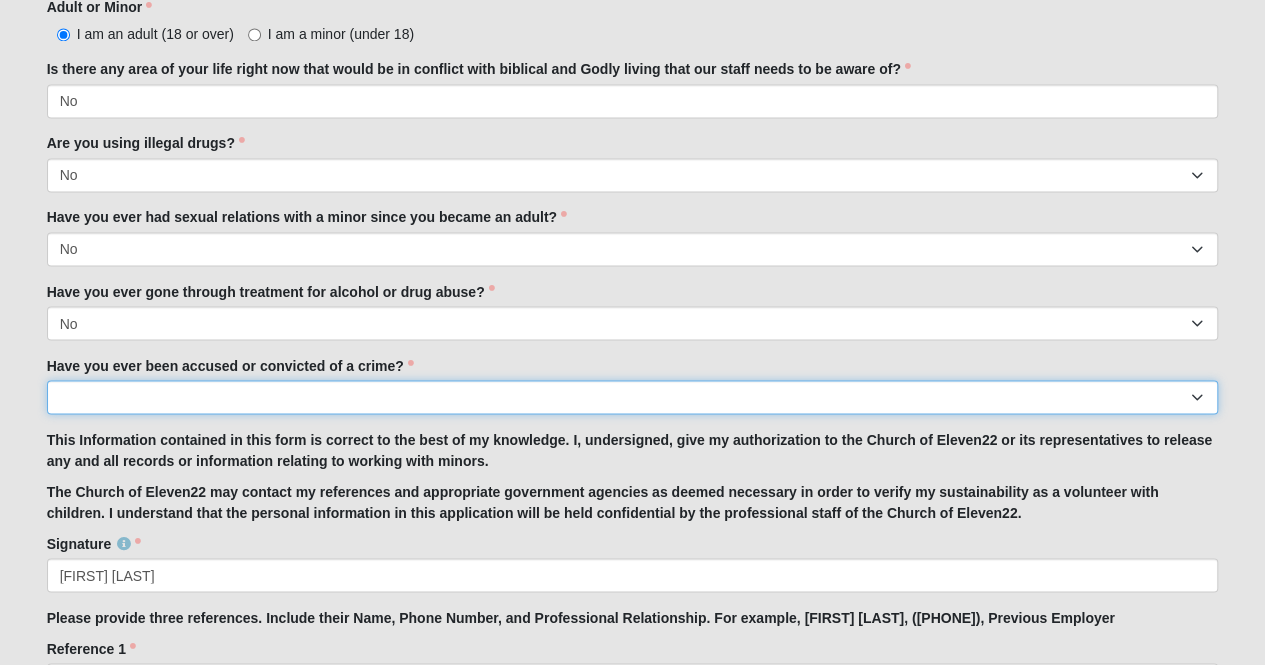 click on "Yes
No" at bounding box center (633, 397) 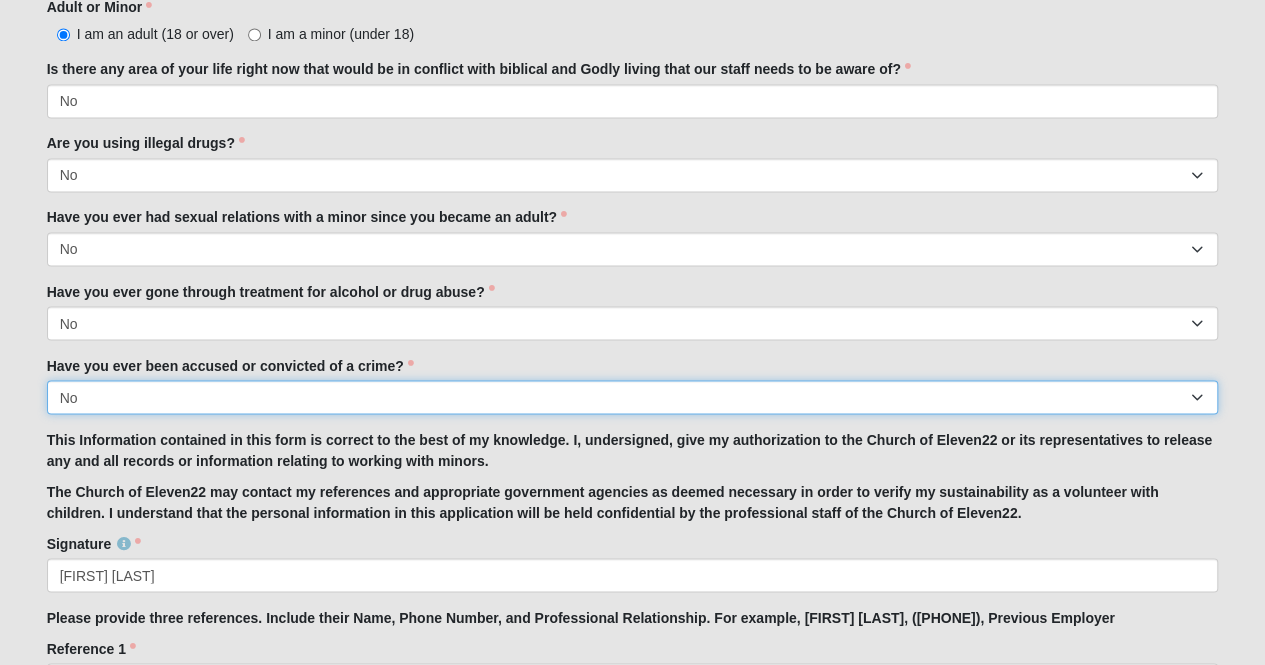 click on "Yes
No" at bounding box center (633, 397) 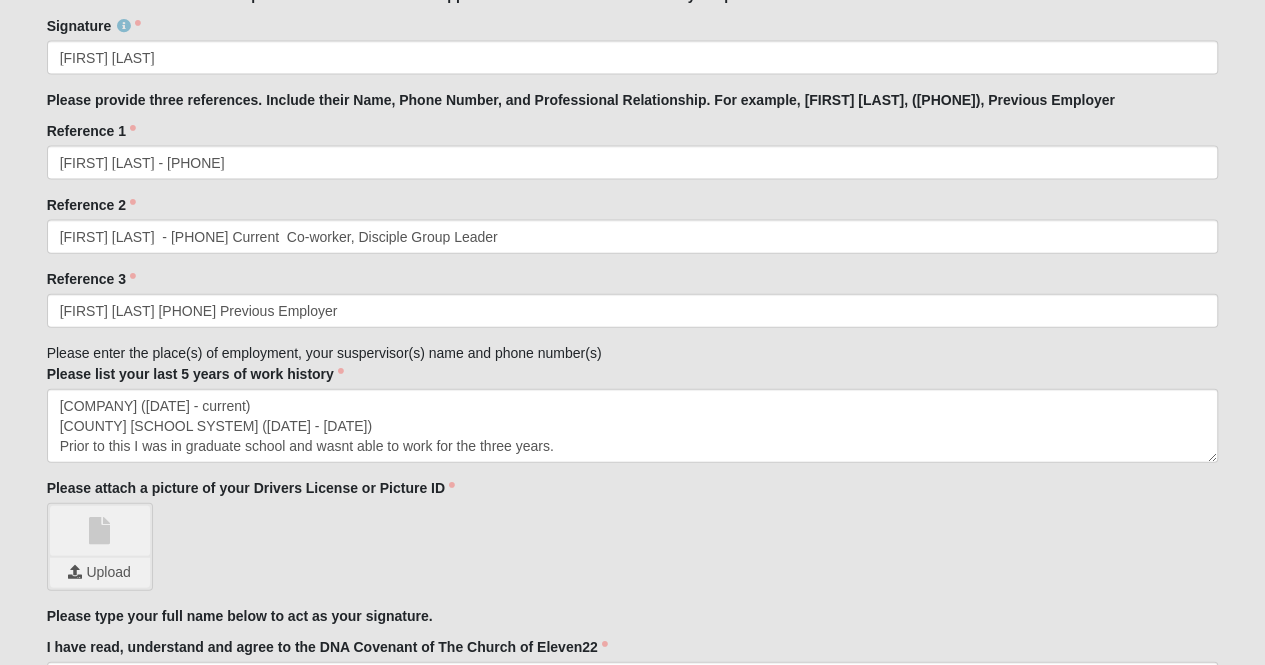 scroll, scrollTop: 2122, scrollLeft: 0, axis: vertical 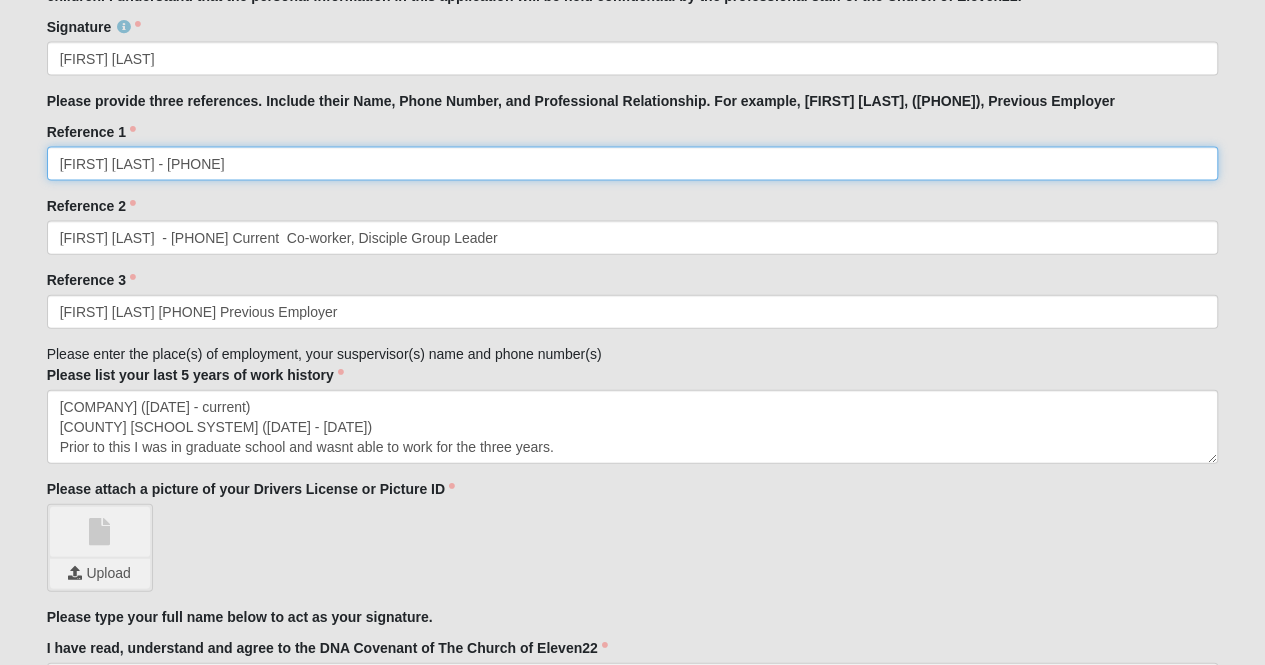 click on "[FIRST] [LAST] - [PHONE]" at bounding box center [633, 164] 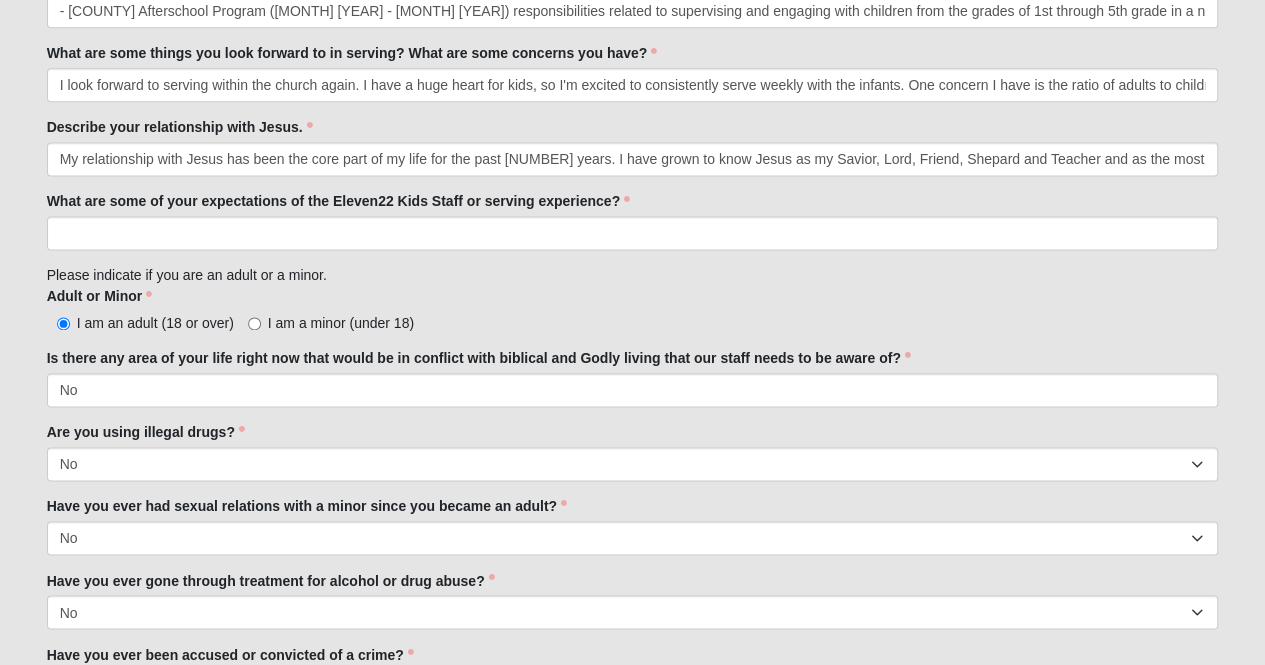scroll, scrollTop: 1316, scrollLeft: 0, axis: vertical 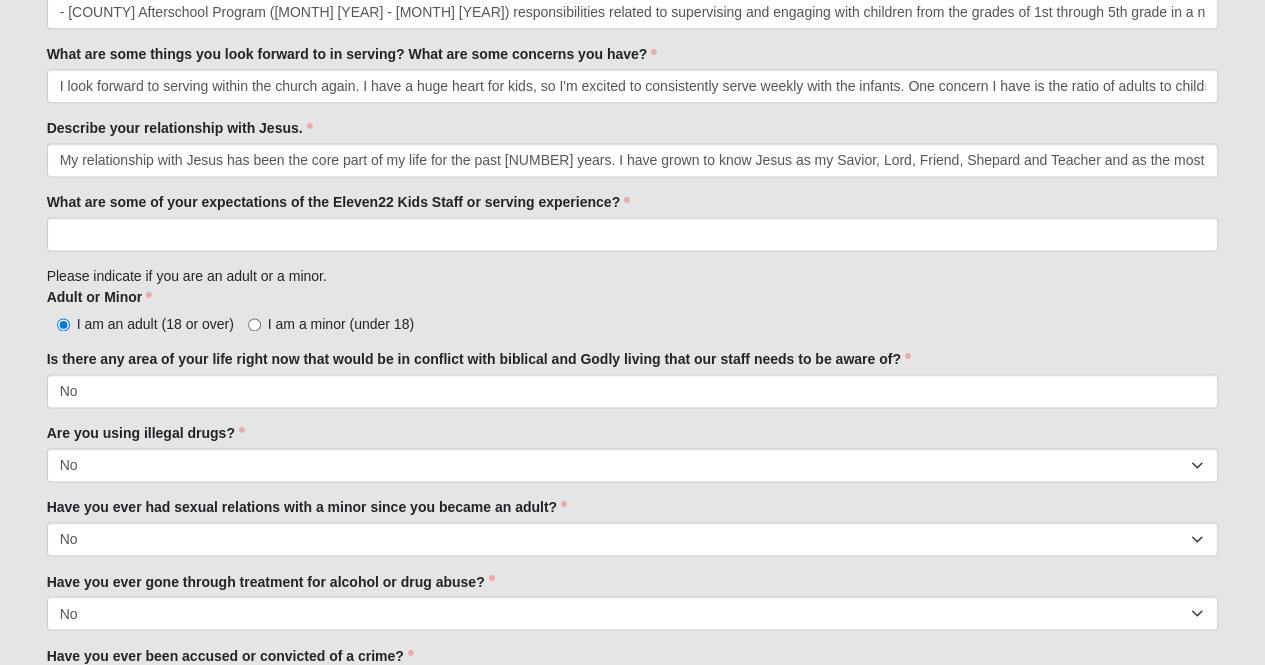 type on "[FIRST] [LAST] - [PHONE] Campus Minister" 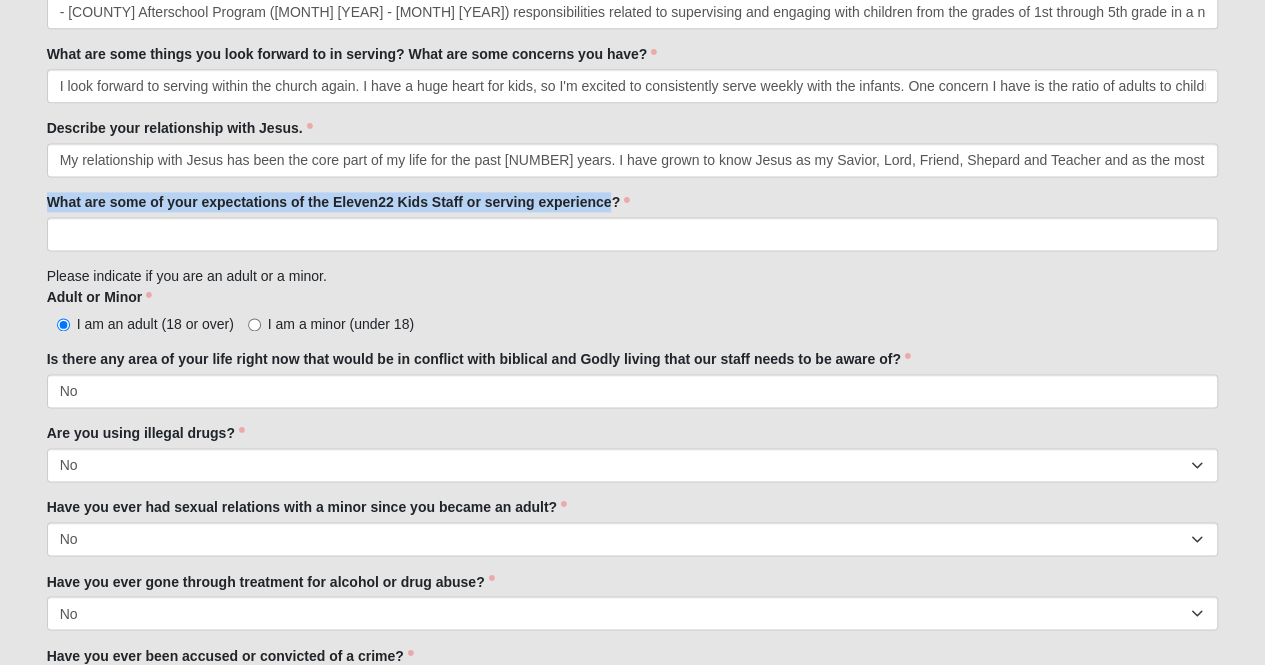 drag, startPoint x: 610, startPoint y: 199, endPoint x: 51, endPoint y: 194, distance: 559.02234 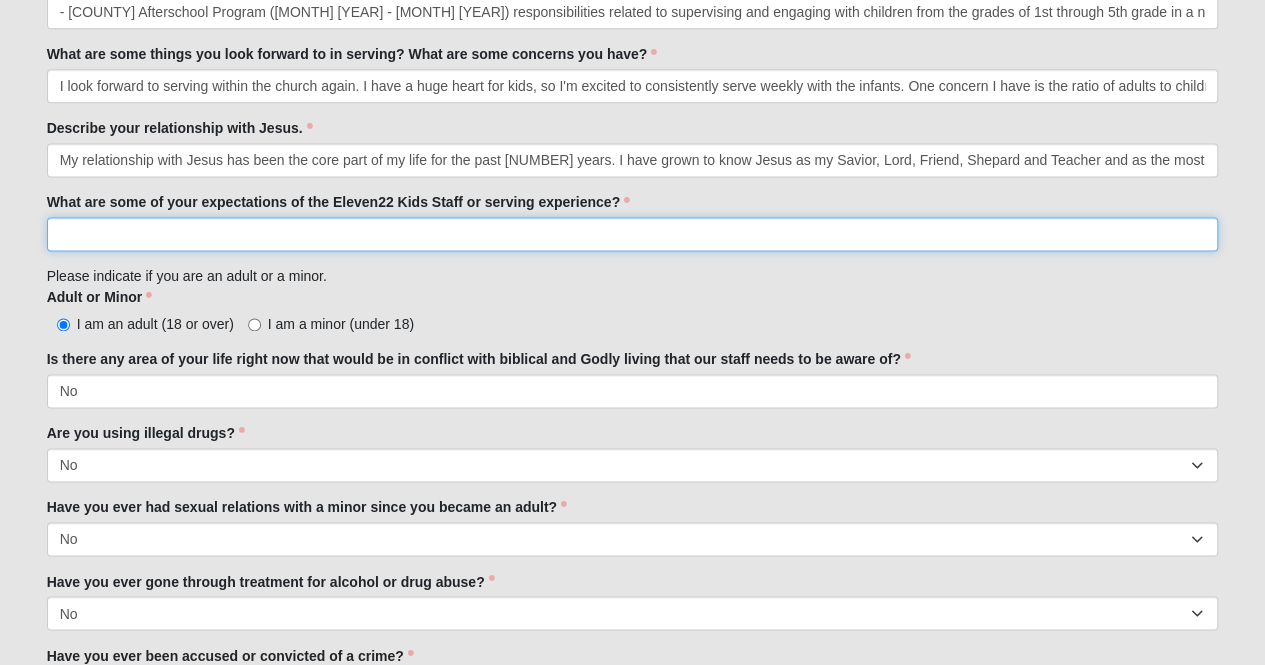 click on "What are some of your expectations of the Eleven22 Kids Staff or serving experience?" at bounding box center (633, 234) 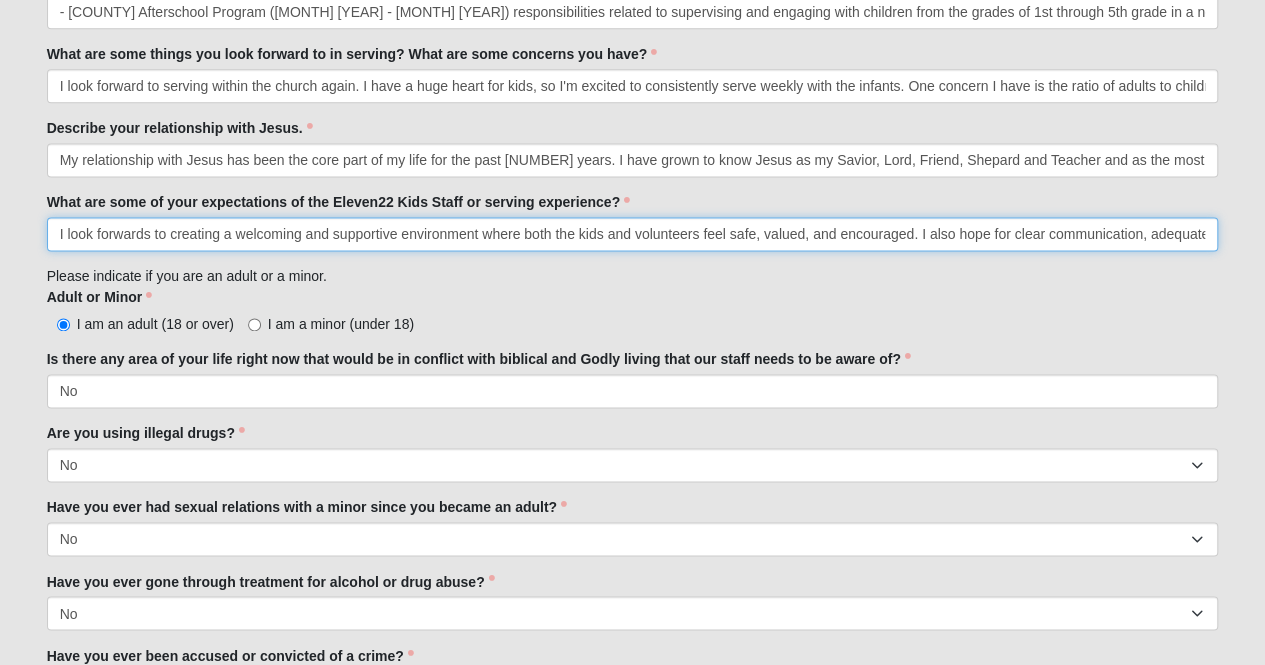 scroll, scrollTop: 0, scrollLeft: 559, axis: horizontal 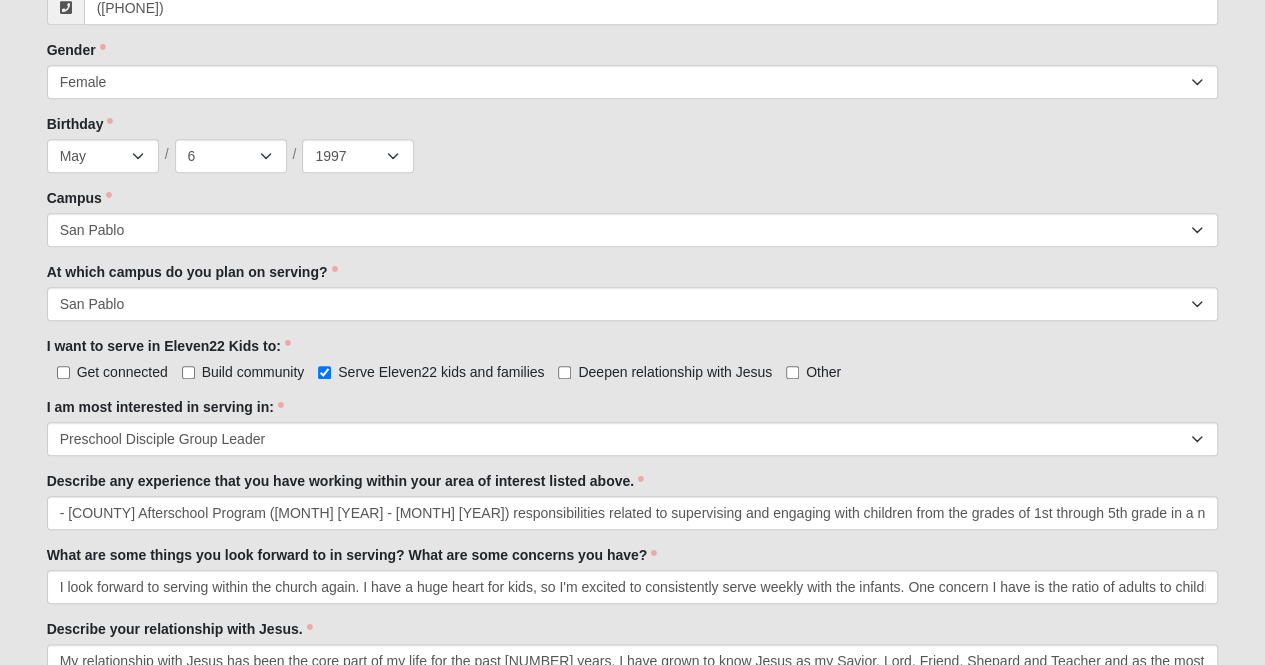 type on "I look forwards to creating a welcoming and supportive environment where both the kids and volunteers feel safe, valued, and encouraged. I also hope for clear communication, adequate training, and guidance so that I can serve confidently and grow in my faith and leadership" 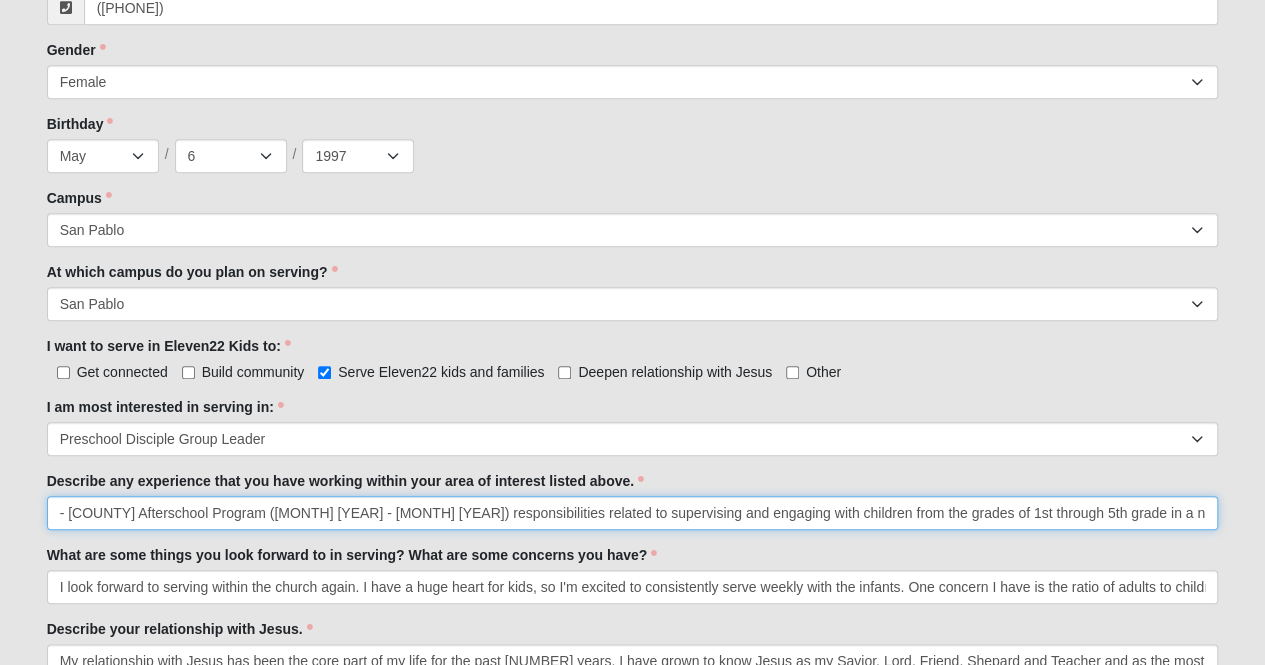 click on "- [COUNTY] Afterschool Program ([MONTH] [YEAR] - [MONTH] [YEAR]) responsibilities related to supervising and engaging with children from the grades of 1st through 5th grade in a non-classroom setting, often involving academic support, recreational activities, and fostering a safe and positive environment. I worked as a nanny for a one year old for two years in [YEAR]-[YEAR]. I served as a camp counselor at Camp Ozark in [YEAR] and worked directly with 6 year olds all summer. I've been babysitting for various families for the past 10 years." at bounding box center [633, 513] 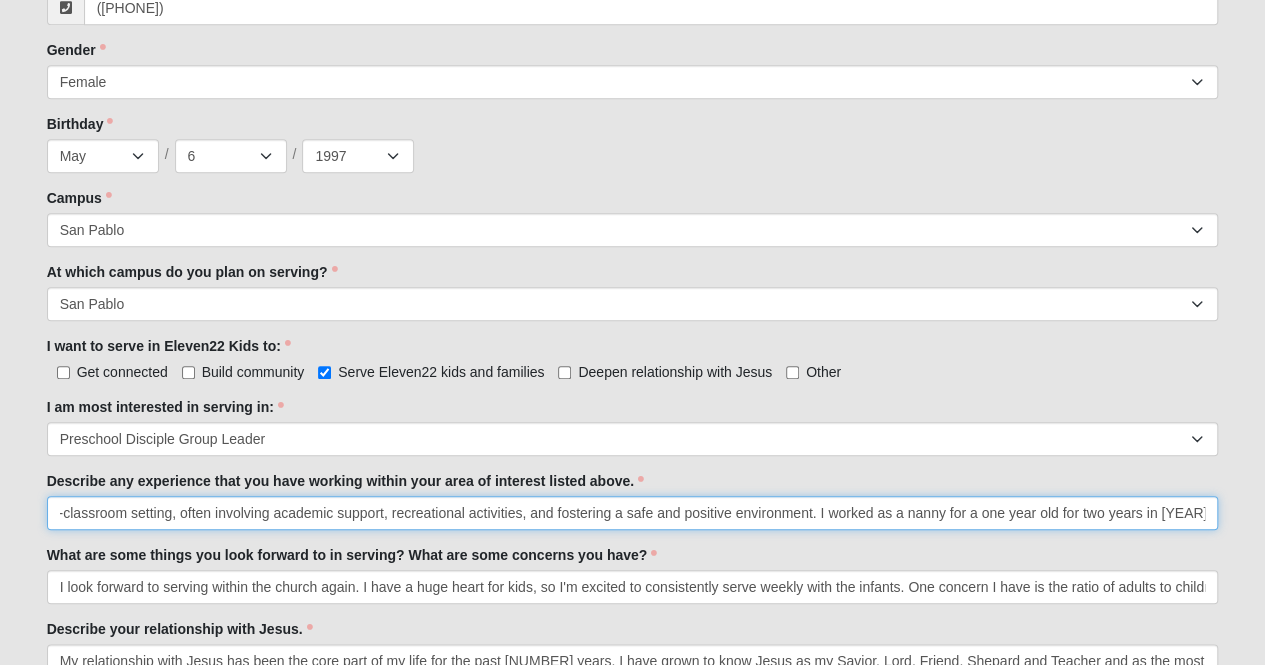 scroll, scrollTop: 0, scrollLeft: 1167, axis: horizontal 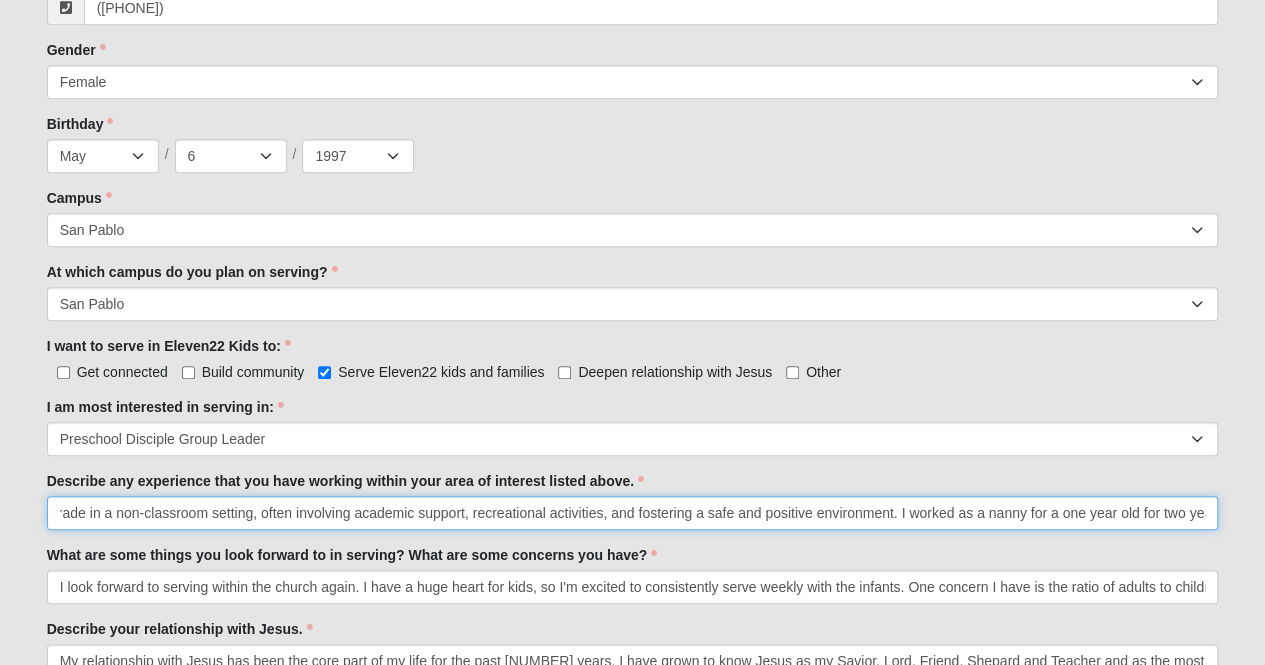 drag, startPoint x: 1112, startPoint y: 511, endPoint x: 841, endPoint y: 522, distance: 271.22314 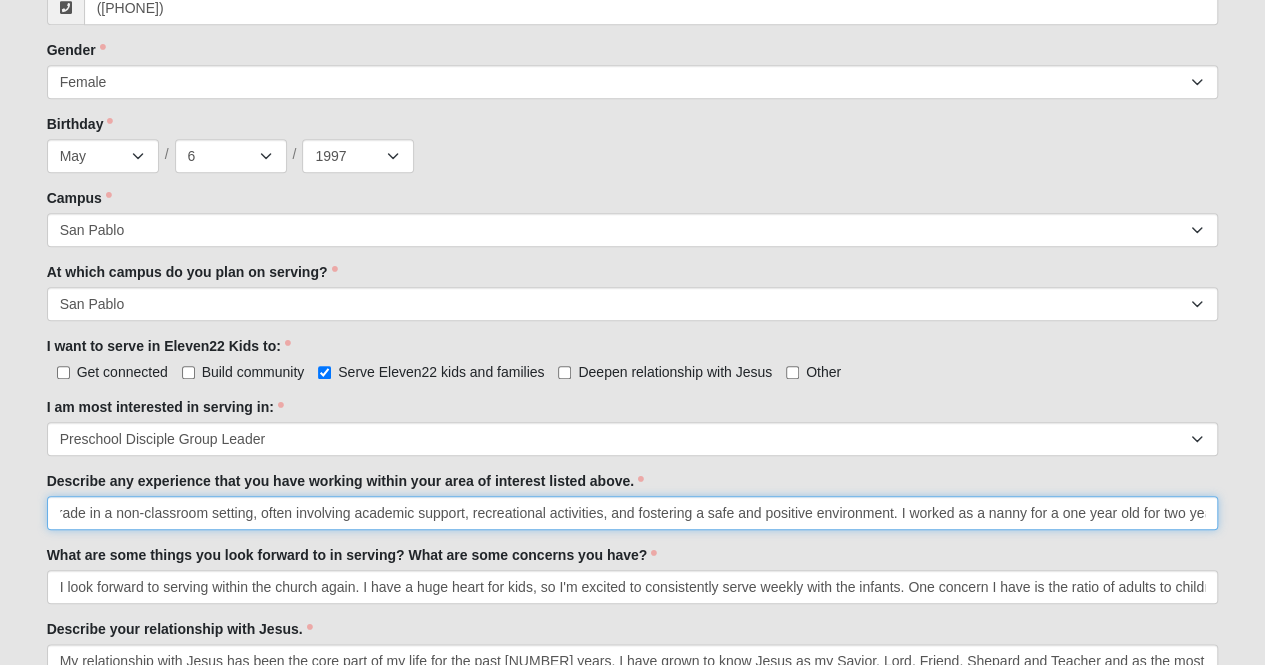 click on "- [COUNTY] Afterschool Program ([MONTH] [YEAR] - [MONTH] [YEAR]) responsibilities related to supervising and engaging with children from the grades of 1st through 5th grade in a non-classroom setting, often involving academic support, recreational activities, and fostering a safe and positive environment. I worked as a nanny for a one year old for two years in [YEAR]-[YEAR]. I served as a camp counselor at Camp Ozark in [YEAR] and worked directly with 6 year olds all summer. I've been babysitting for various families for the past 10 years." at bounding box center [633, 513] 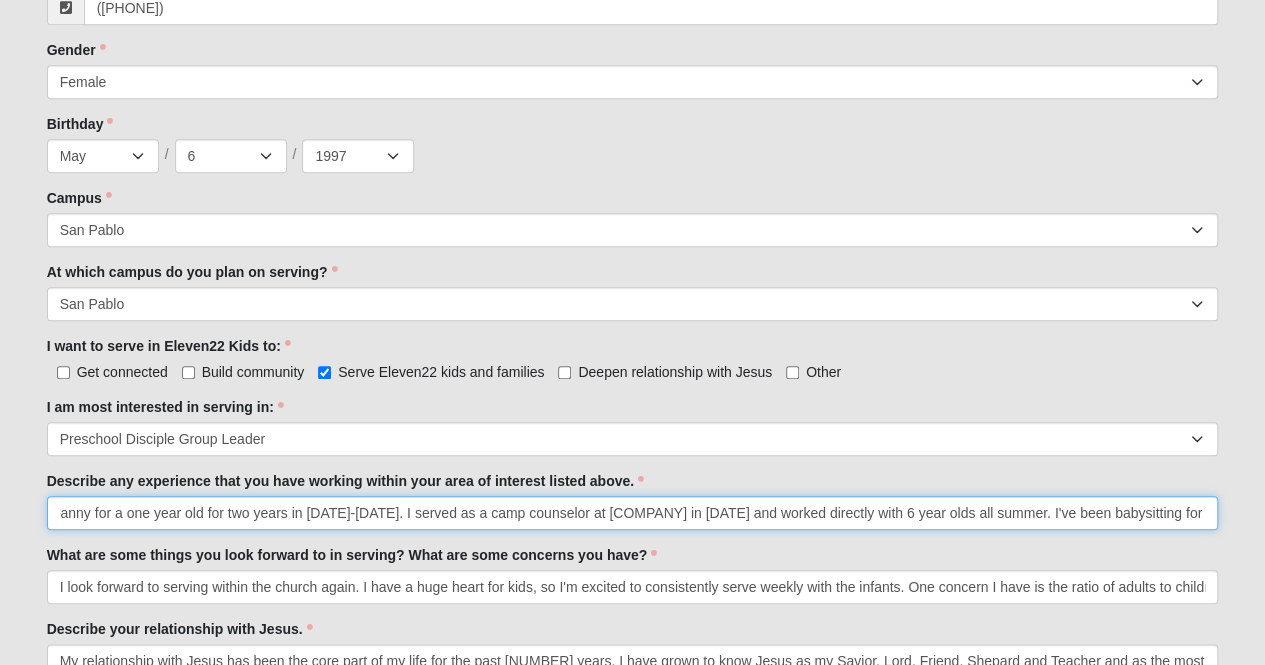 scroll, scrollTop: 0, scrollLeft: 1045, axis: horizontal 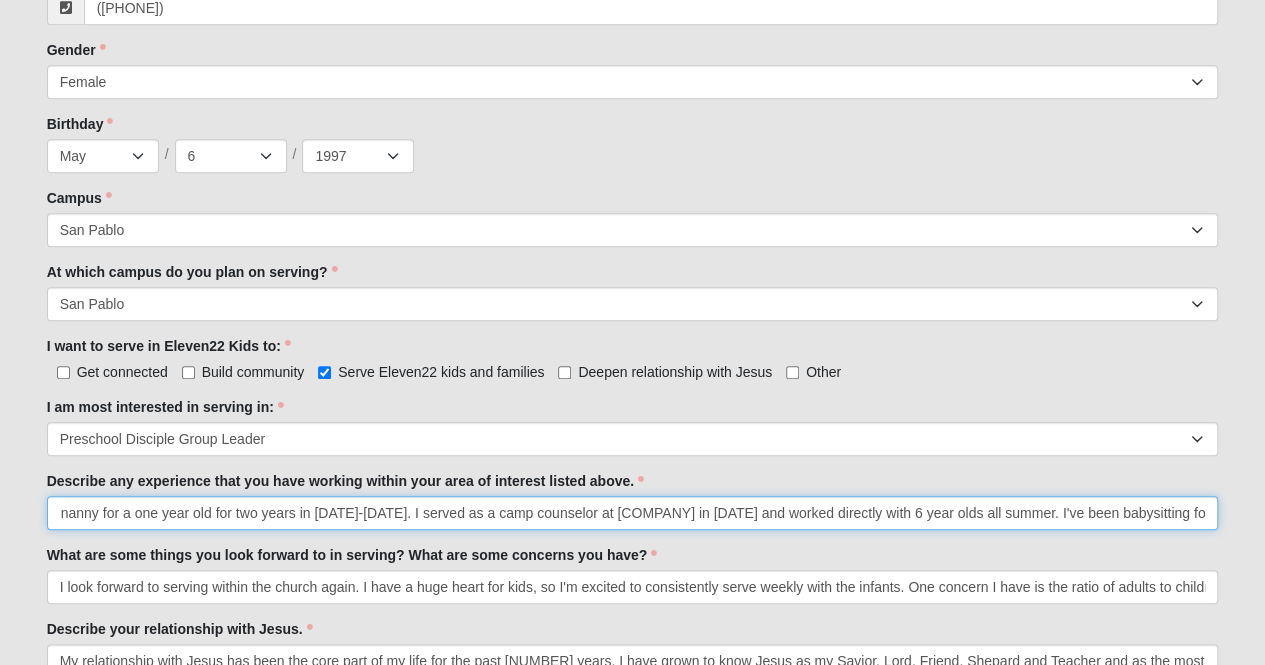 click on "- [NAME] Afterschool Program ([DATE] - [DATE]) responsibilities related to supervising and engaging with children from the grades of 1st through 5th grad. I worked as a nanny for a one year old for two years in [DATE]-[DATE]. I served as a camp counselor at [COMPANY] in [DATE] and worked directly with 6 year olds all summer. I've been babysitting for various families for the past 10 years." at bounding box center (633, 513) 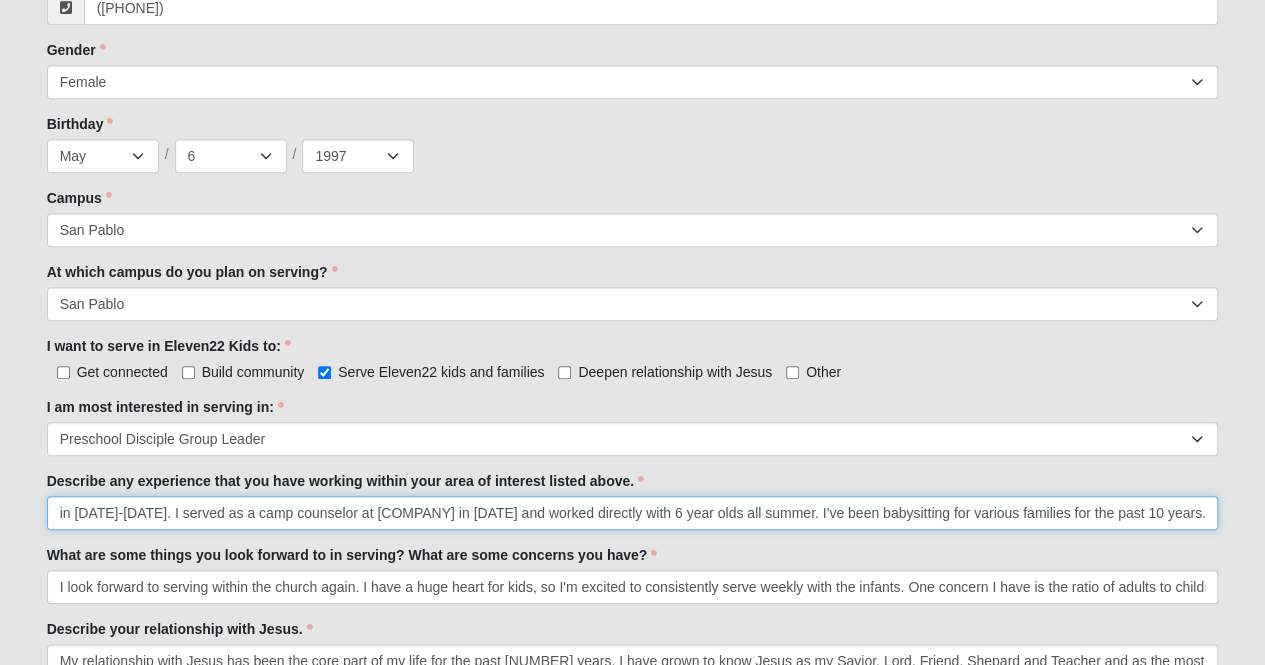 scroll, scrollTop: 0, scrollLeft: 1342, axis: horizontal 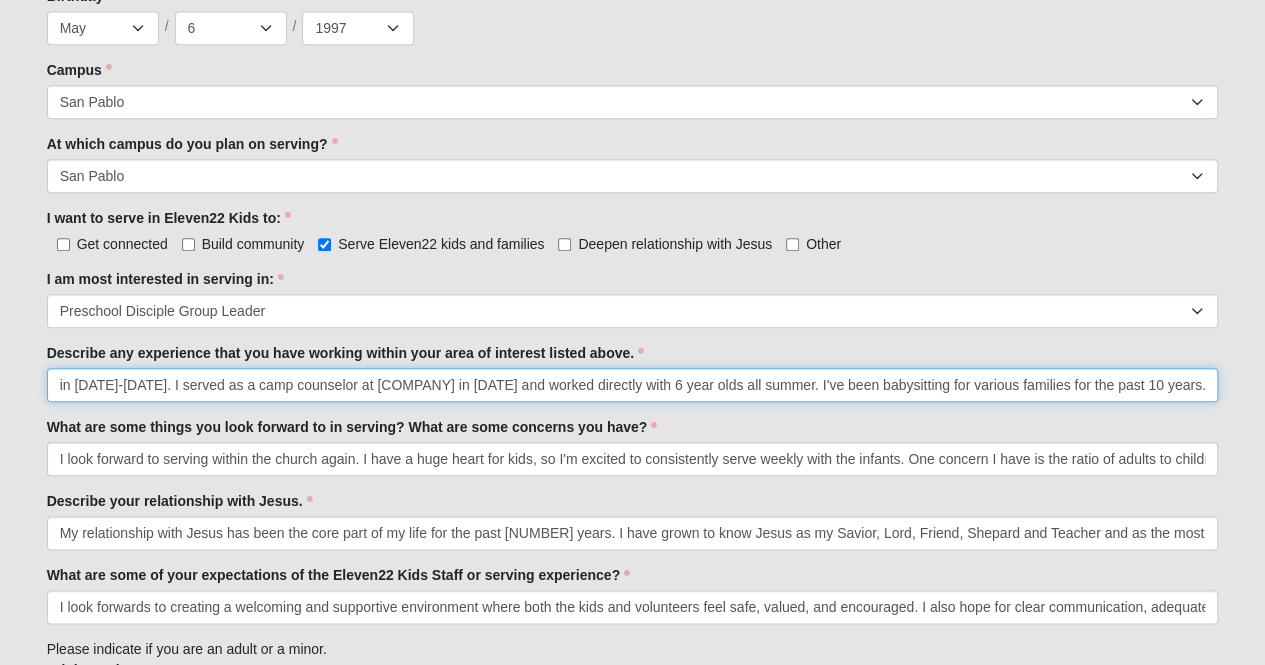type on "- [NAME] Afterschool Program ([DATE] - [DATE]) responsibilities related to supervising and engaging with children from the grades of 1st through 5th grad. I worked as a nanny for a one year old for two years in [DATE]-[DATE]. I served as a camp counselor at [COMPANY] in [DATE] and worked directly with 6 year olds all summer. I've been babysitting for various families for the past 10 years." 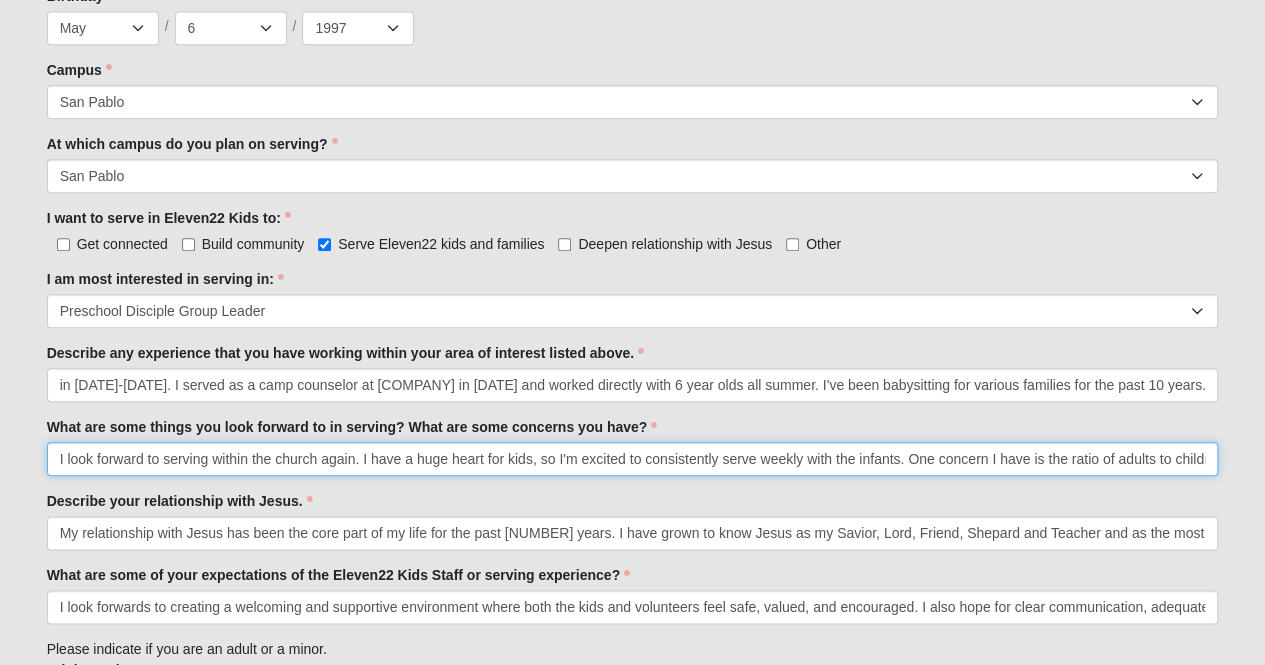 click on "I look forward to serving within the church again. I have a huge heart for kids, so I'm excited to consistently serve weekly with the infants. One concern I have is the ratio of adults to children and hoping that I don't feel outnumbered by the amount of children." at bounding box center (633, 459) 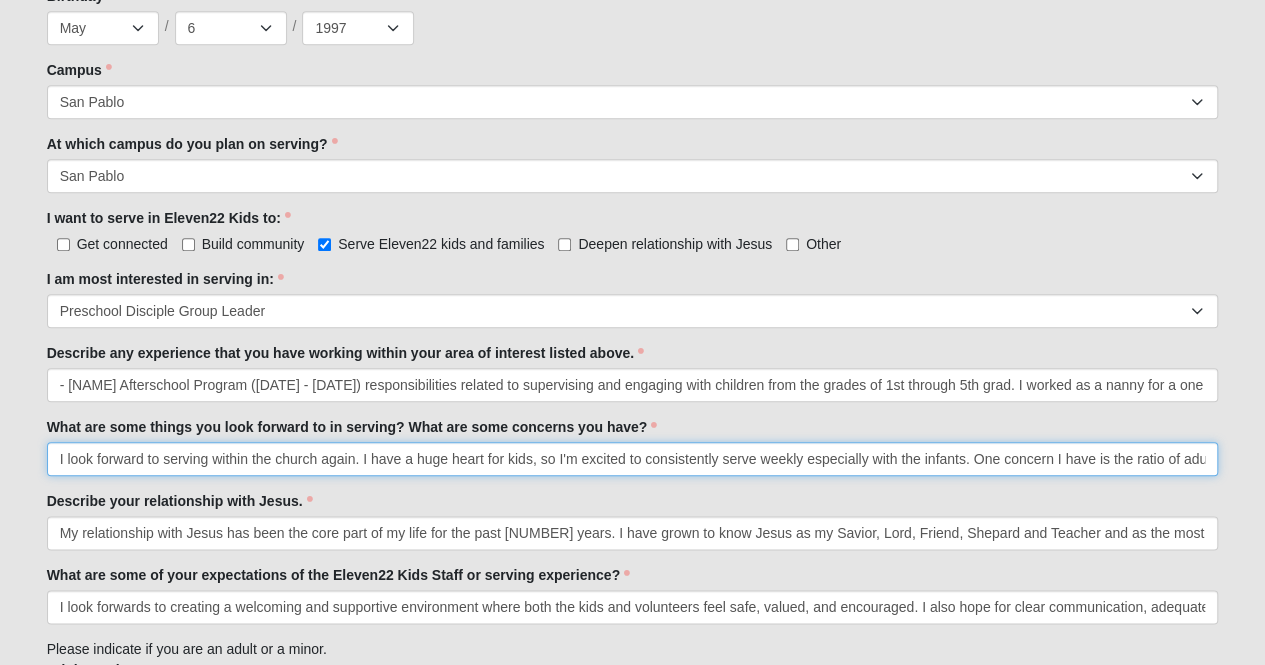 click on "I look forward to serving within the church again. I have a huge heart for kids, so I'm excited to consistently serve weekly especially with the infants. One concern I have is the ratio of adults to children and hoping that I don't feel outnumbered by the amount of children." at bounding box center [633, 459] 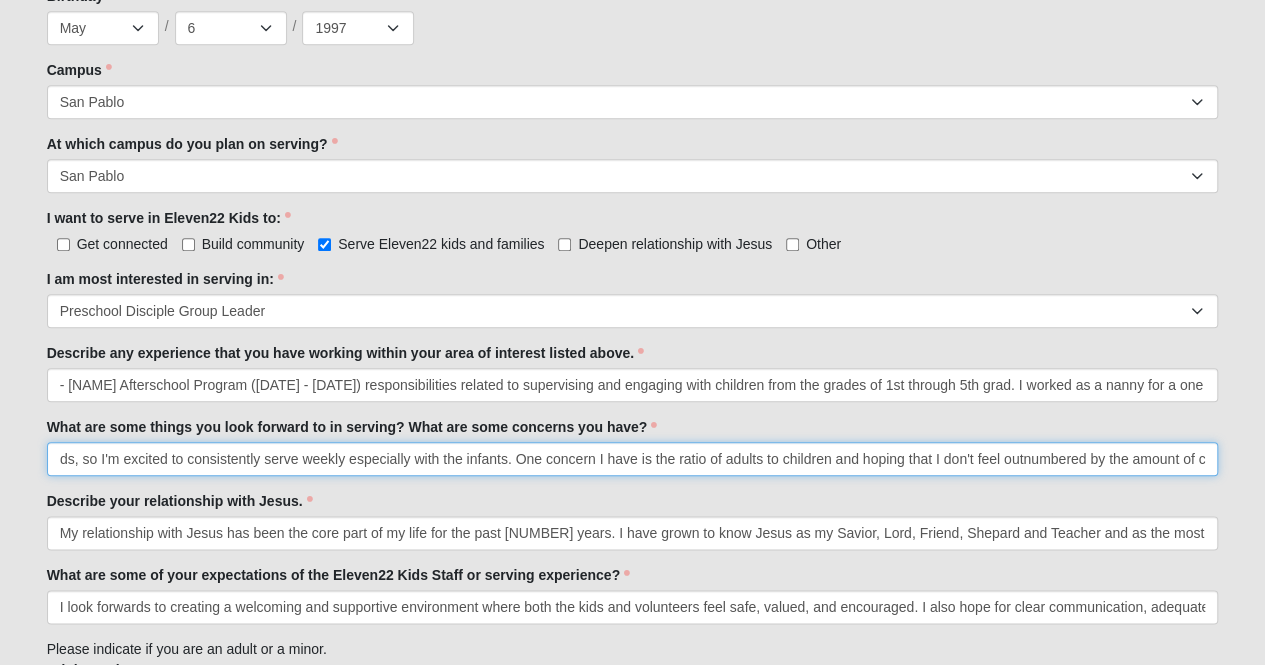 scroll, scrollTop: 0, scrollLeft: 504, axis: horizontal 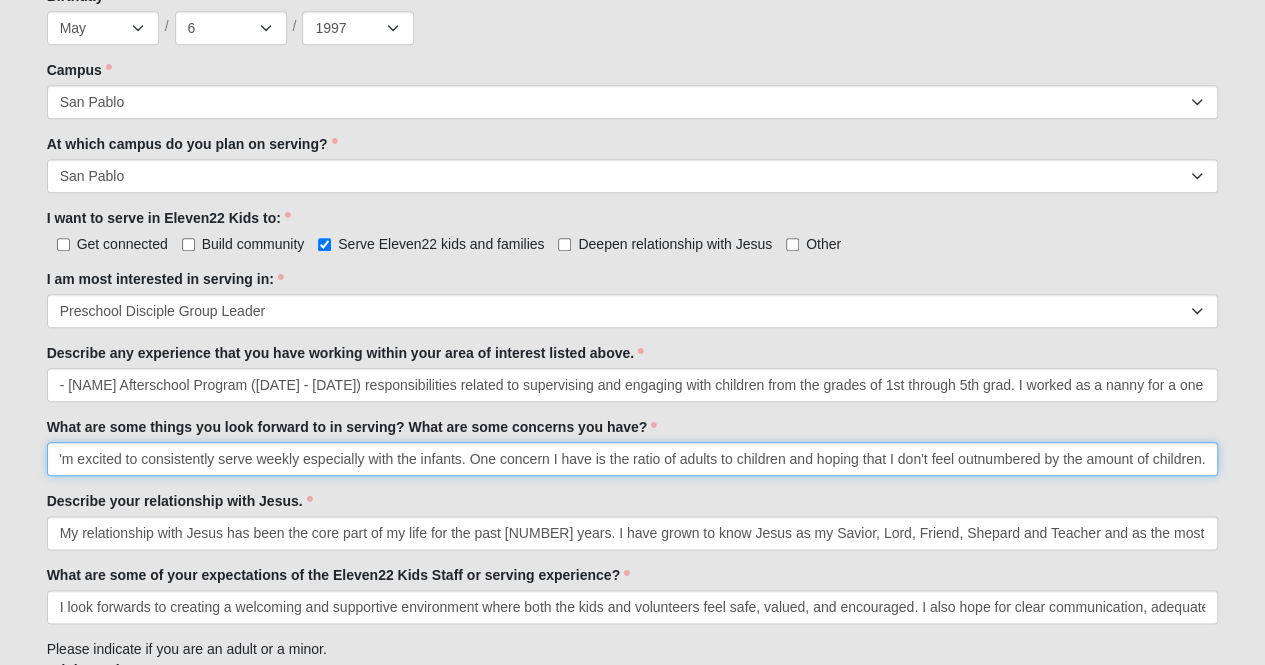 type on "I look forward to serving within the church again. I have a huge heart for kids, so I'm excited to consistently serve weekly especially with the infants. One concern I have is the ratio of adults to children and hoping that I don't feel outnumbered by the amount of children." 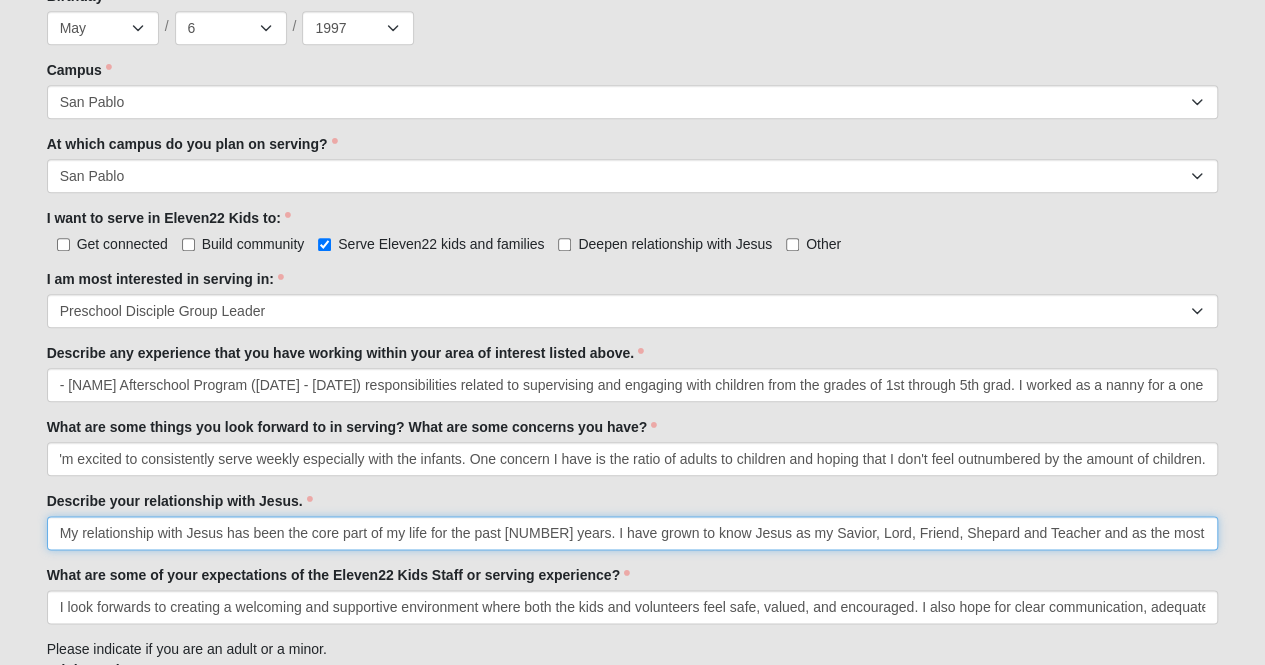 scroll, scrollTop: 0, scrollLeft: 0, axis: both 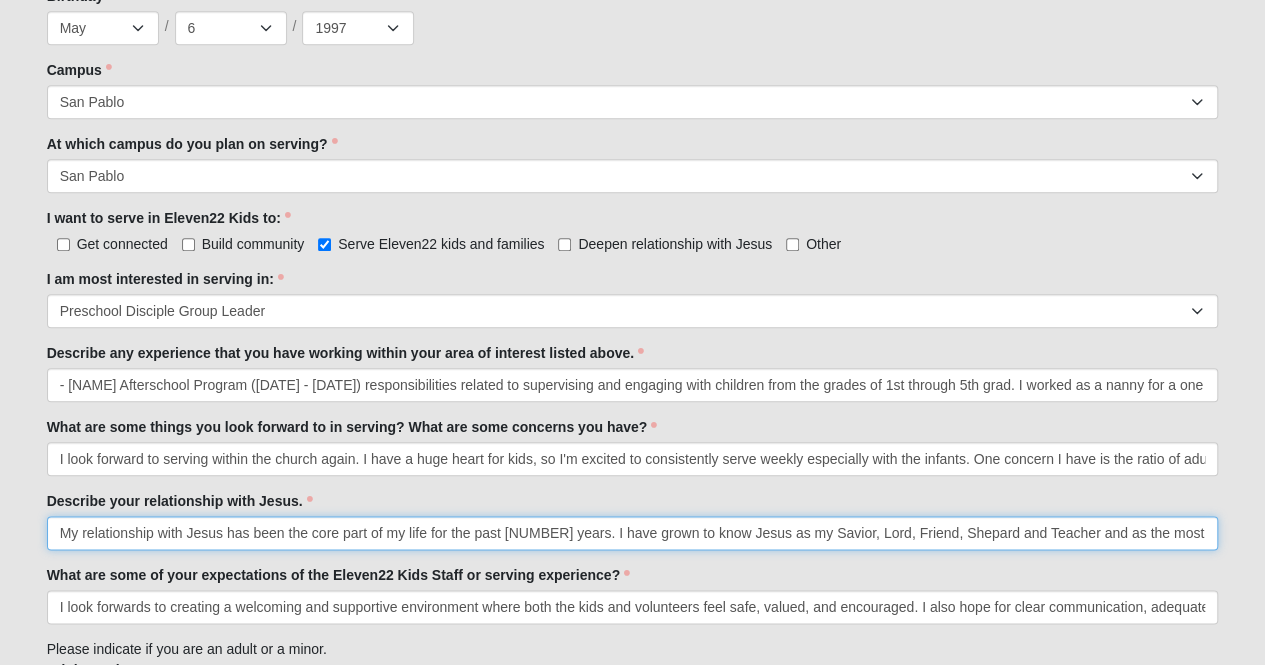 click on "My relationship with Jesus has been the core part of my life for the past [NUMBER] years. I have grown to know Jesus as my Savior, Lord, Friend, Shepard and Teacher and as the most fulfilling and steady presence in my life. As I continue to mature in my faith, I have seen my relationship continue to deepen with Him and experience a new kind of love in each season of life." at bounding box center [633, 533] 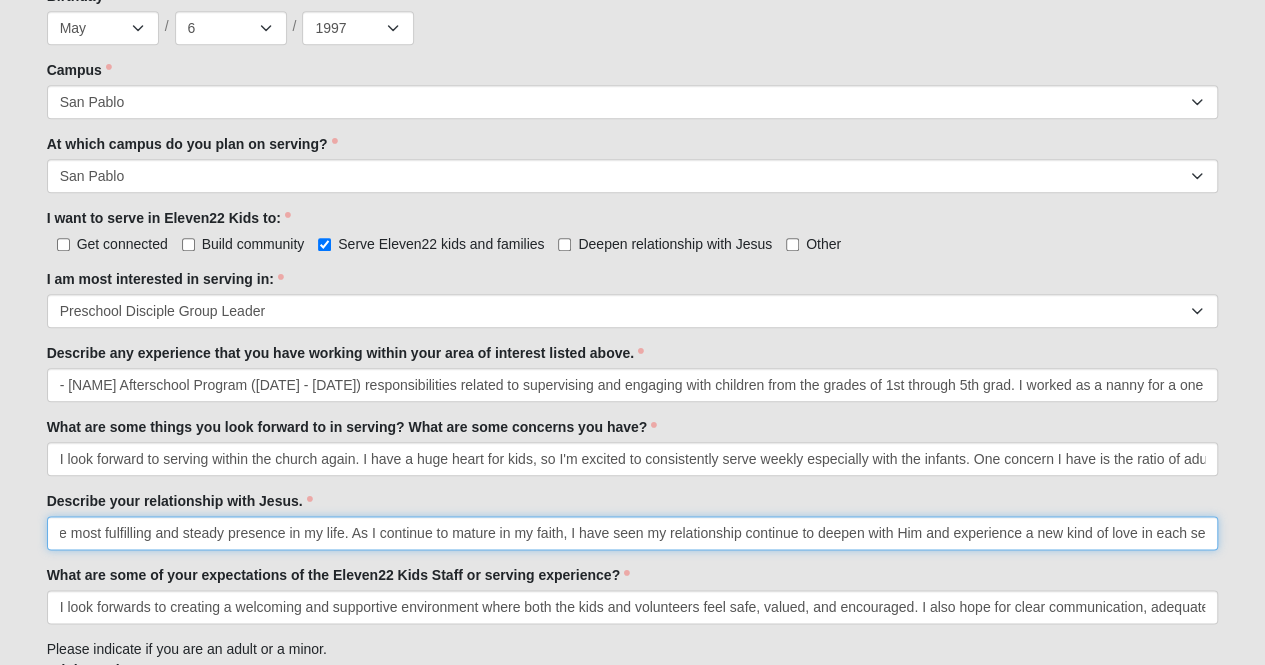 scroll, scrollTop: 0, scrollLeft: 1121, axis: horizontal 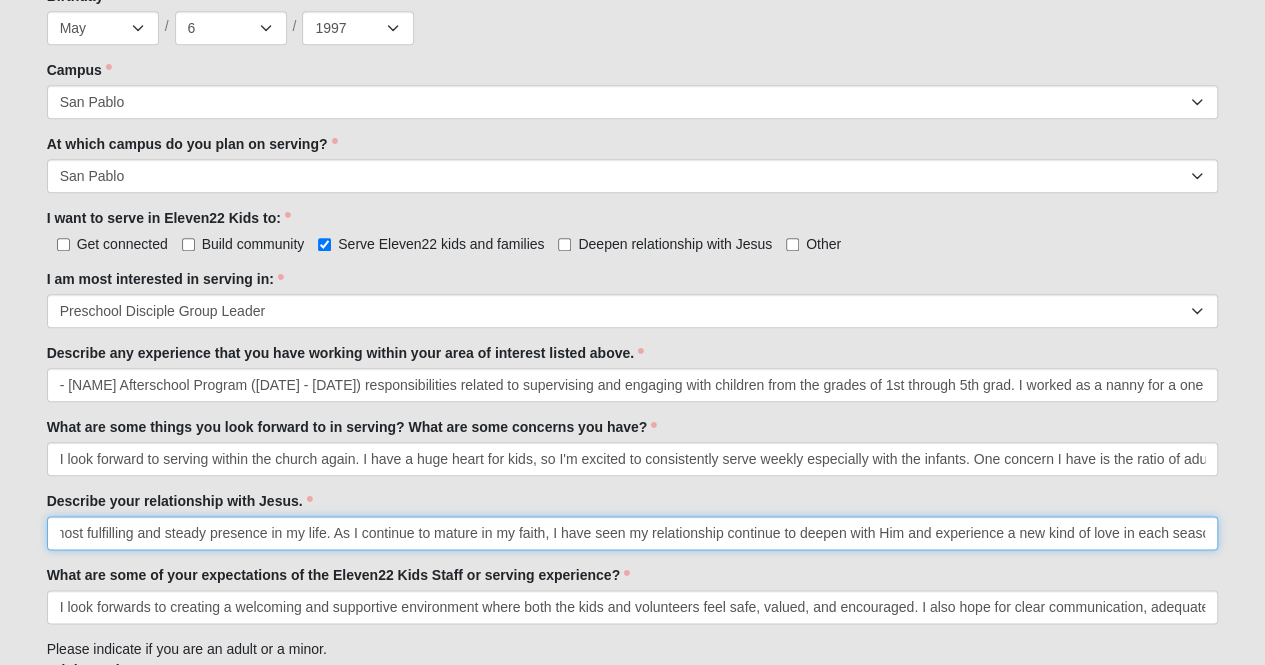 click on "My relationship with Jesus has been the core part of my life for the past [NUMBER] years. I have grown to know Jesus as my Savior, Lord, Friend, Shepard and Teacher and as the most fulfilling and steady presence in my life. As I continue to mature in my faith, I have seen my relationship continue to deepen with Him and experience a new kind of love in each season of life." at bounding box center [633, 533] 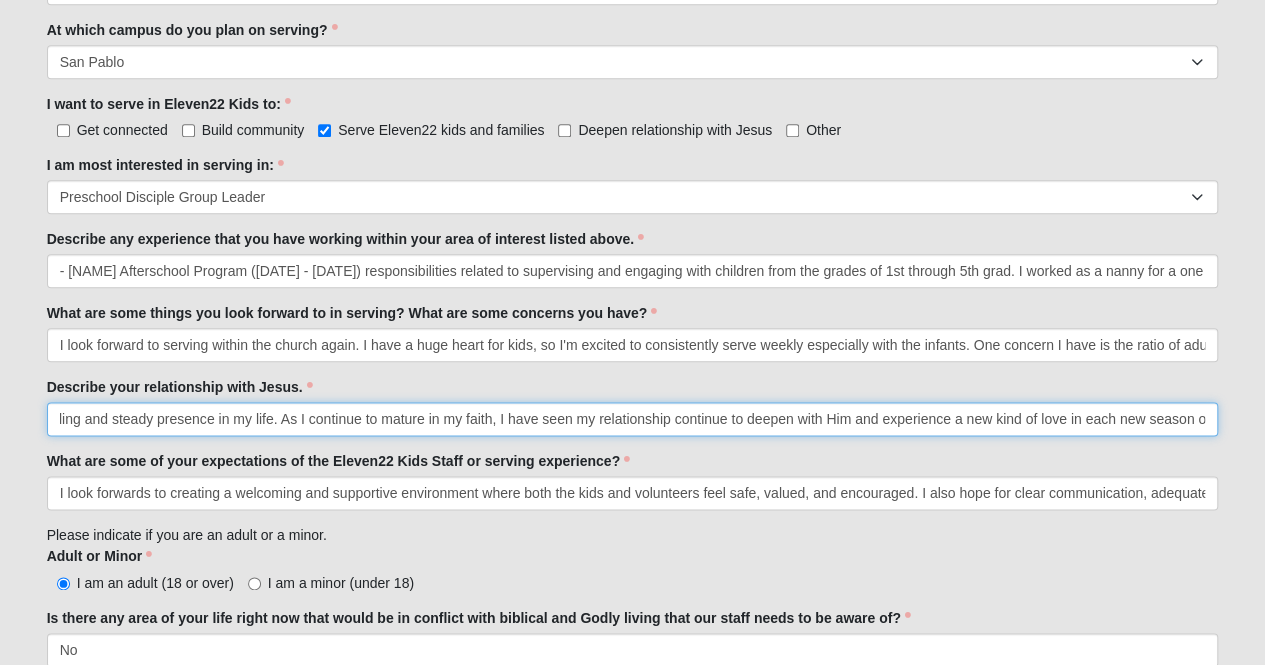 scroll, scrollTop: 1059, scrollLeft: 0, axis: vertical 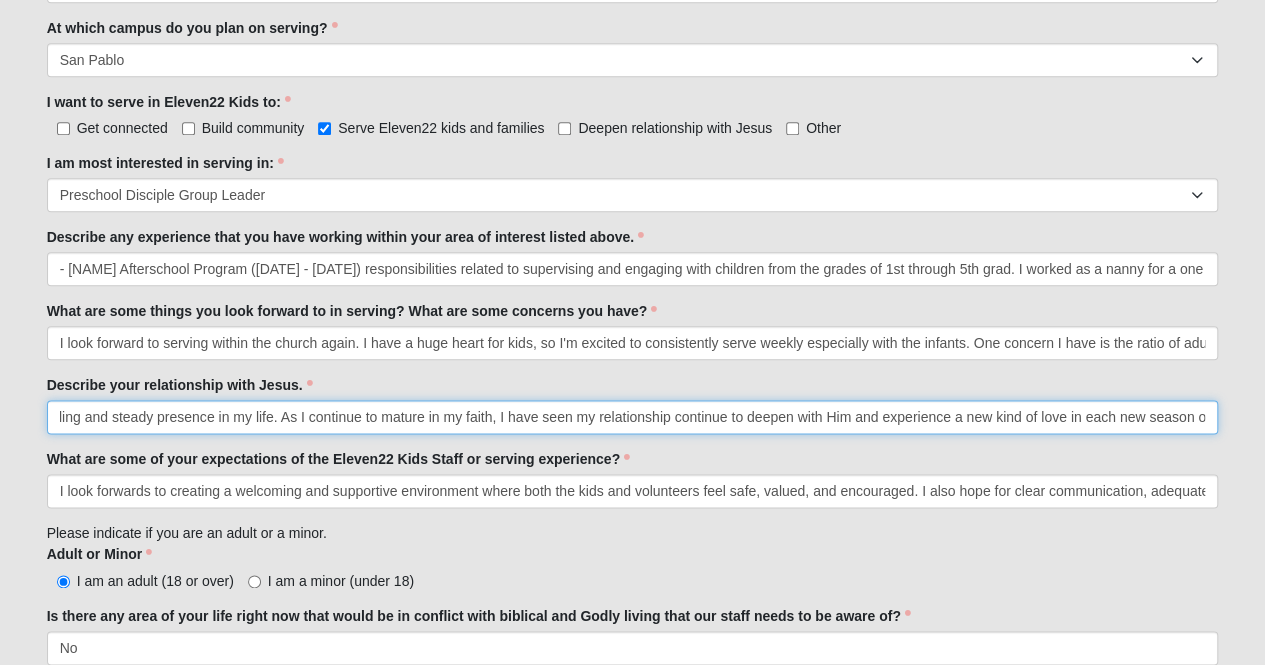 type on "My relationship with Jesus has been the core part of my life for the past 10 years. I have grown to know Jesus as my Savior, Lord, Friend, Shepard and Teacher and as the most fulfilling and steady presence in my life. As I continue to mature in my faith, I have seen my relationship continue to deepen with Him and experience a new kind of love in each new season of life." 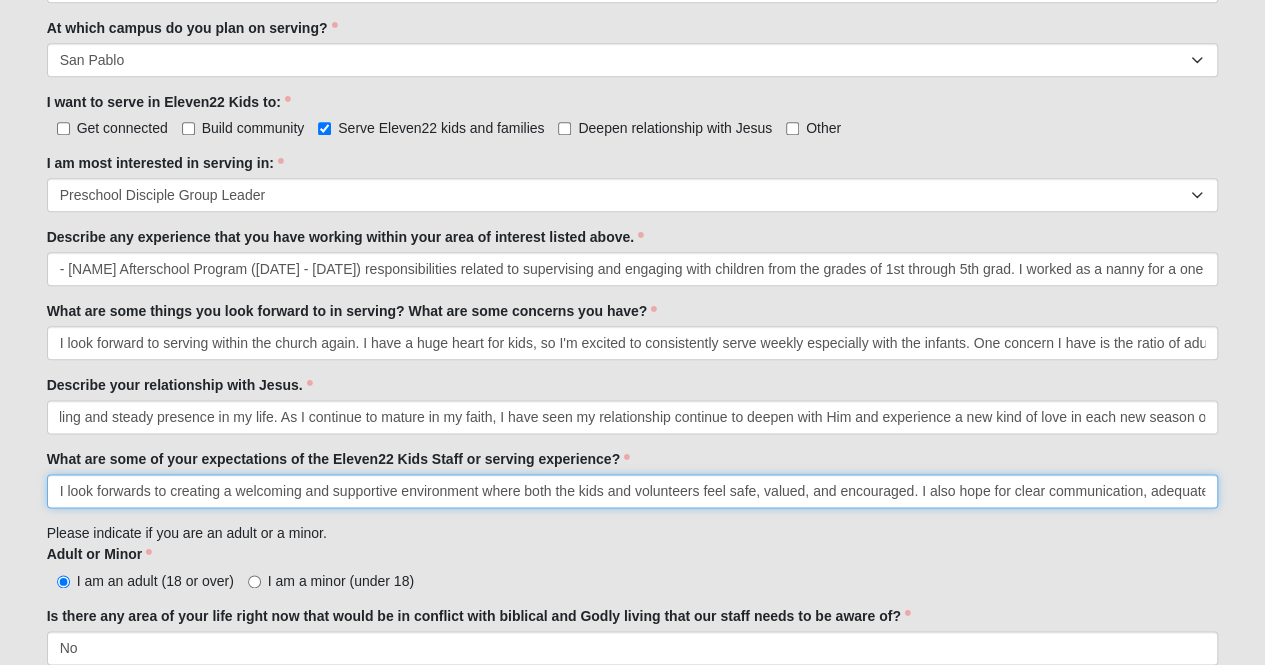 click on "I look forwards to creating a welcoming and supportive environment where both the kids and volunteers feel safe, valued, and encouraged. I also hope for clear communication, adequate training, and guidance so that I can serve confidently and grow in my faith and leadership" at bounding box center (633, 491) 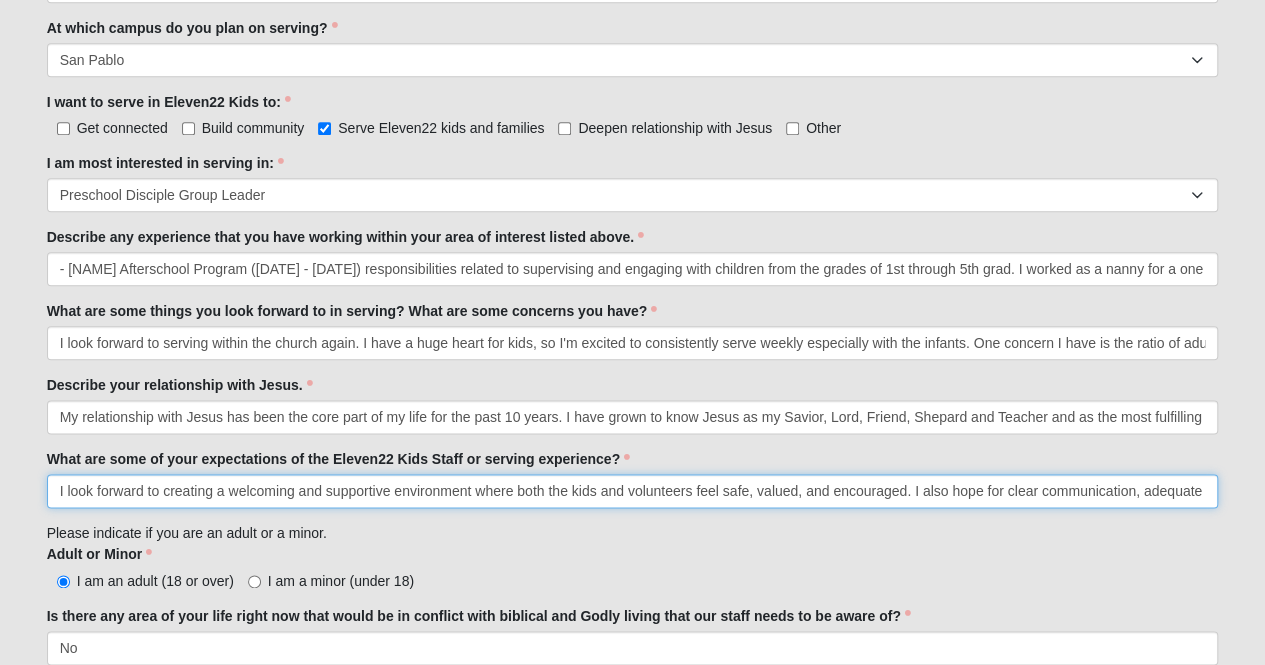 click on "I look forward to creating a welcoming and supportive environment where both the kids and volunteers feel safe, valued, and encouraged. I also hope for clear communication, adequate training, and guidance so that I can serve confidently and grow in my faith and leadership" at bounding box center (633, 491) 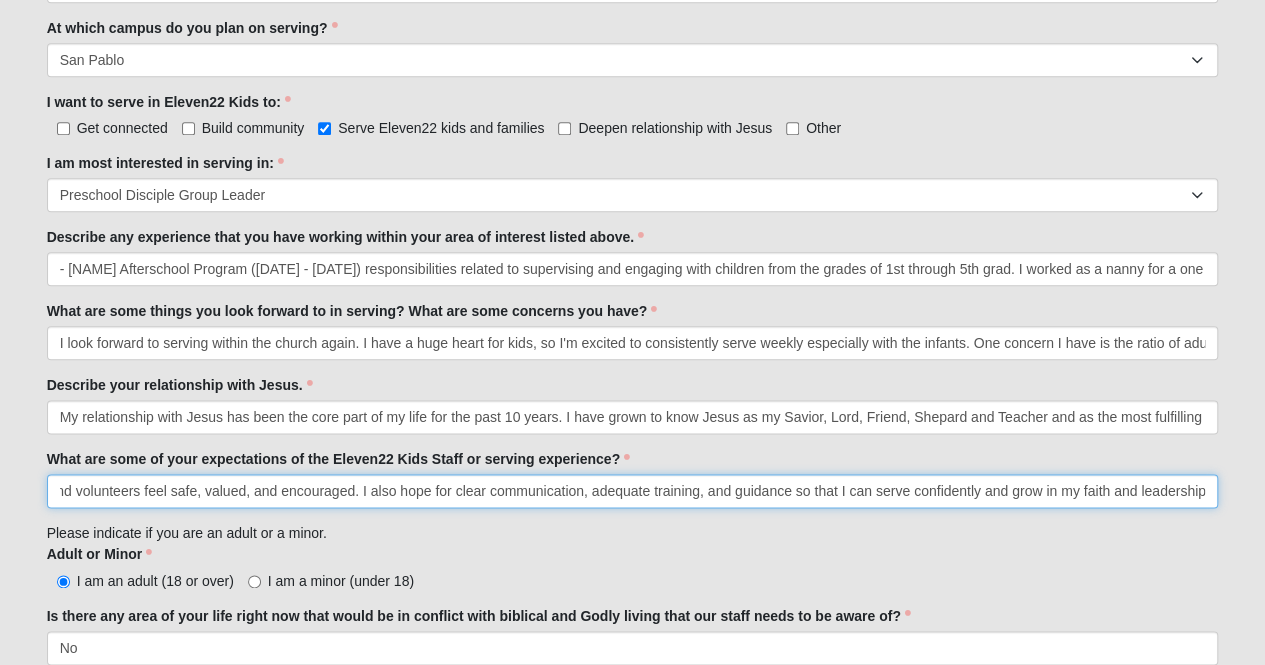 scroll, scrollTop: 0, scrollLeft: 556, axis: horizontal 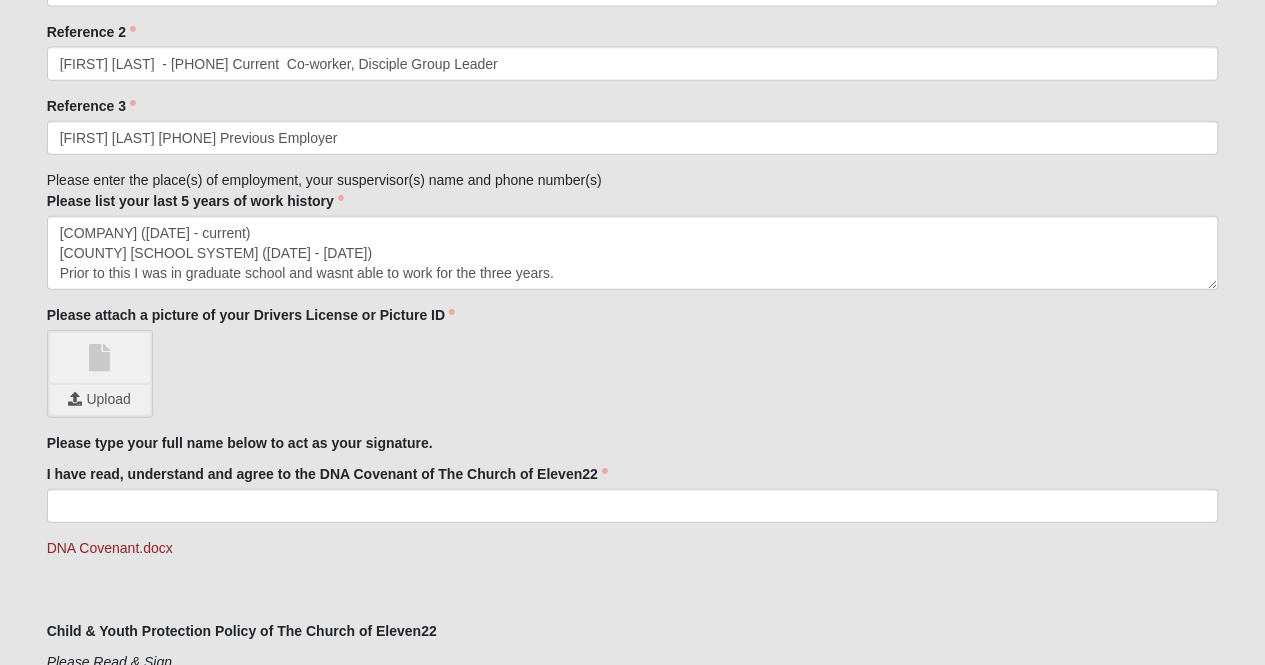 type on "I look forward to creating a welcoming and supportive environment where both the kids and volunteers feel safe, valued, and encouraged. I also hope for clear communication, adequate training, and guidance so that I can serve confidently and grow in my faith and leadership." 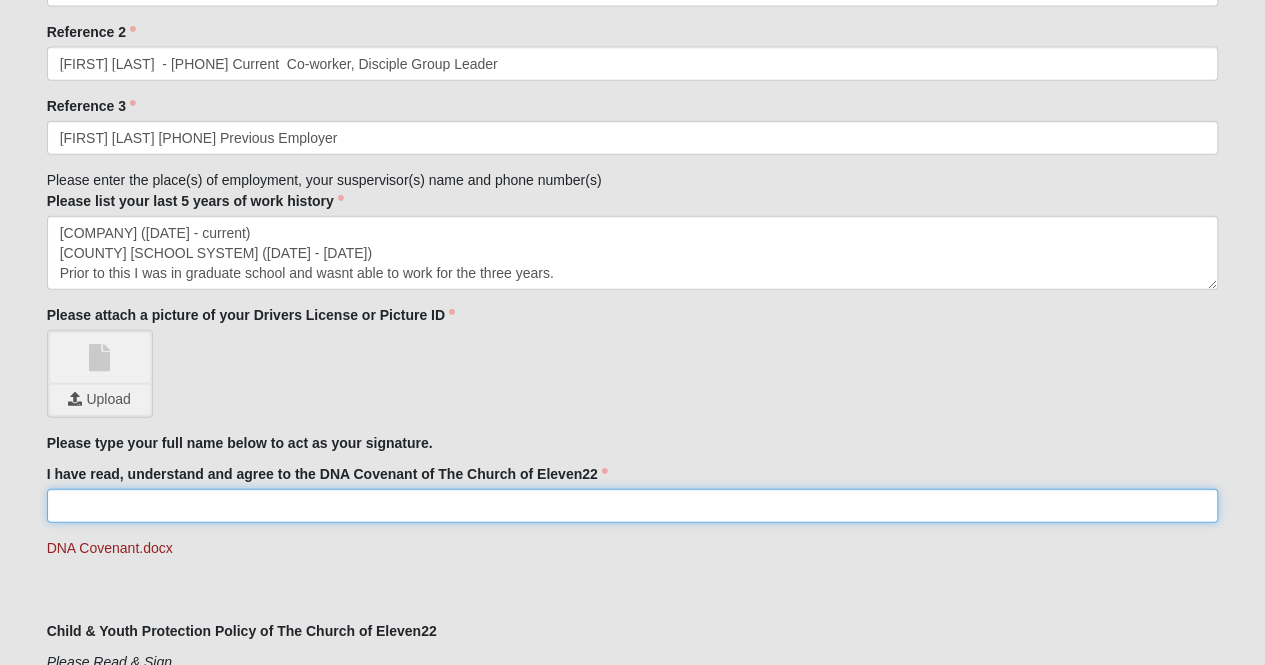 scroll, scrollTop: 0, scrollLeft: 0, axis: both 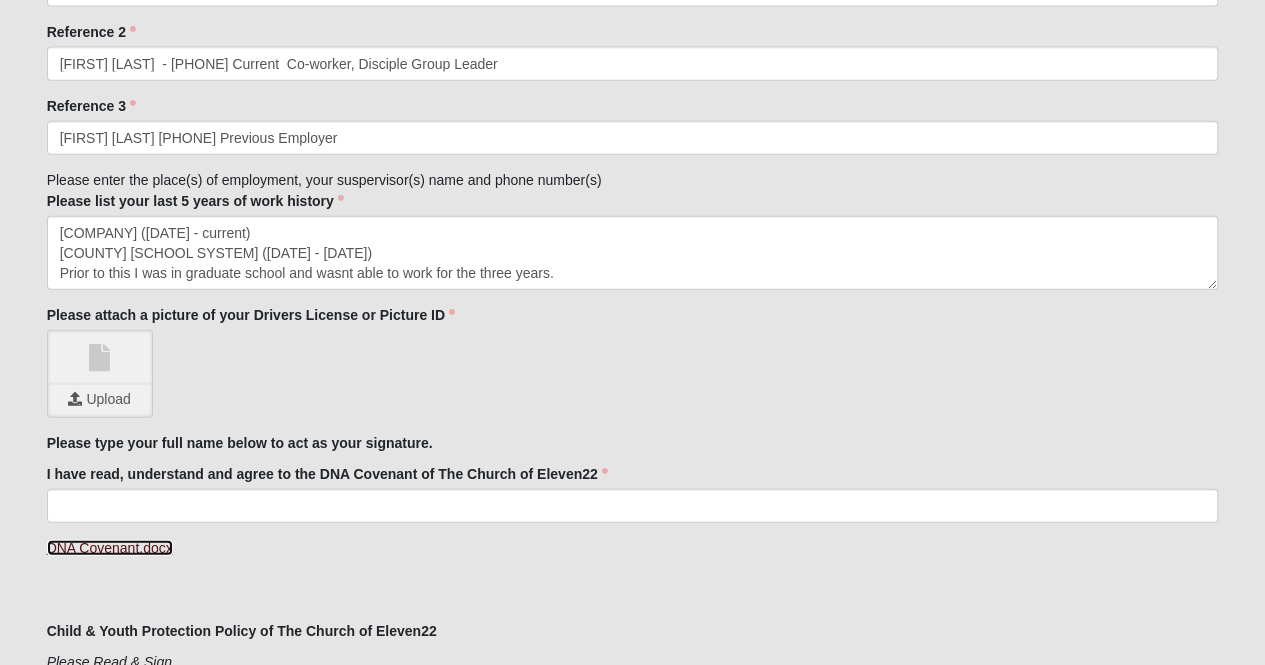 click on "DNA Covenant.docx" at bounding box center [110, 548] 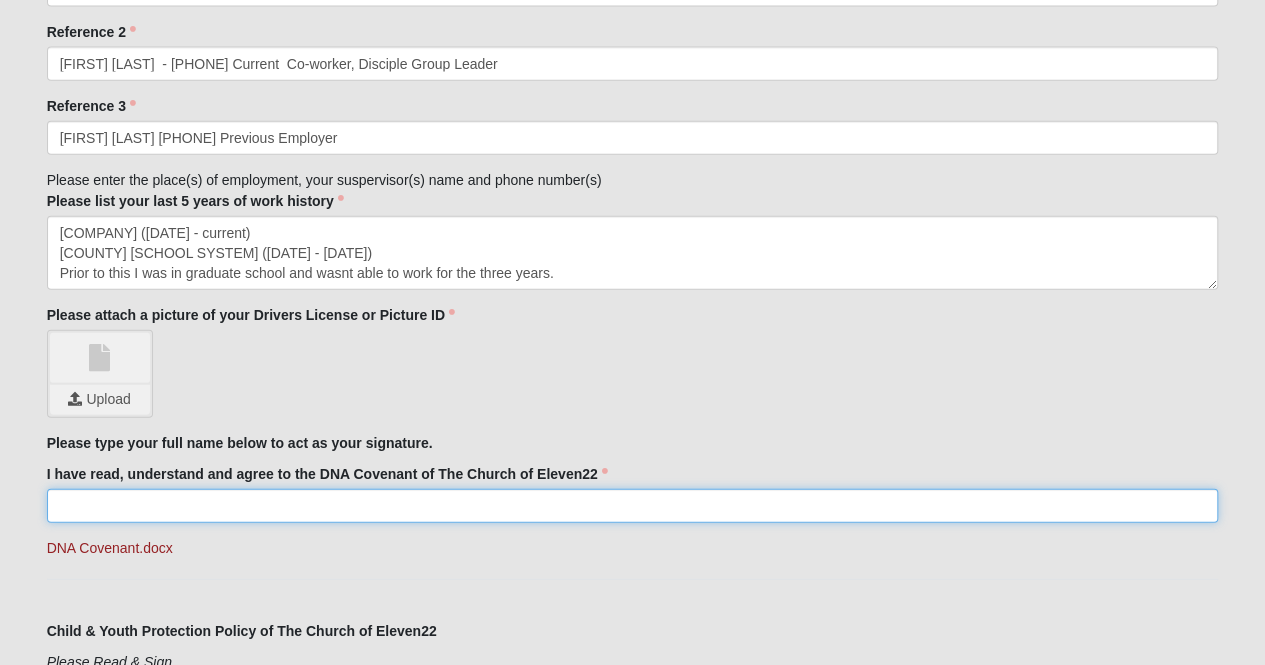 click on "I have read, understand and agree to the DNA Covenant of The Church of Eleven22" at bounding box center (633, 506) 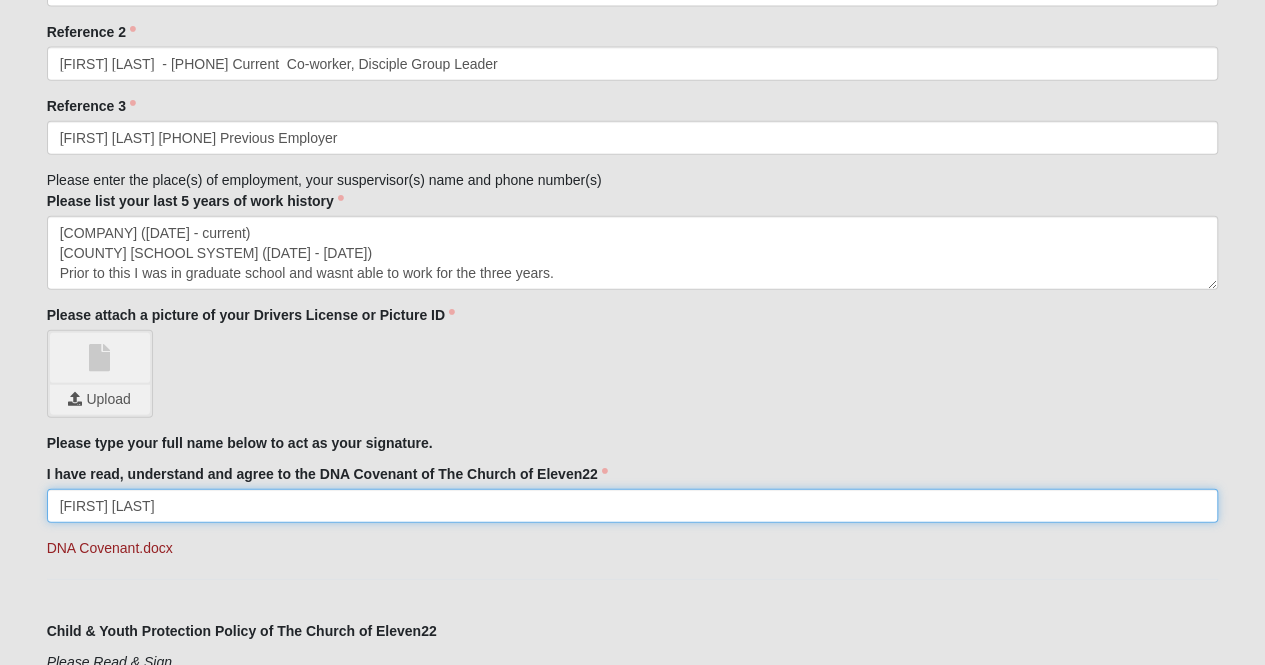 type on "[FIRST] [LAST]" 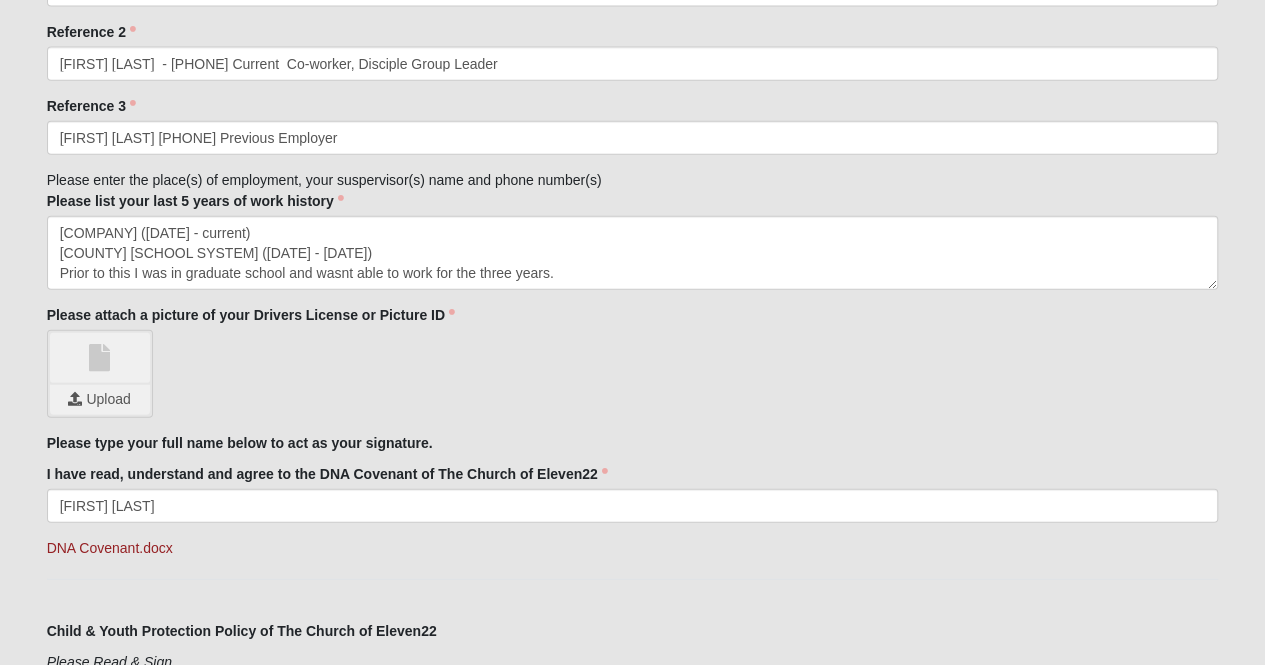 click at bounding box center [100, 358] 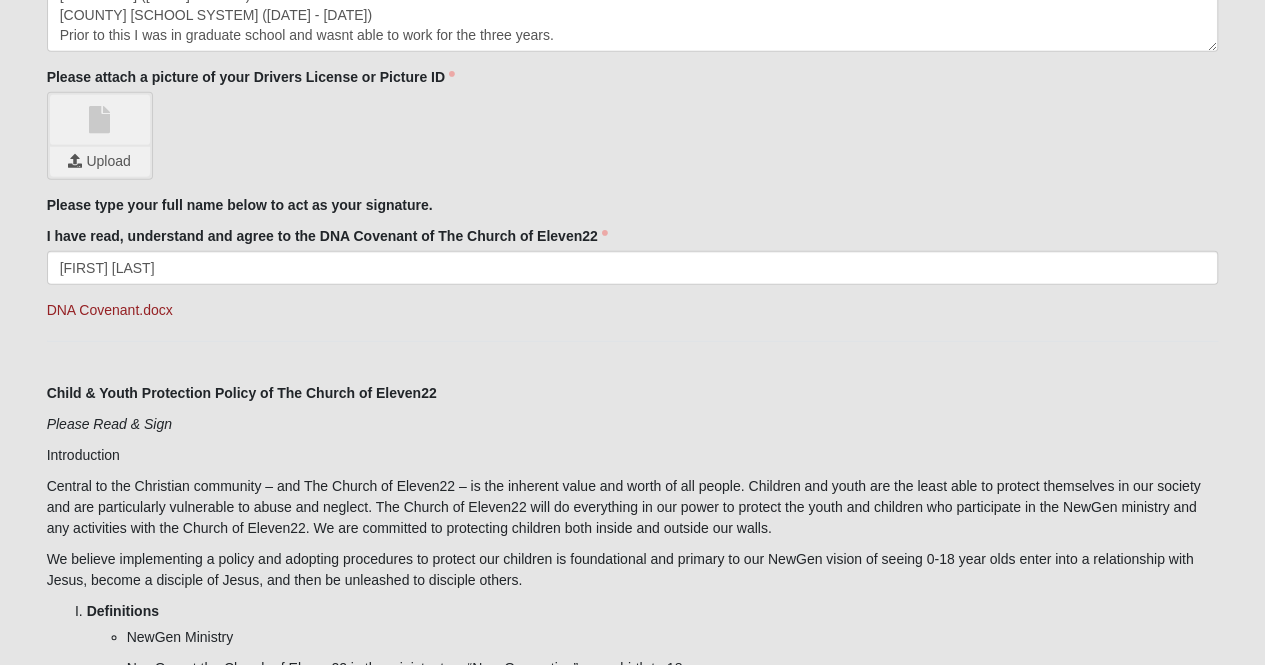 scroll, scrollTop: 2532, scrollLeft: 0, axis: vertical 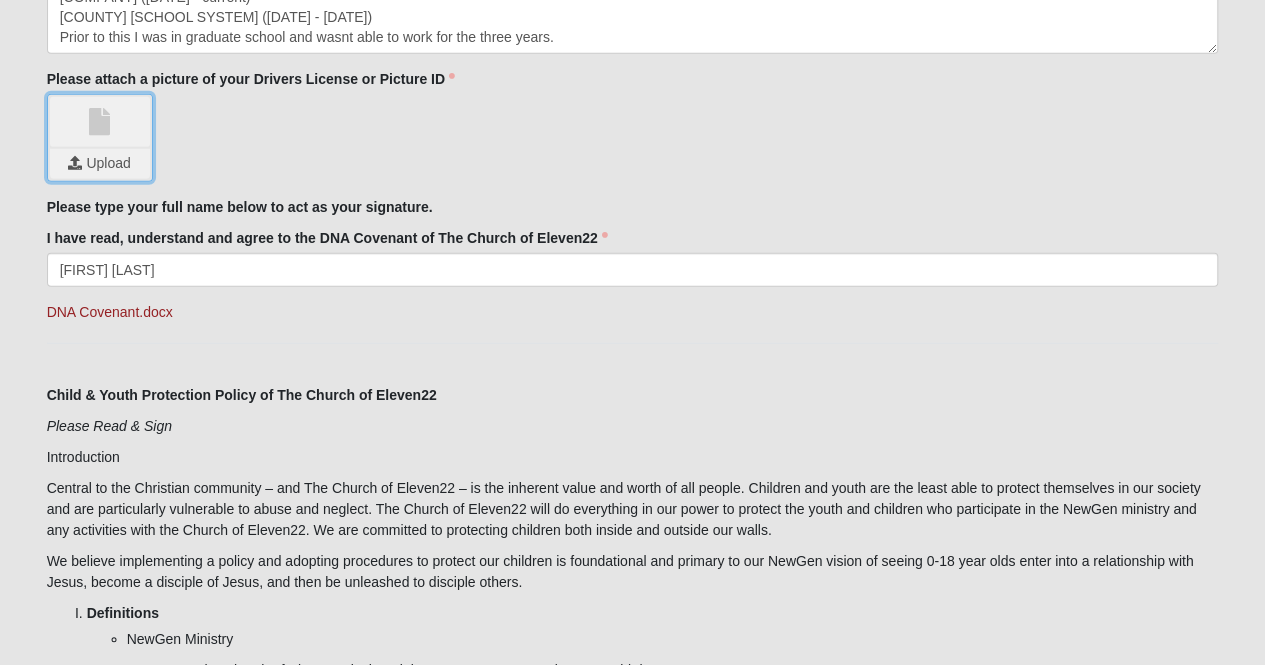 click at bounding box center [100, 164] 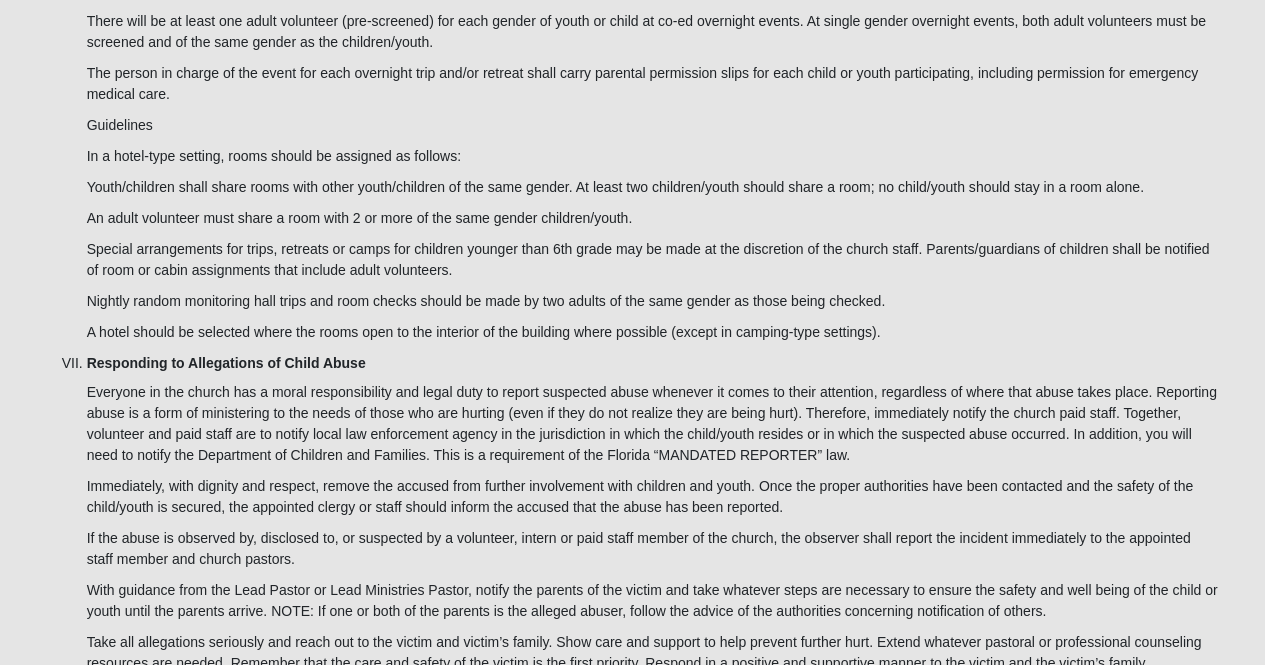 scroll, scrollTop: 6726, scrollLeft: 0, axis: vertical 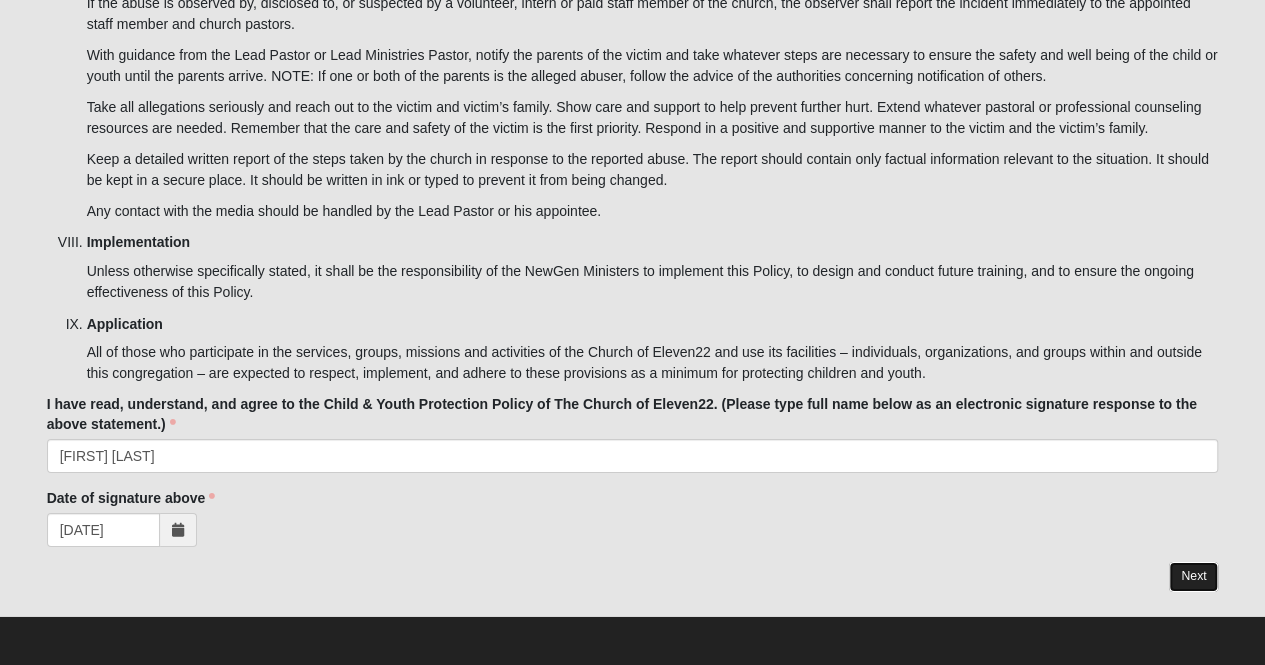 click on "Next" at bounding box center [1193, 576] 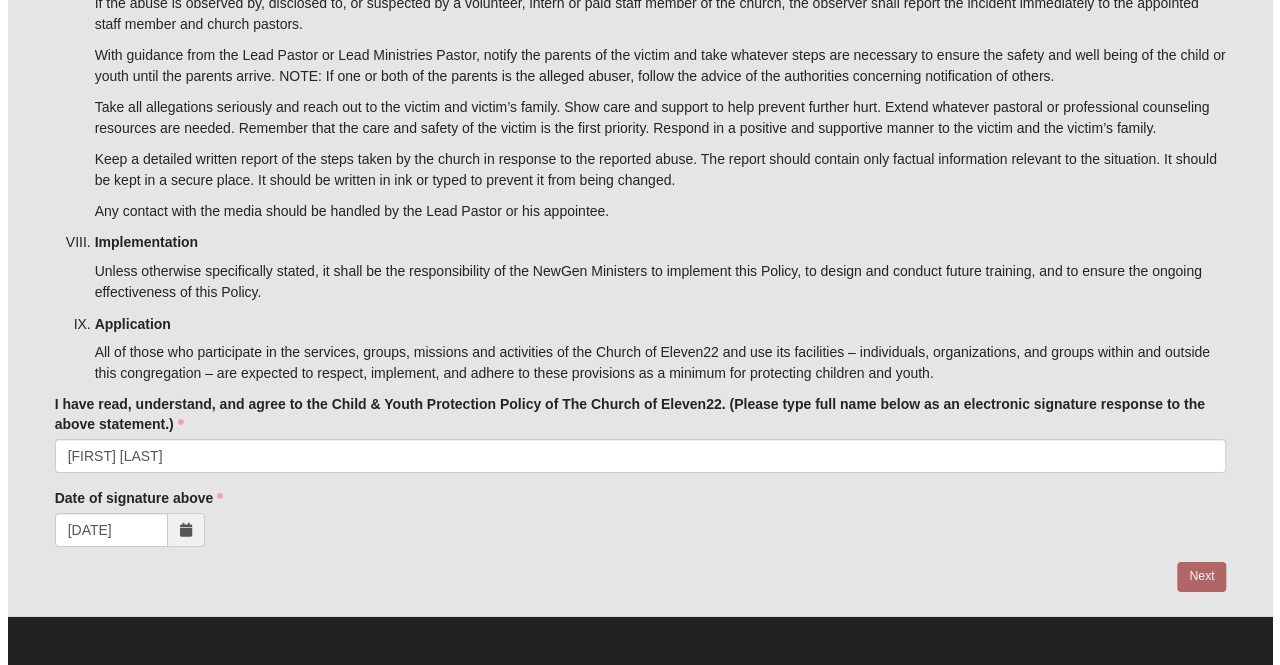 scroll, scrollTop: 0, scrollLeft: 0, axis: both 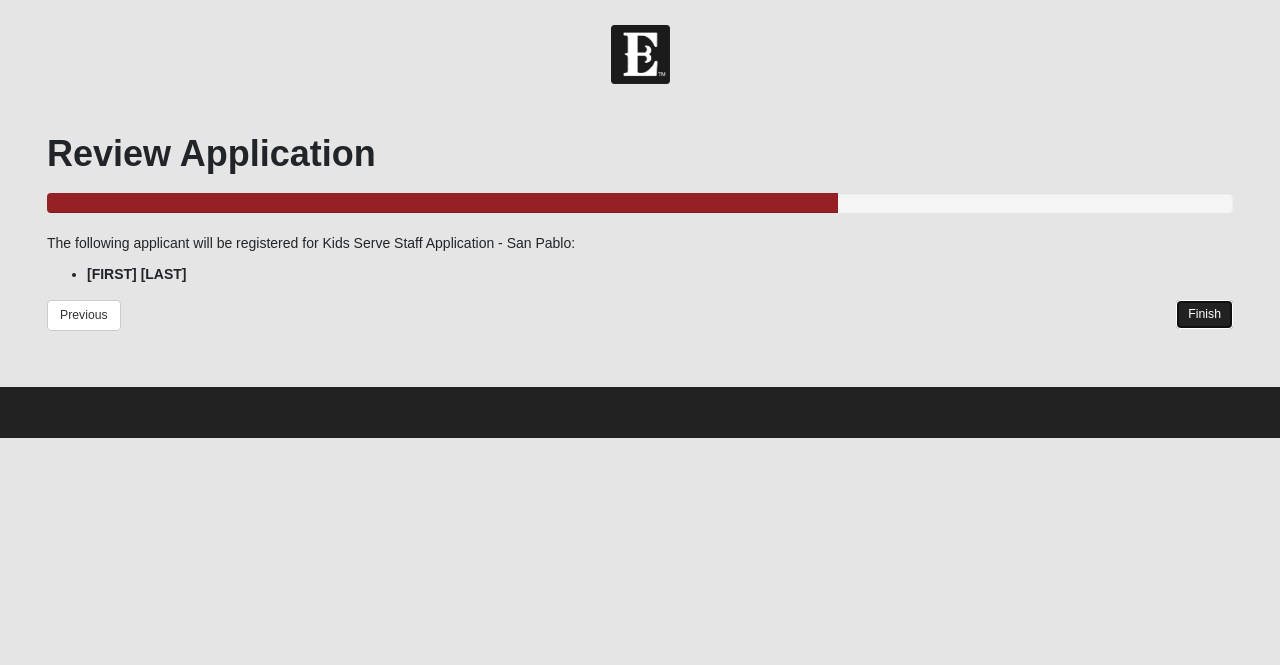 click on "Finish" at bounding box center (1204, 314) 